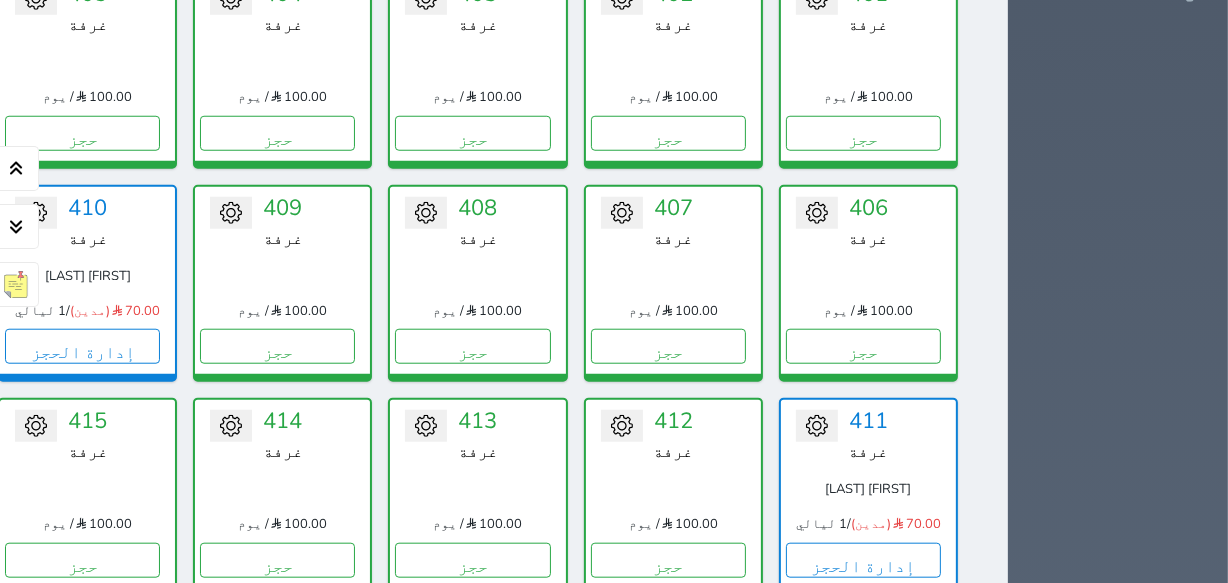 scroll, scrollTop: 1623, scrollLeft: 0, axis: vertical 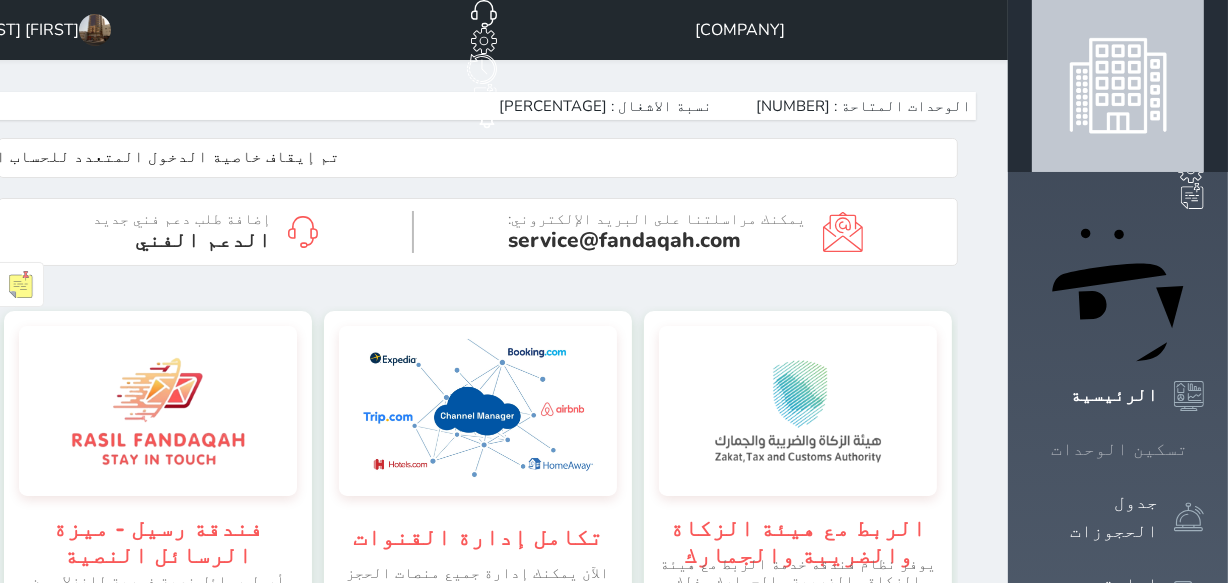 click on "تسكين الوحدات" at bounding box center [1119, 449] 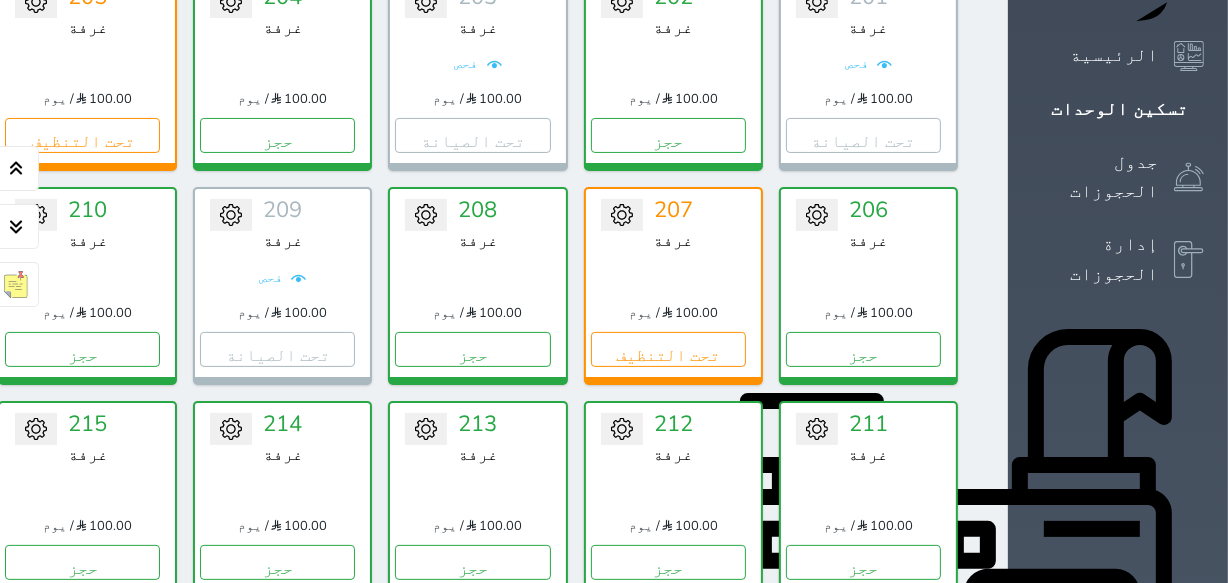 scroll, scrollTop: 260, scrollLeft: 0, axis: vertical 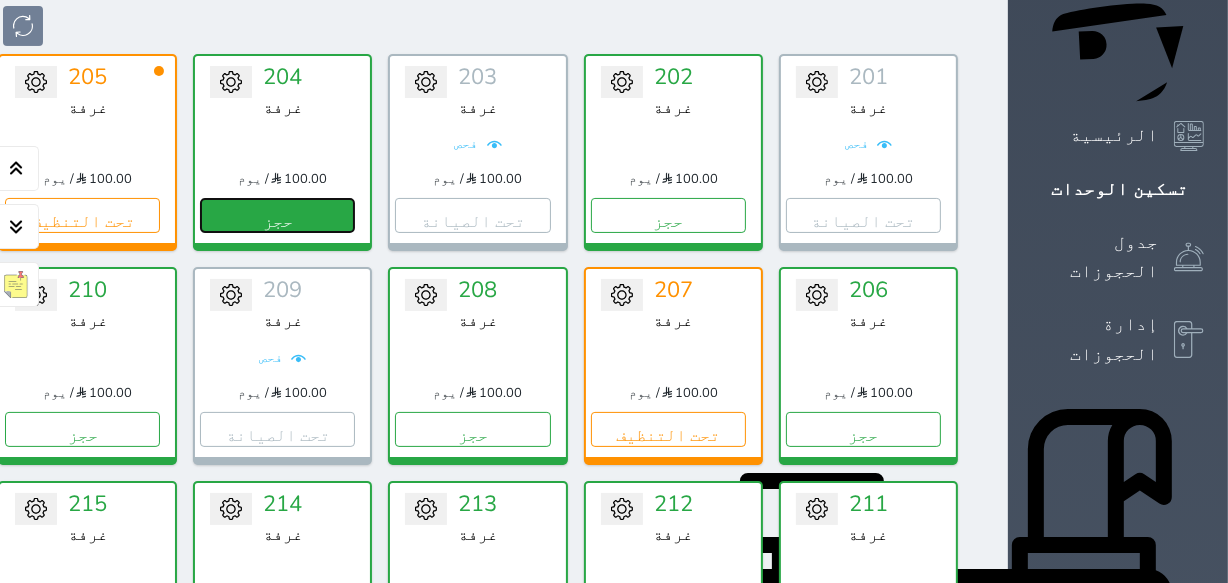 click on "حجز" at bounding box center [277, 215] 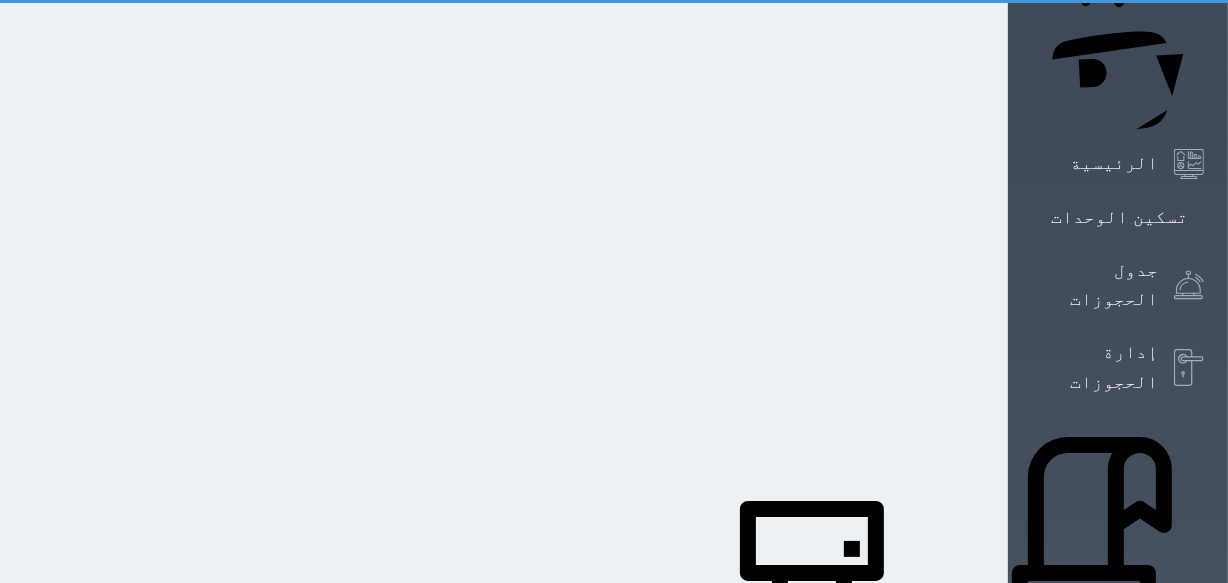 scroll, scrollTop: 0, scrollLeft: 0, axis: both 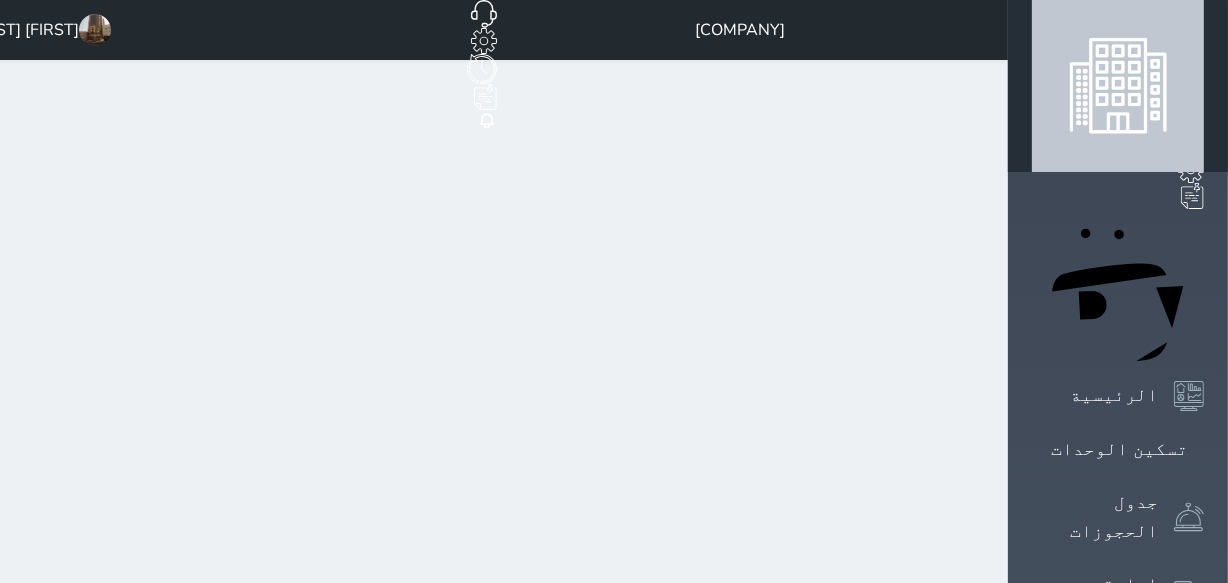 select on "1" 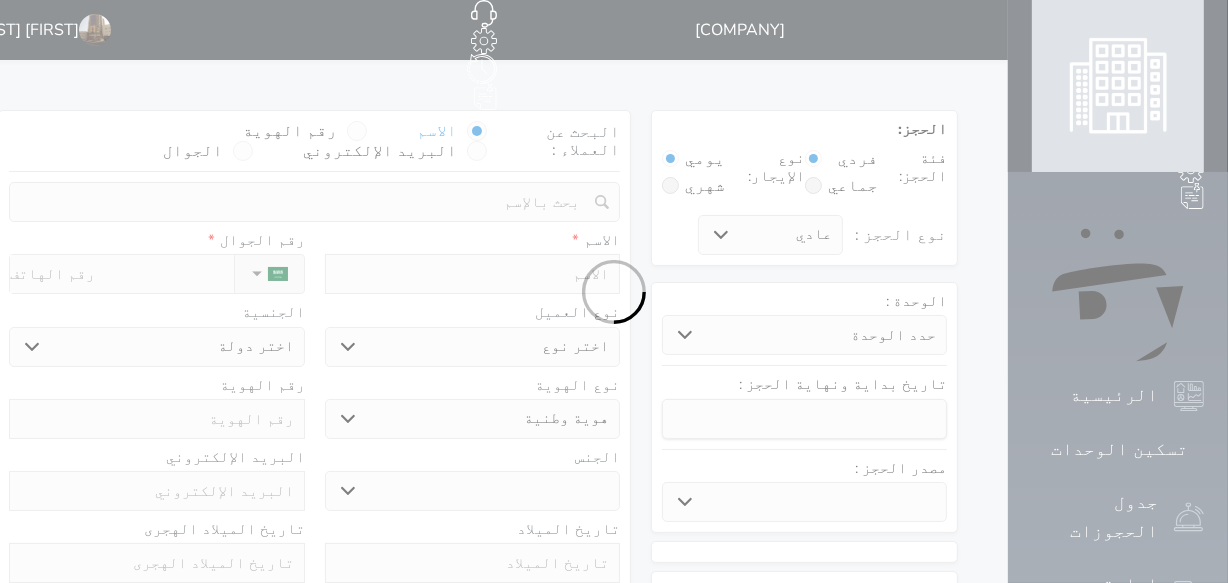 select 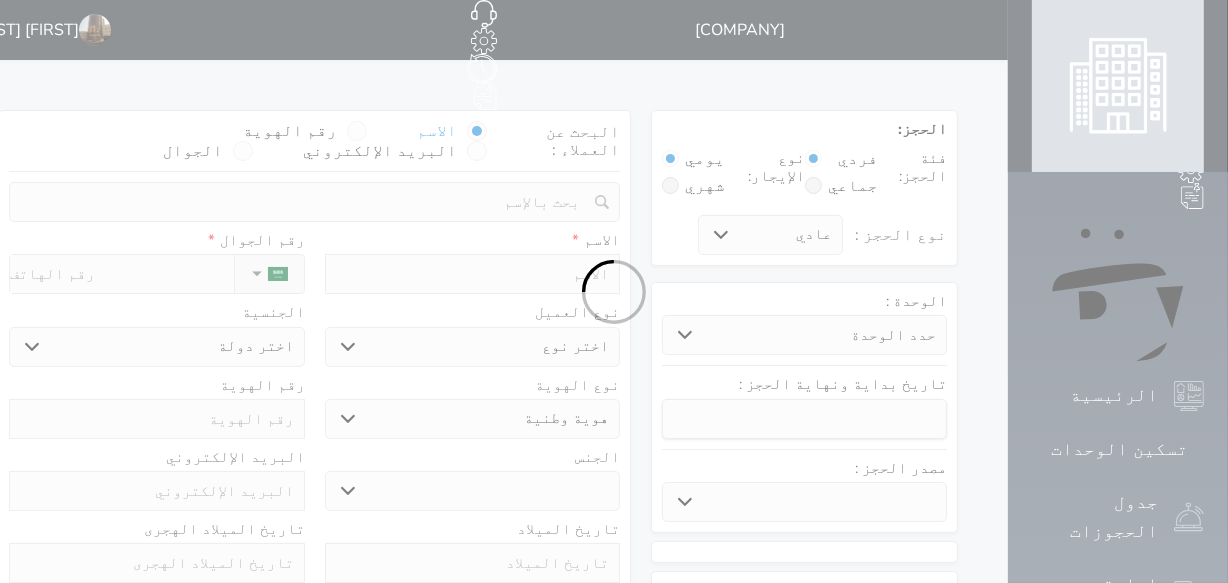 select 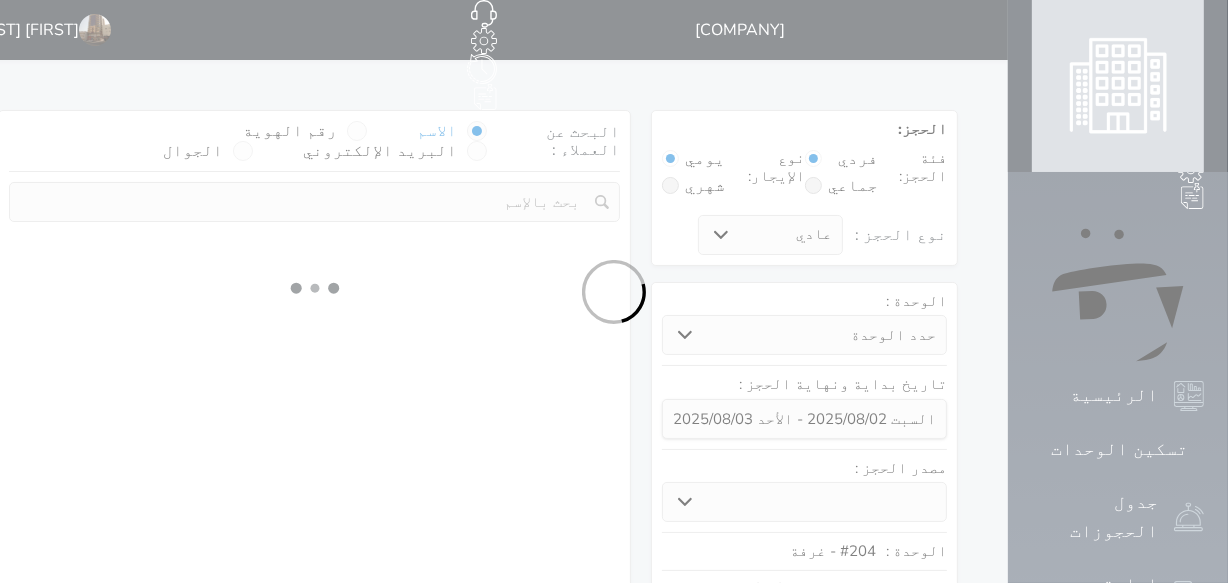 select 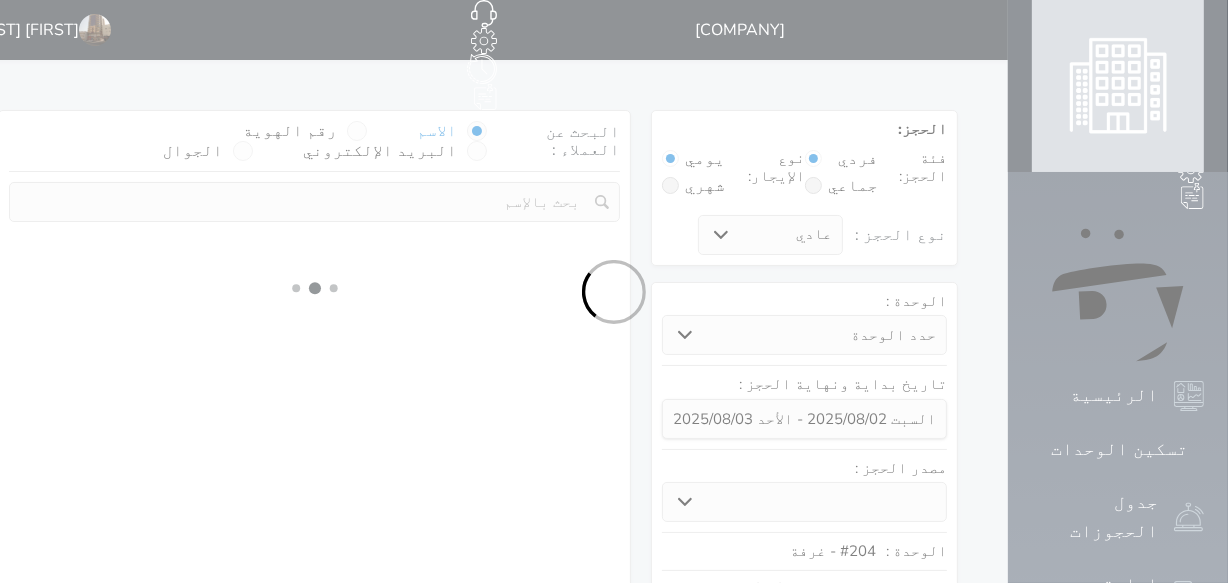 select on "113" 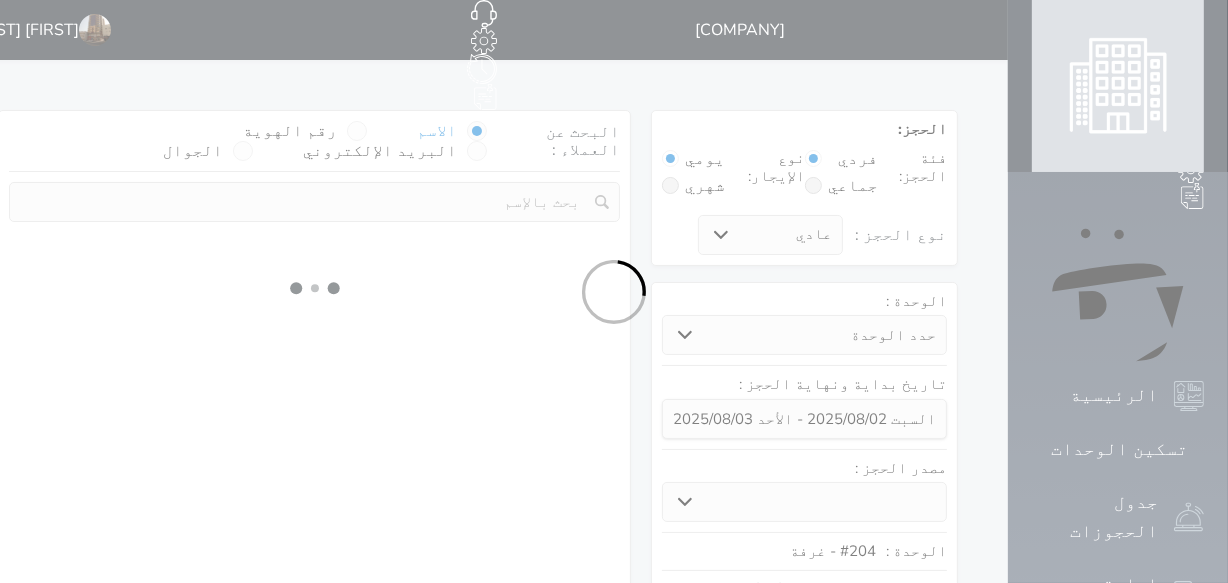 select on "1" 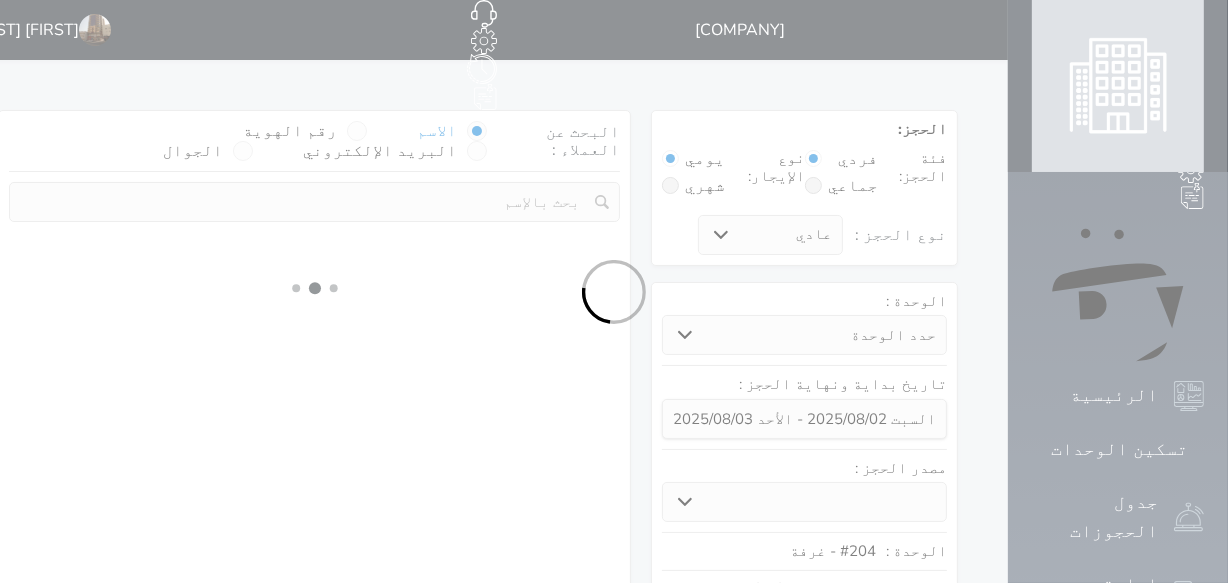select 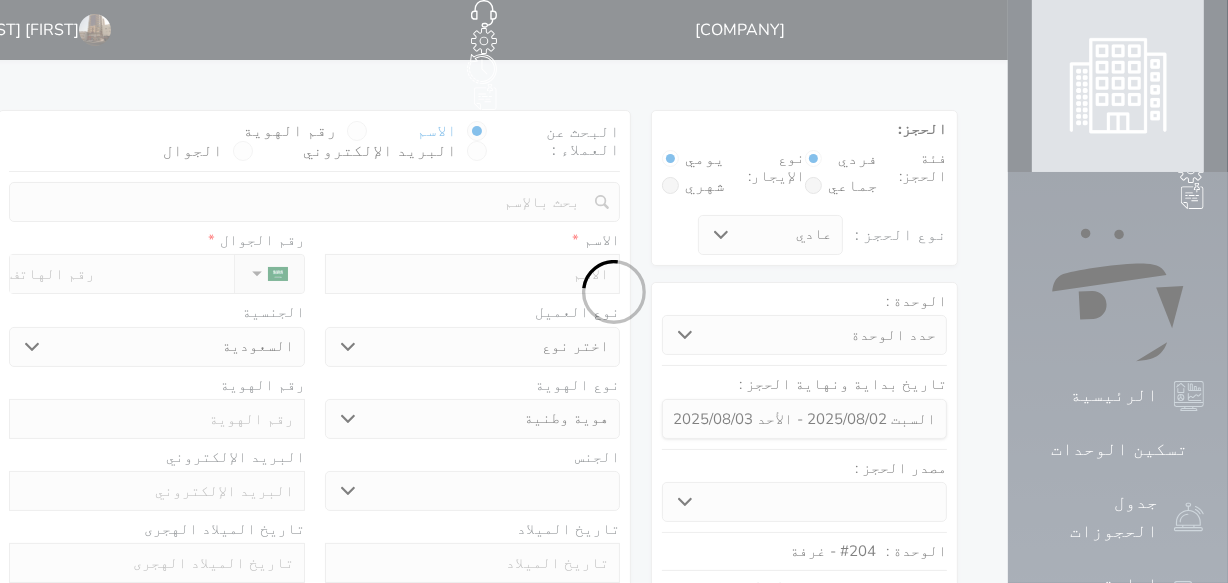 select 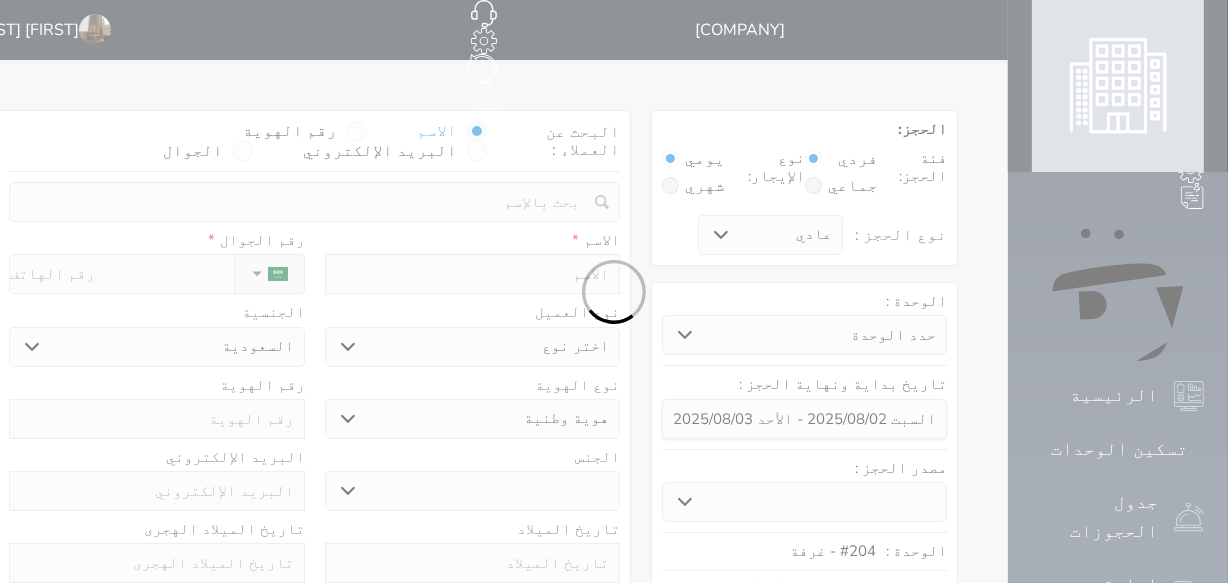 select 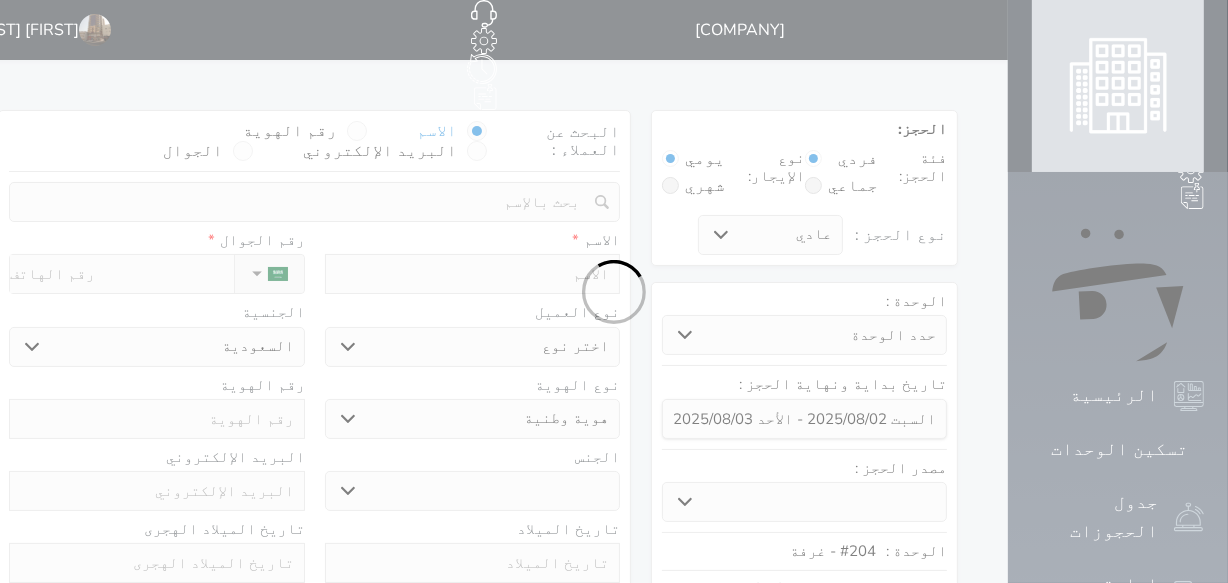 select 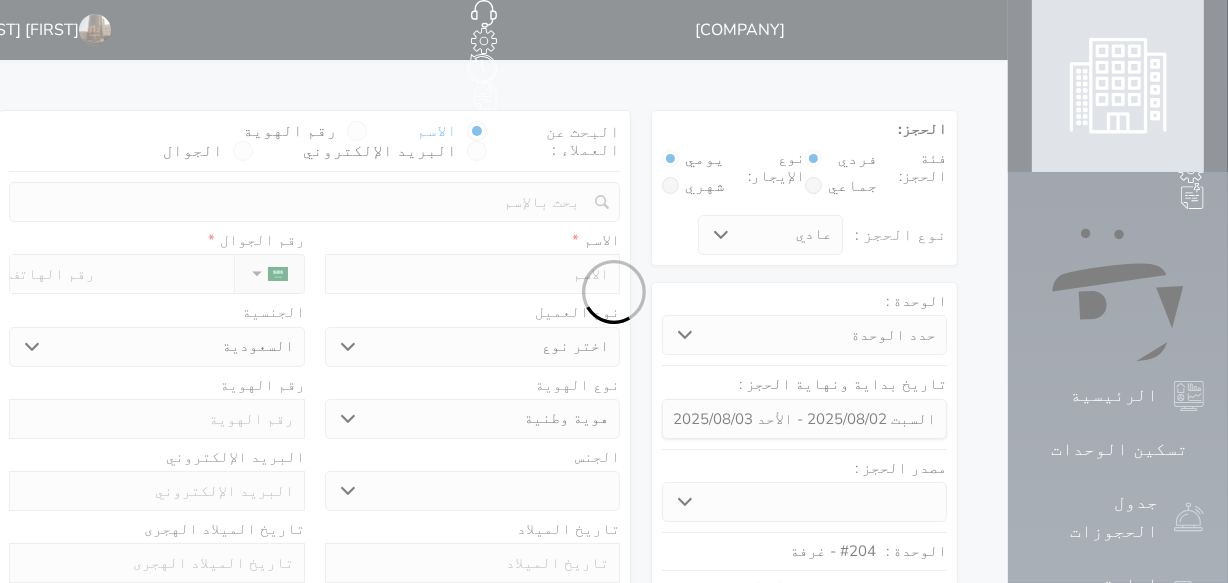 select 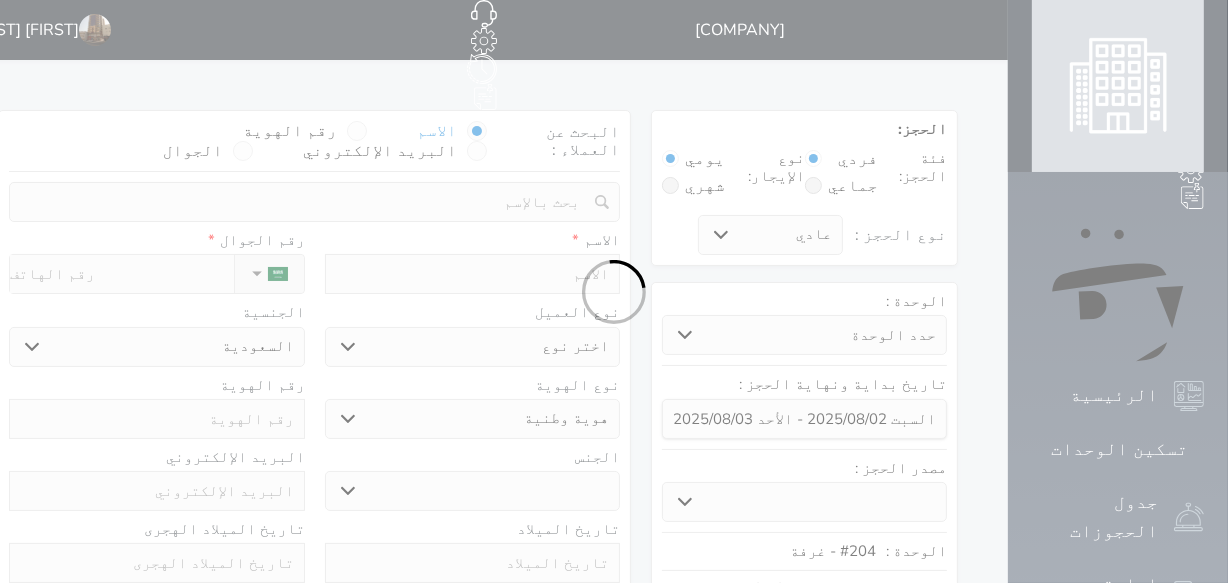 select on "1" 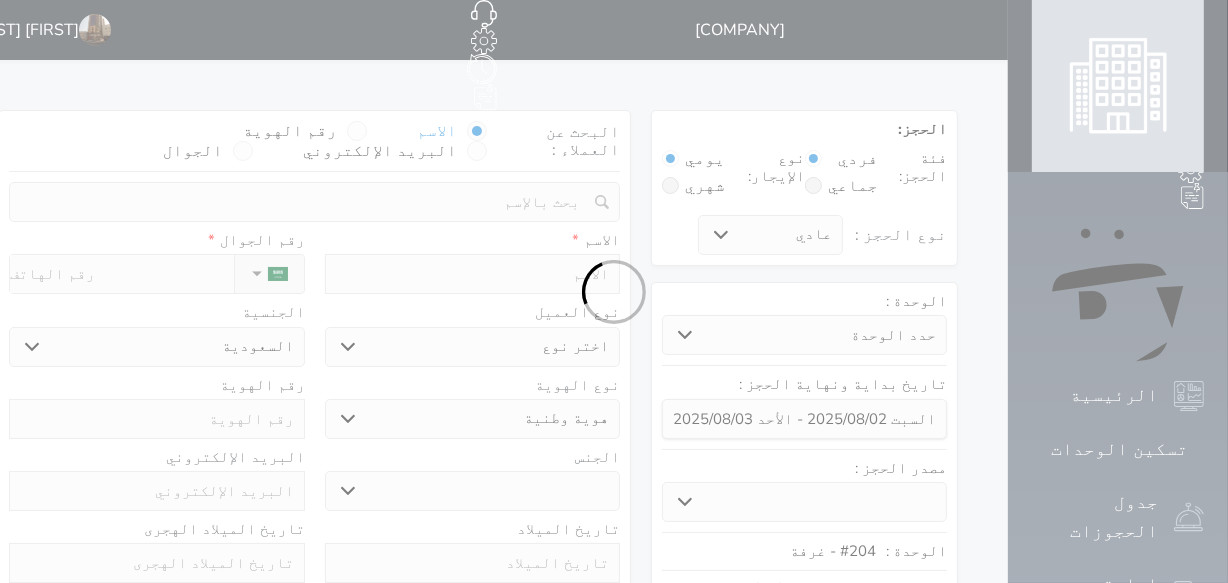 select on "7" 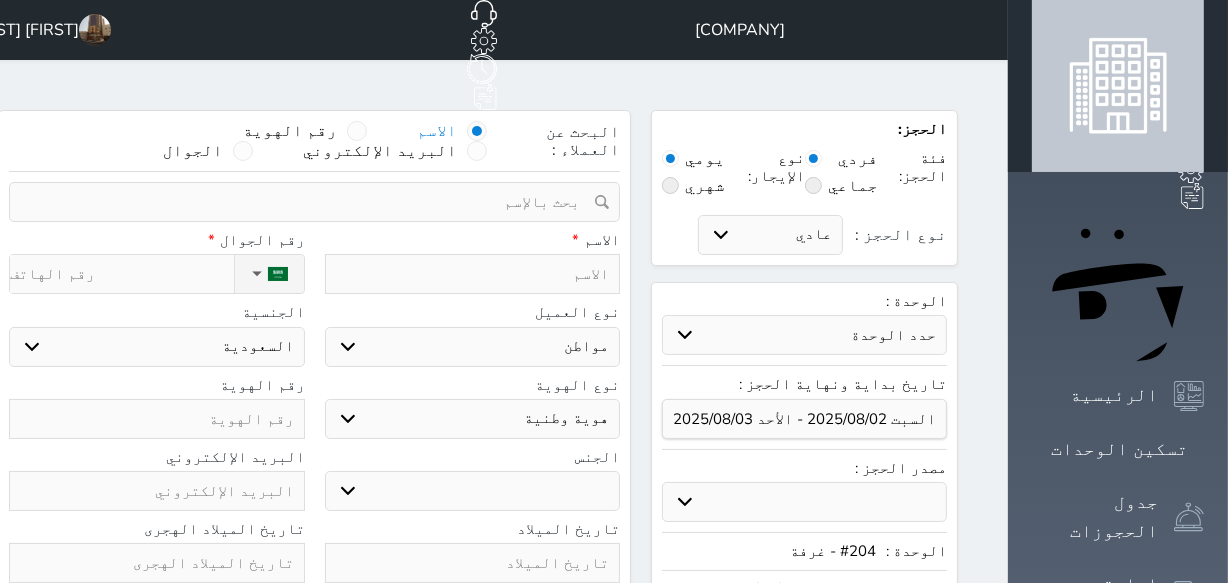 select 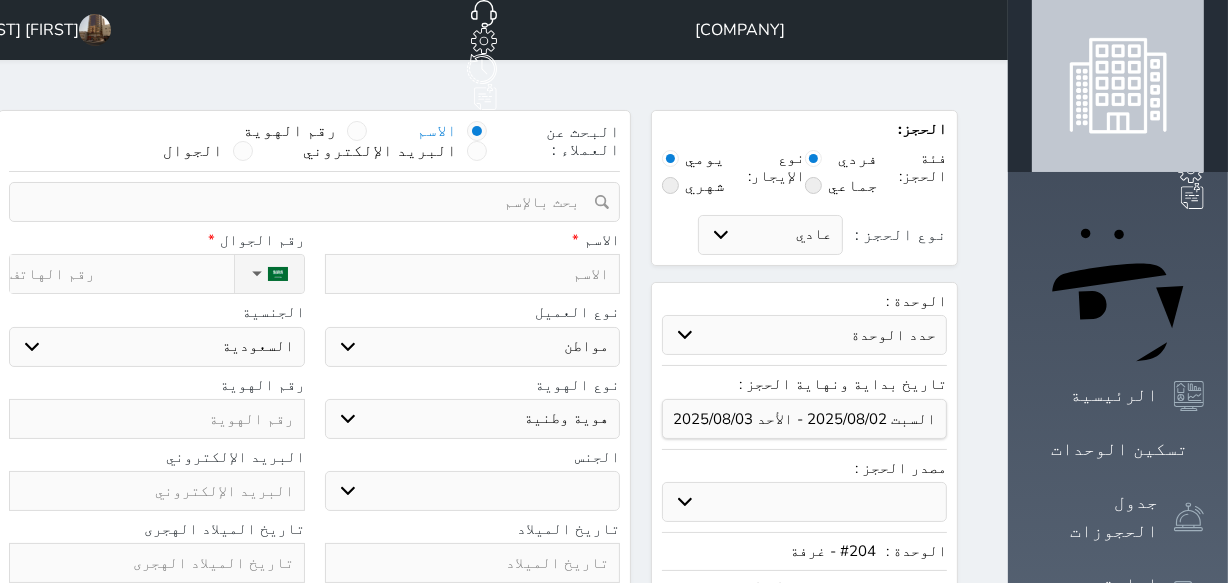 click at bounding box center (473, 274) 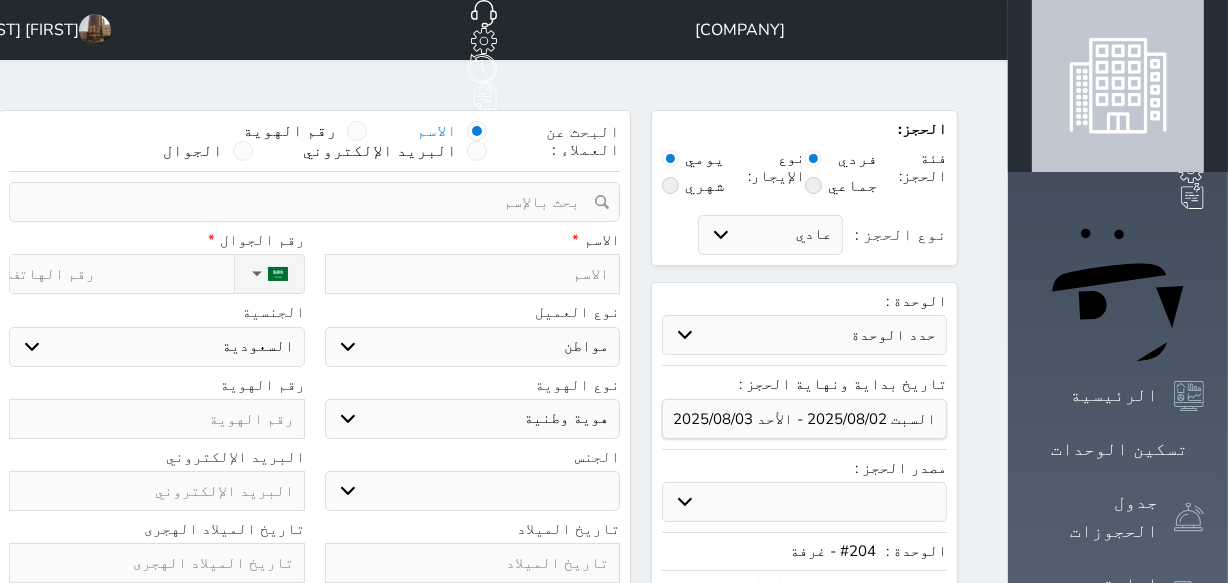 type on "t" 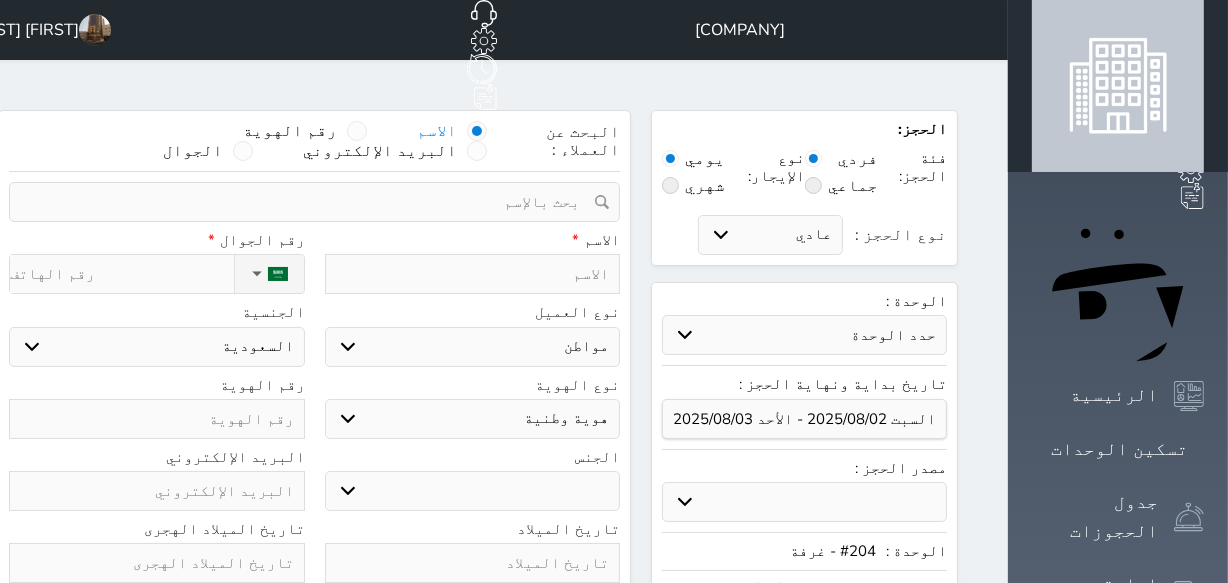 select 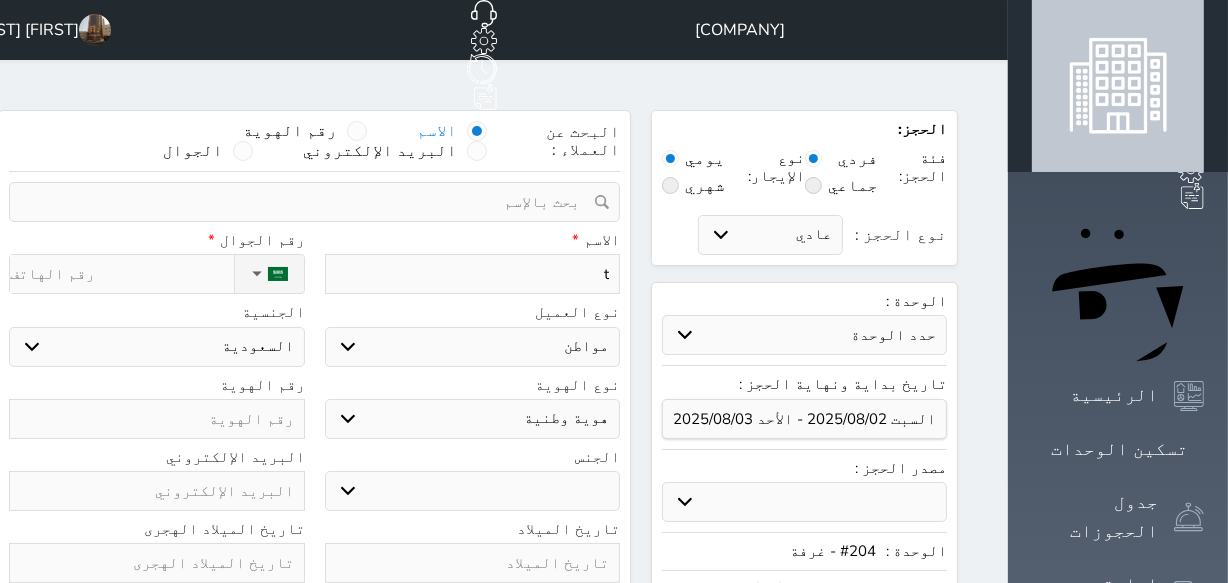 type 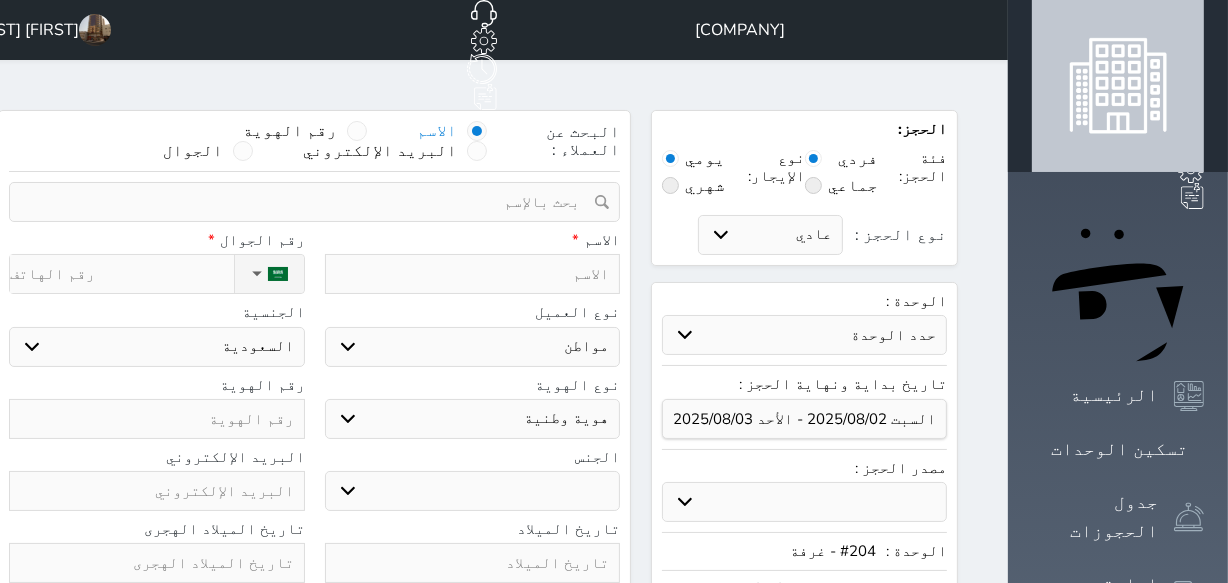select 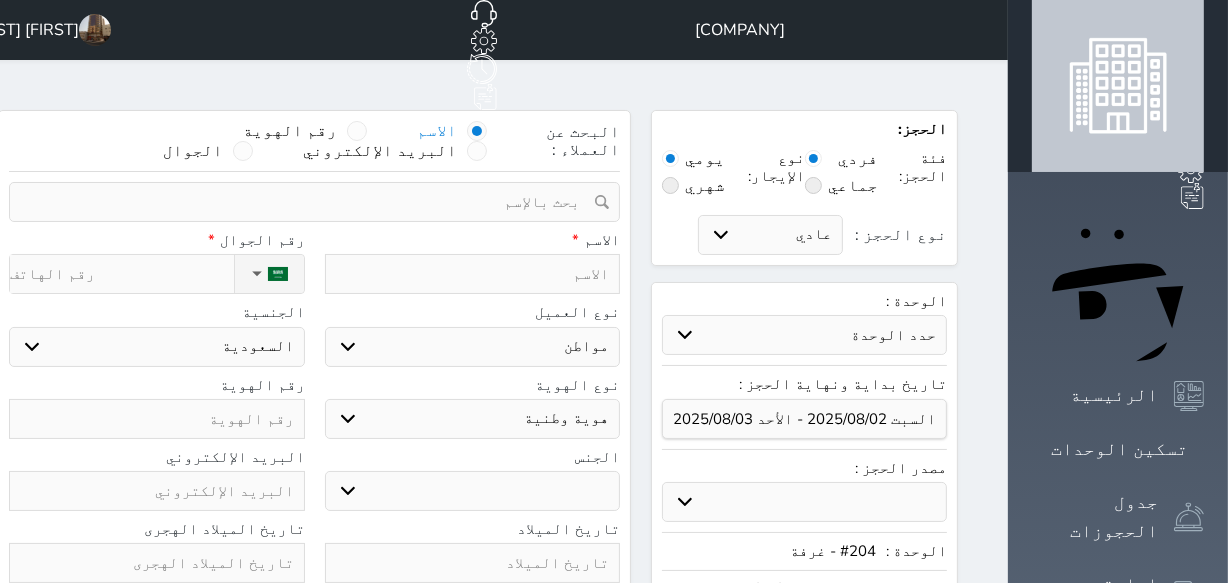type on "ق" 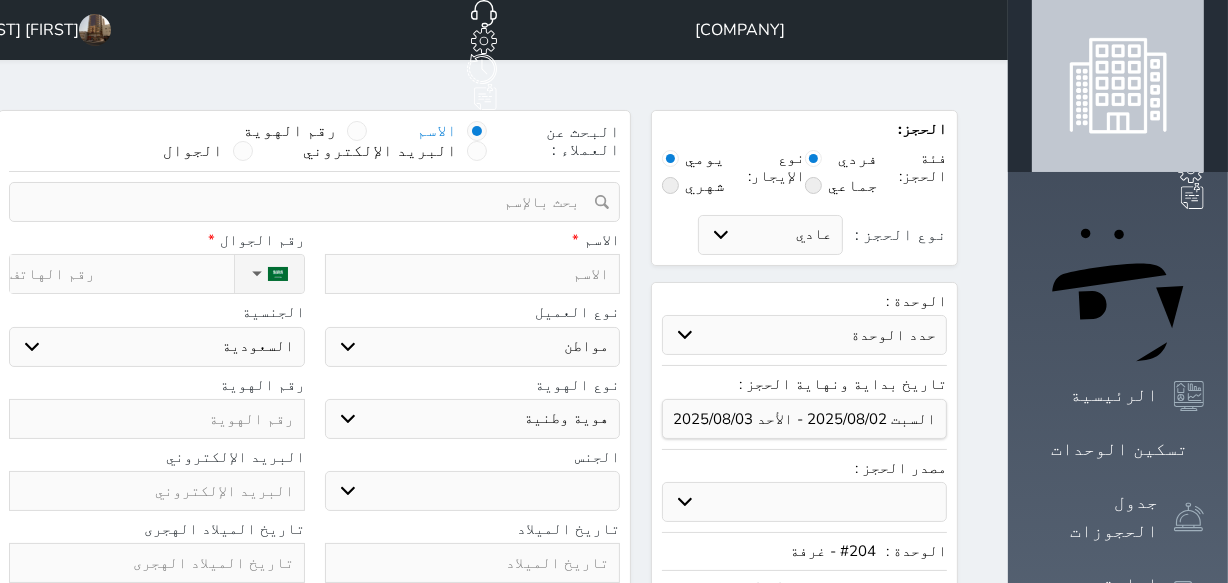 select 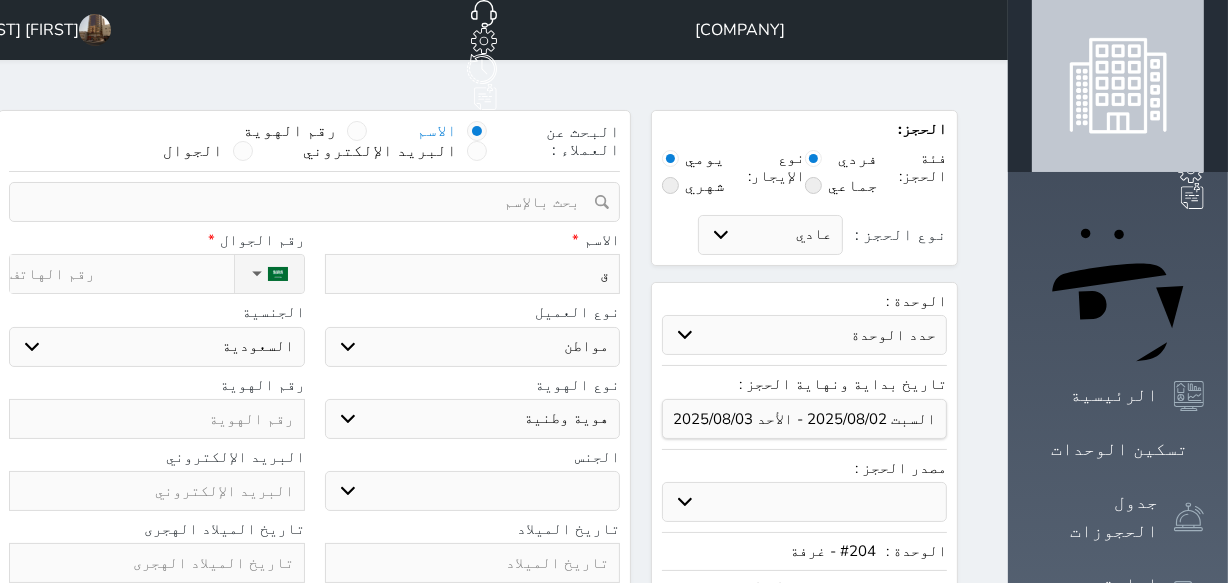 type 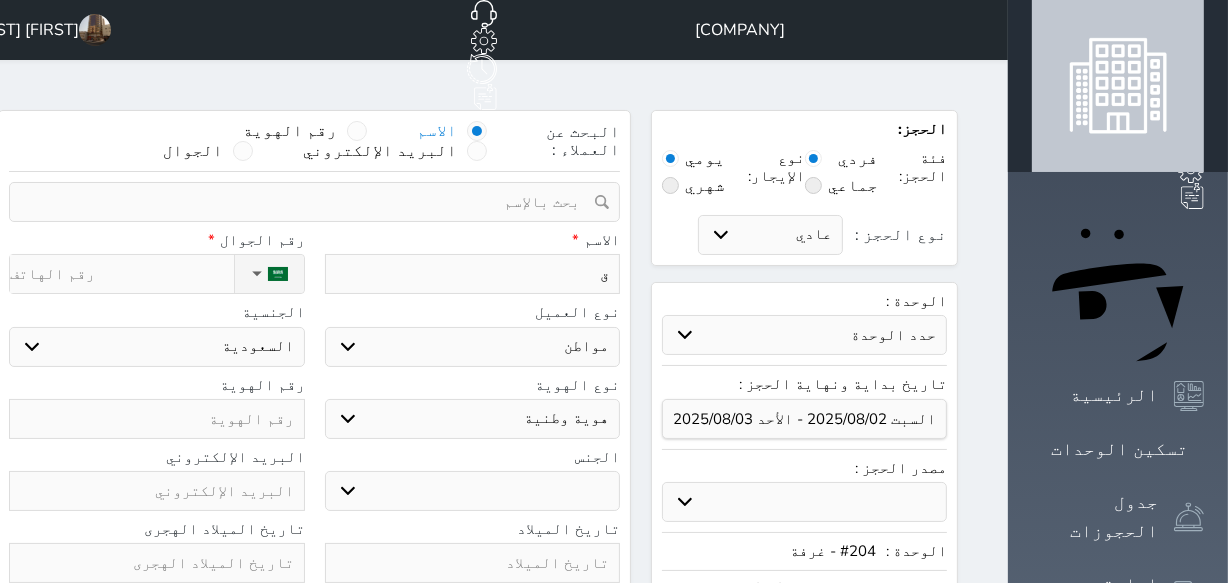 select 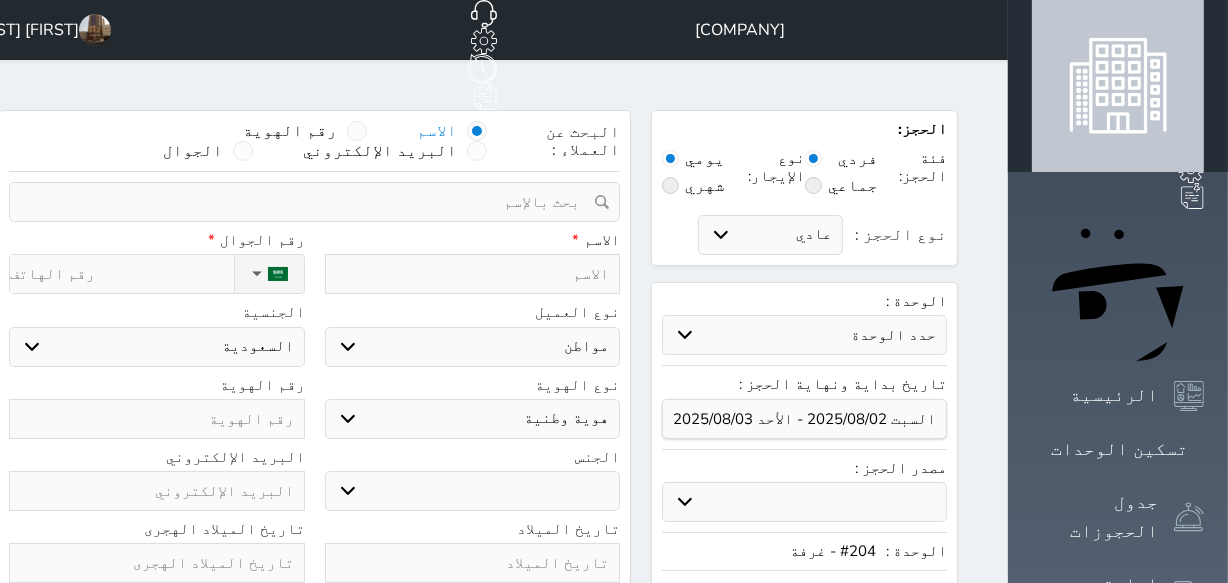 type on "ع" 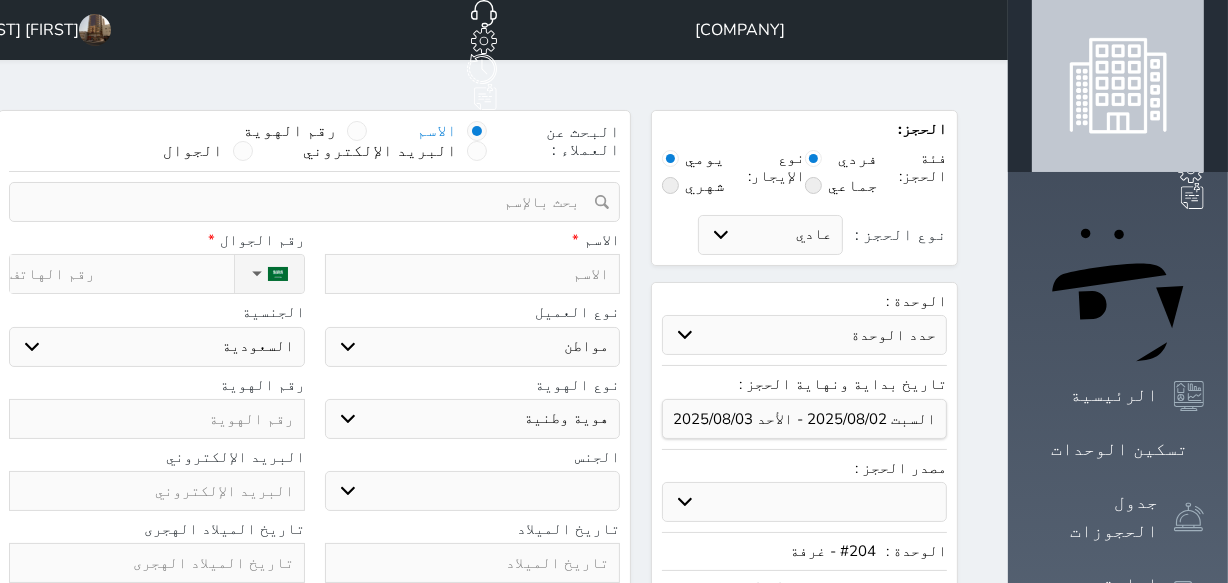 select 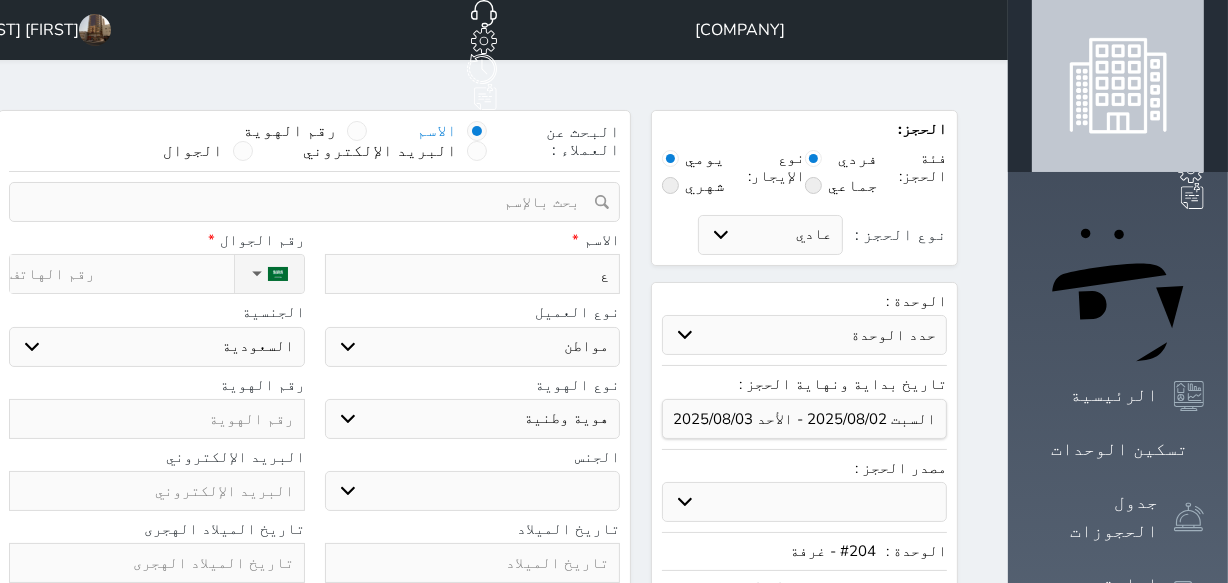 type 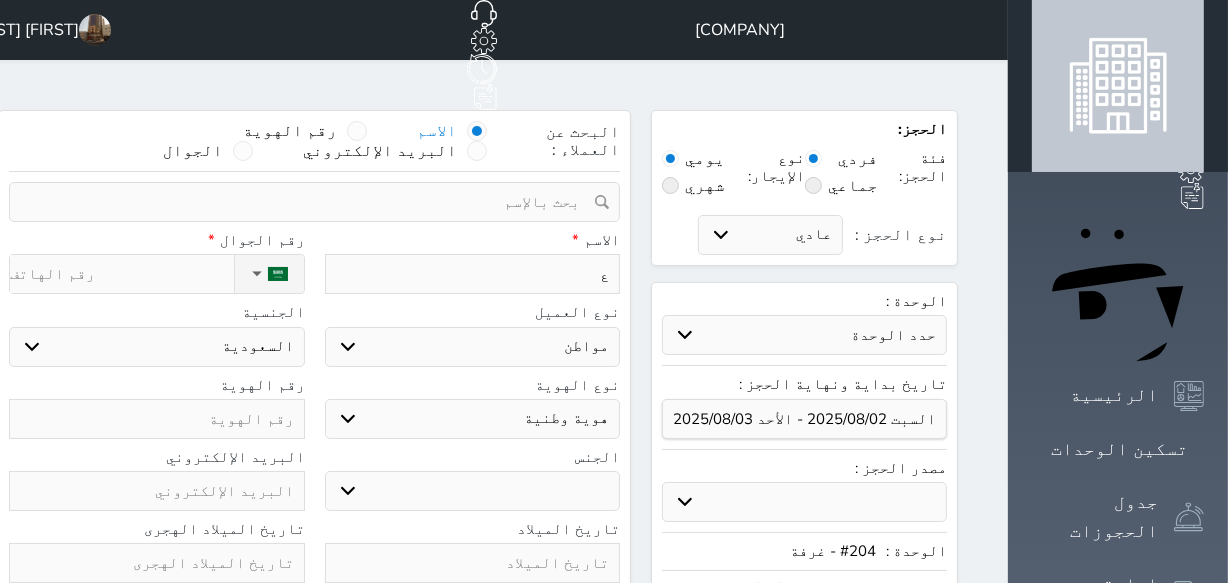 select 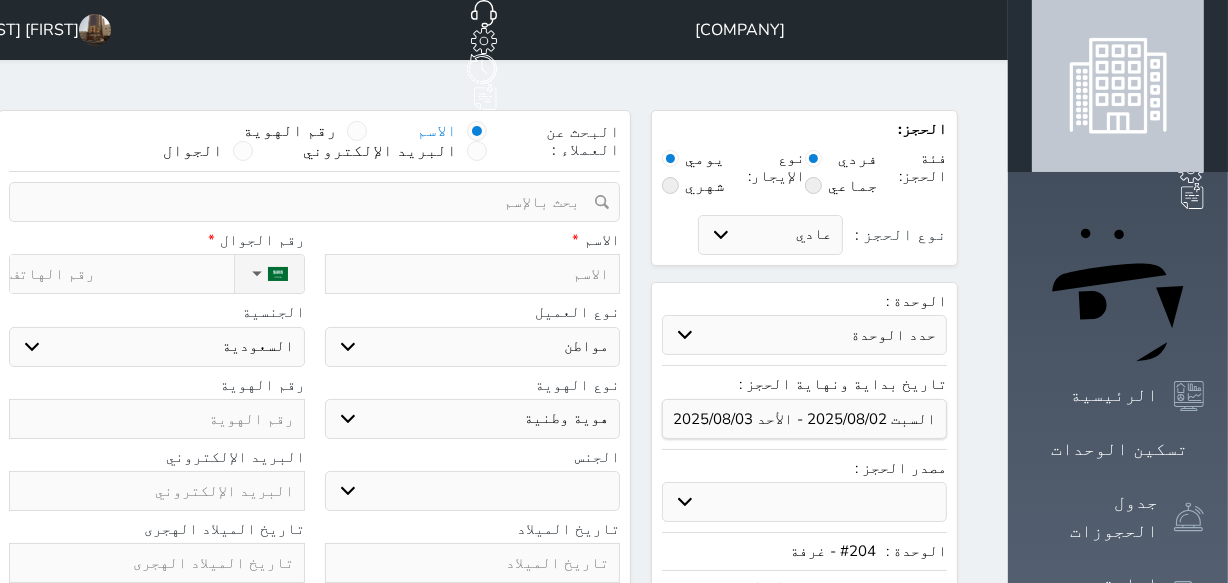type on "ق" 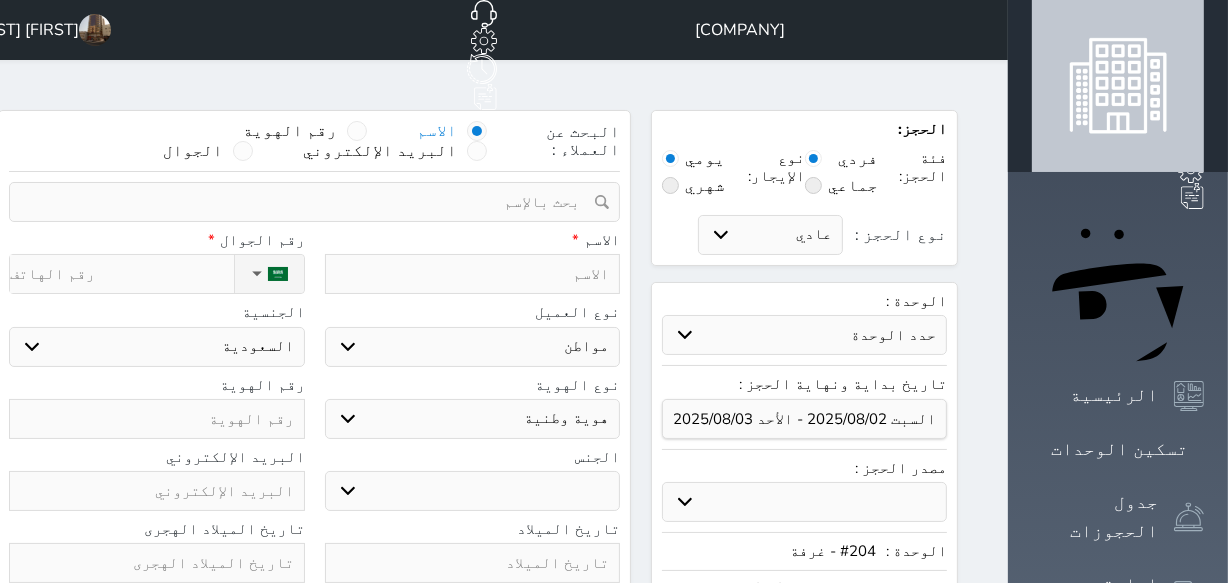 select 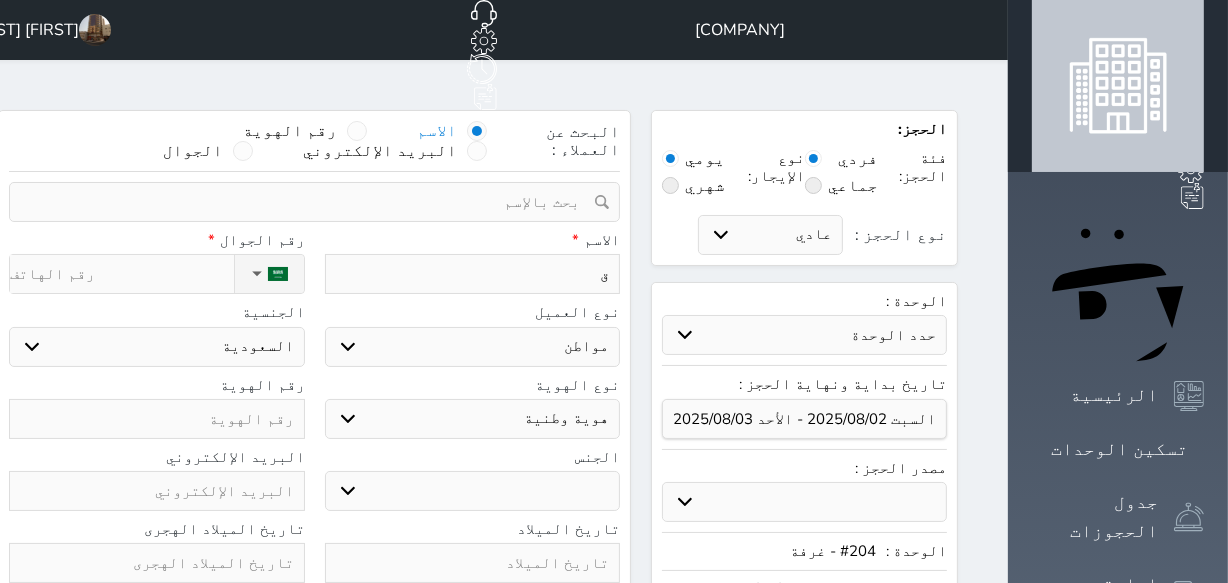 type 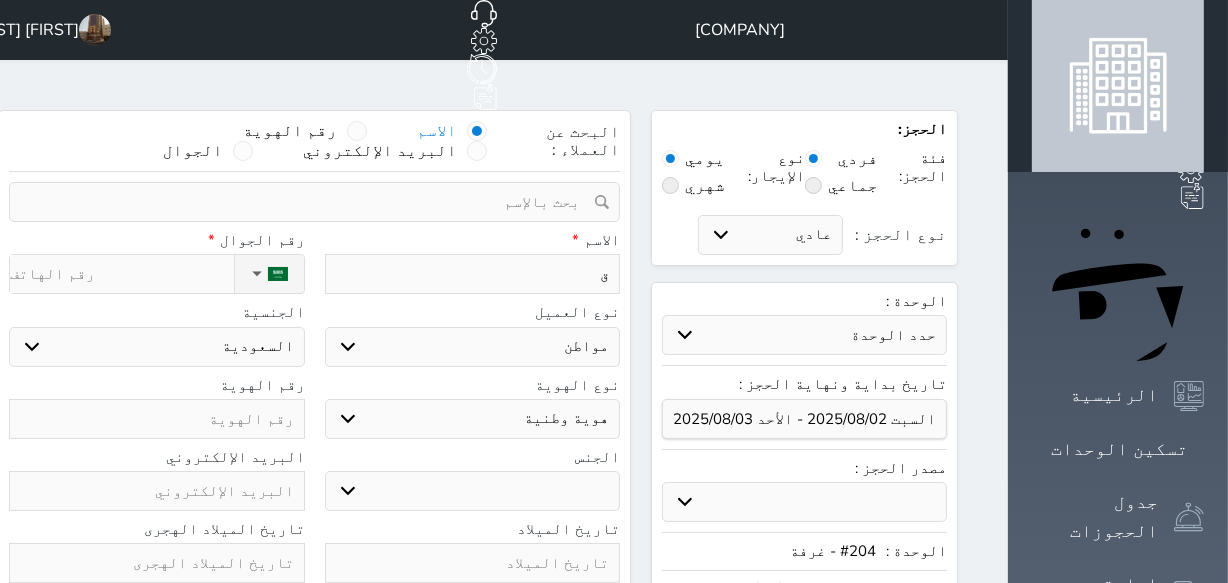 select 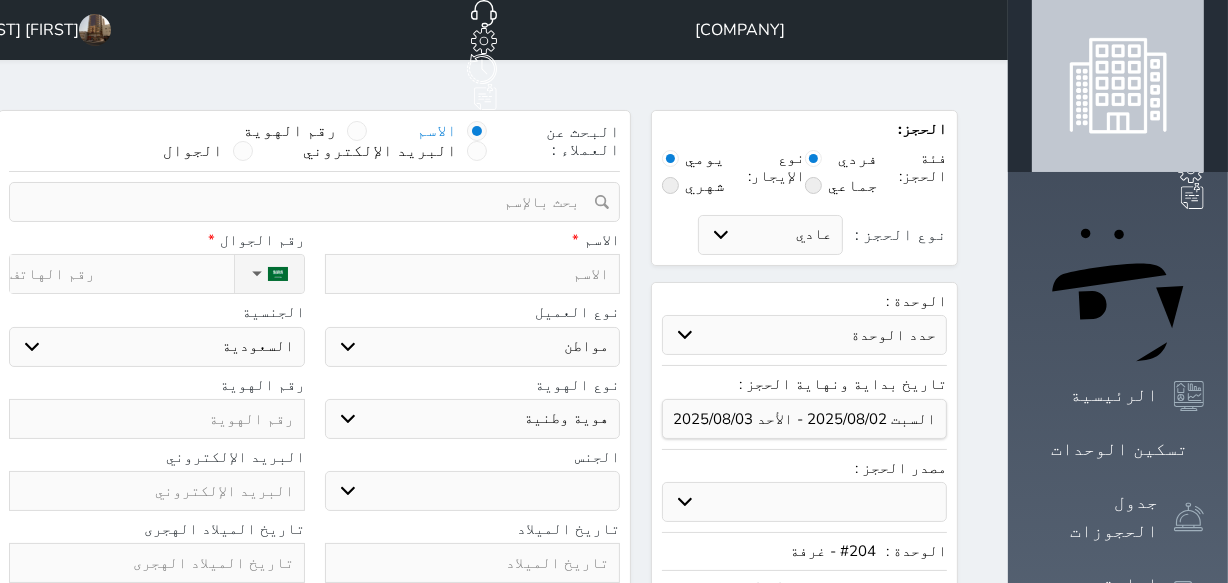 type on "ث" 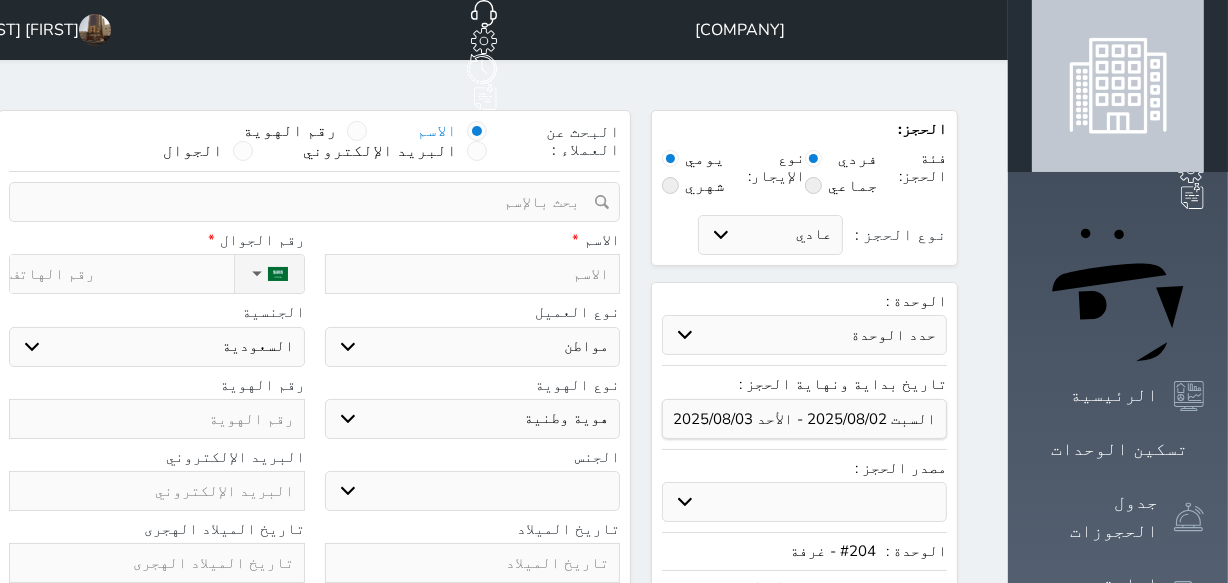 select 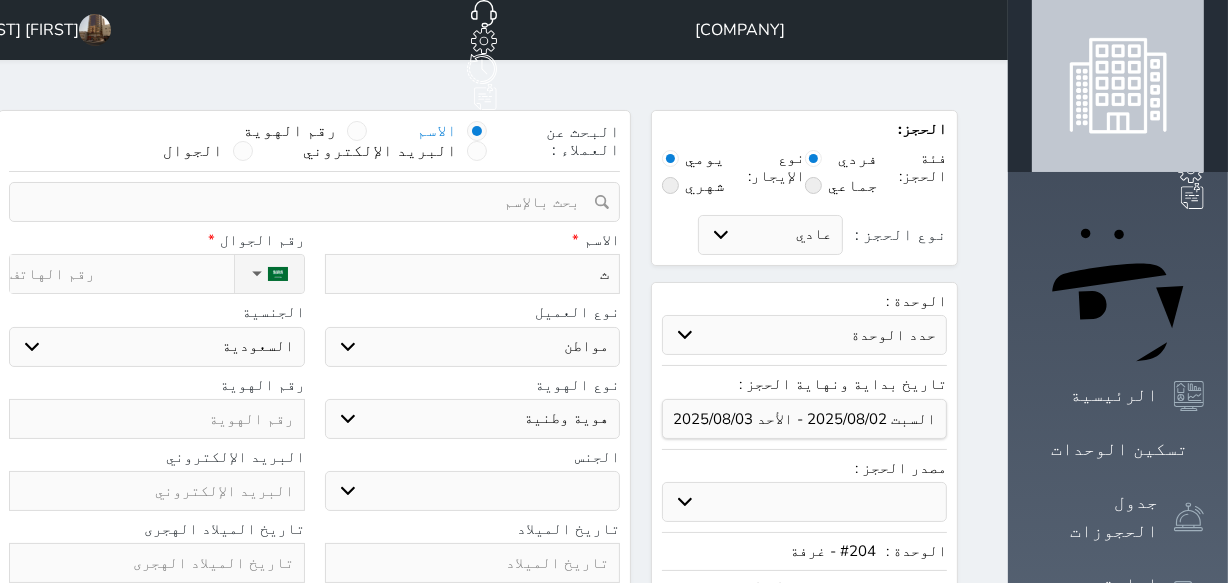type 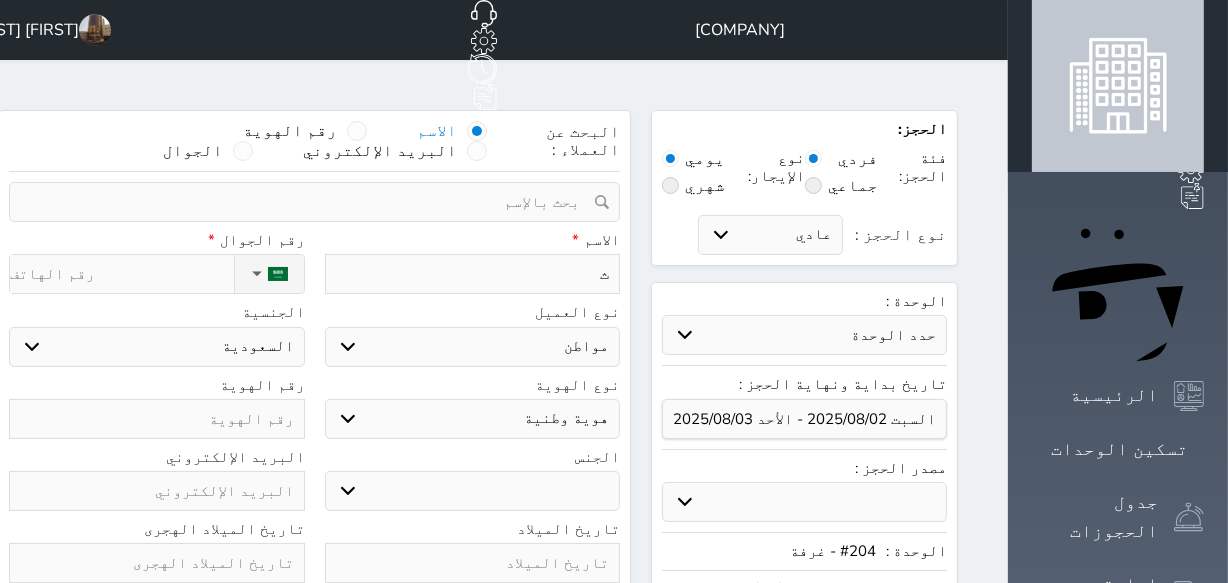 select 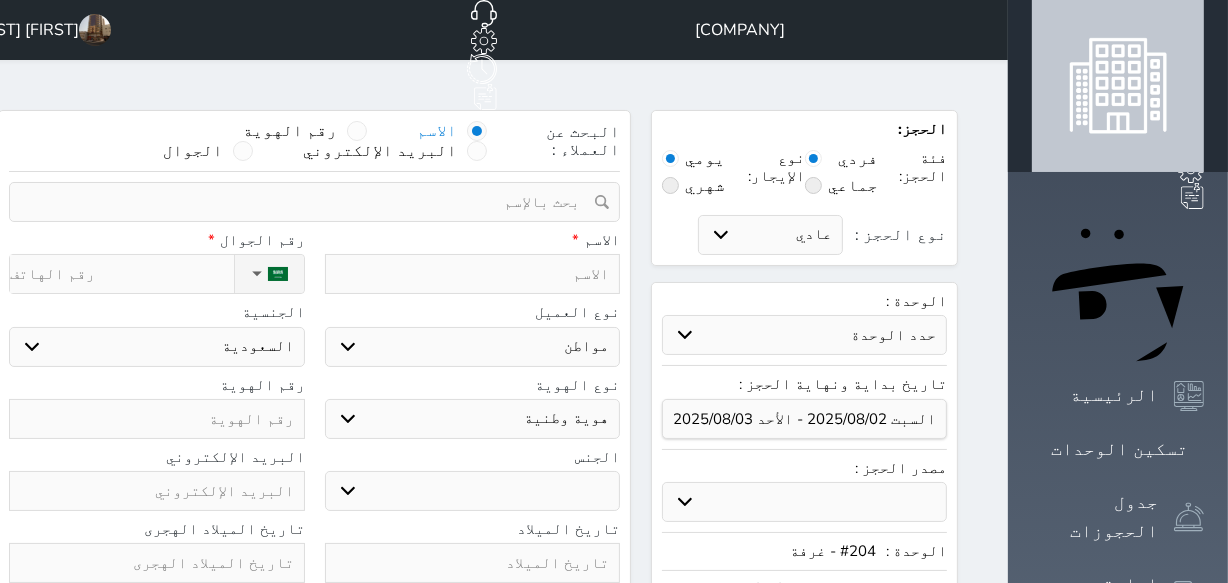 type on "ع" 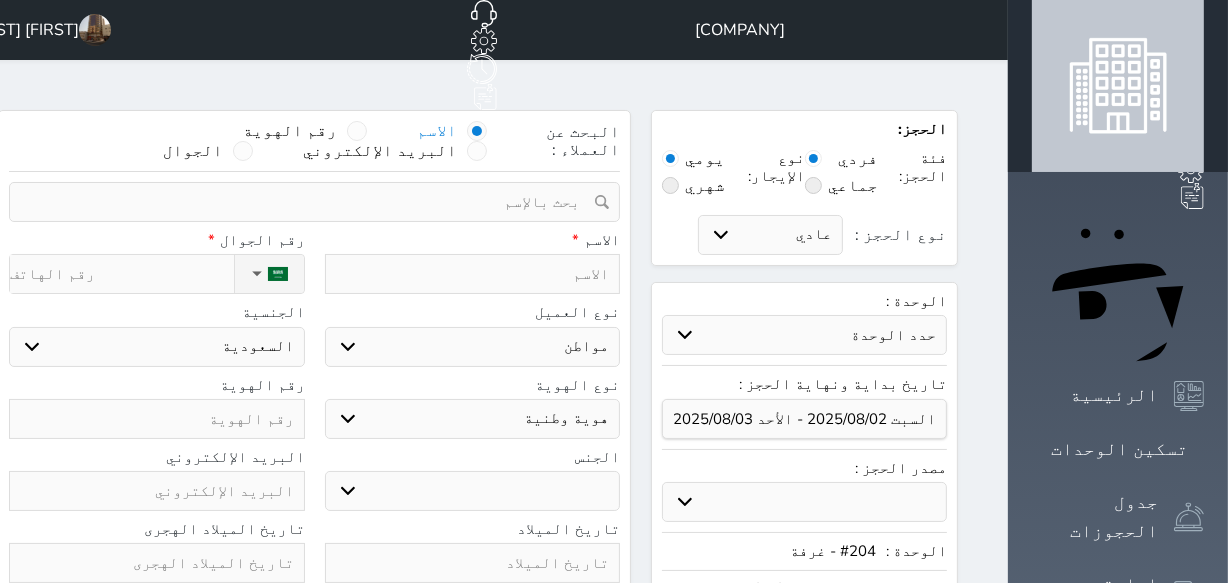 select 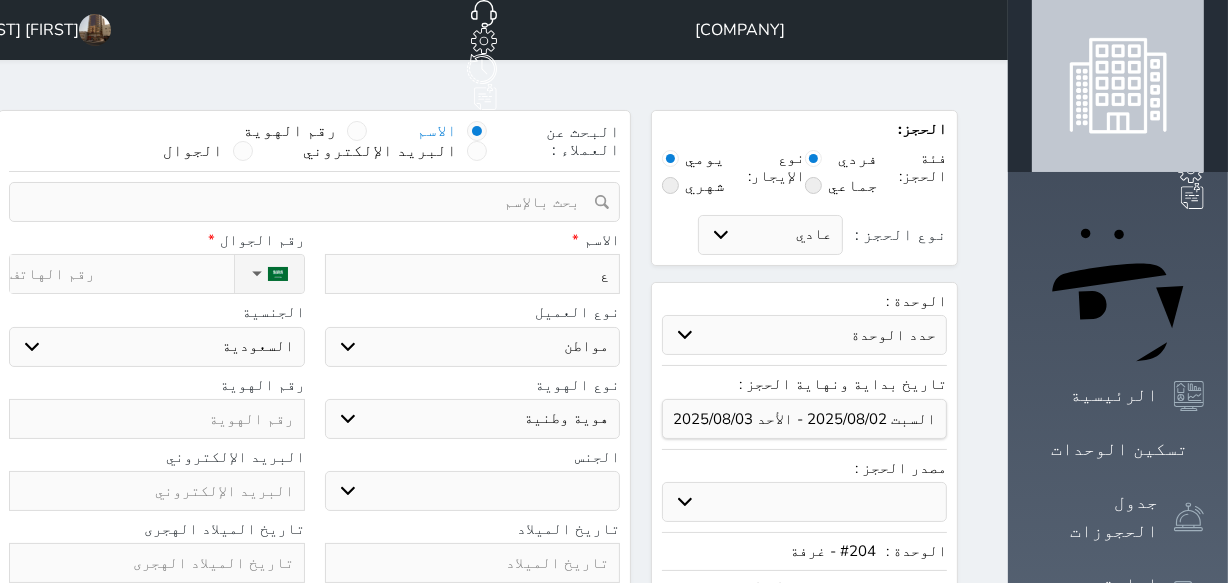 type 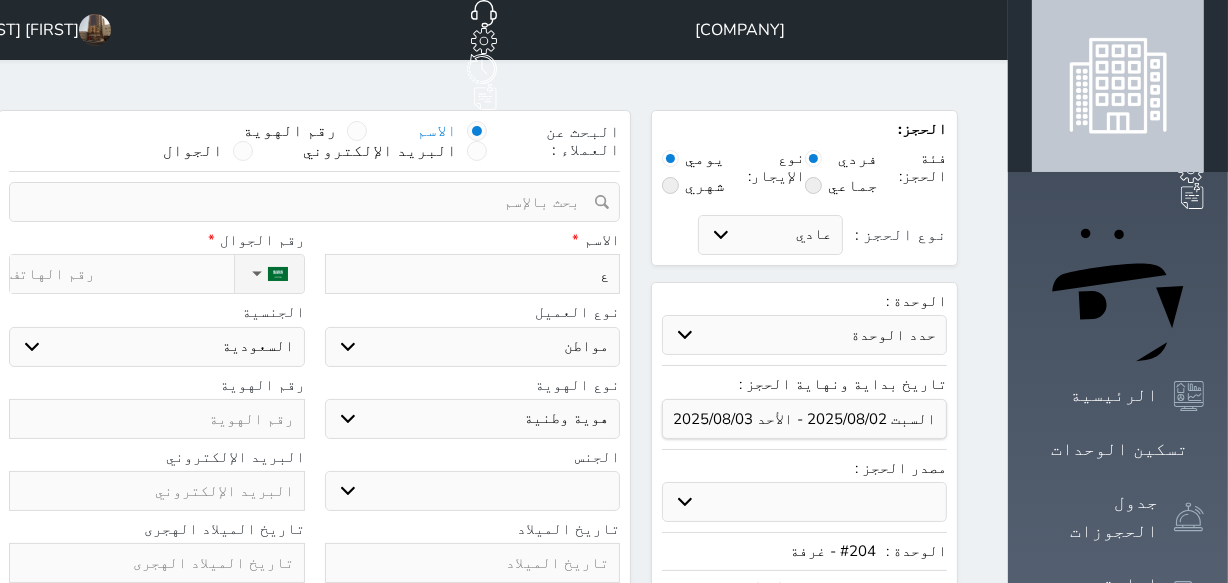 select 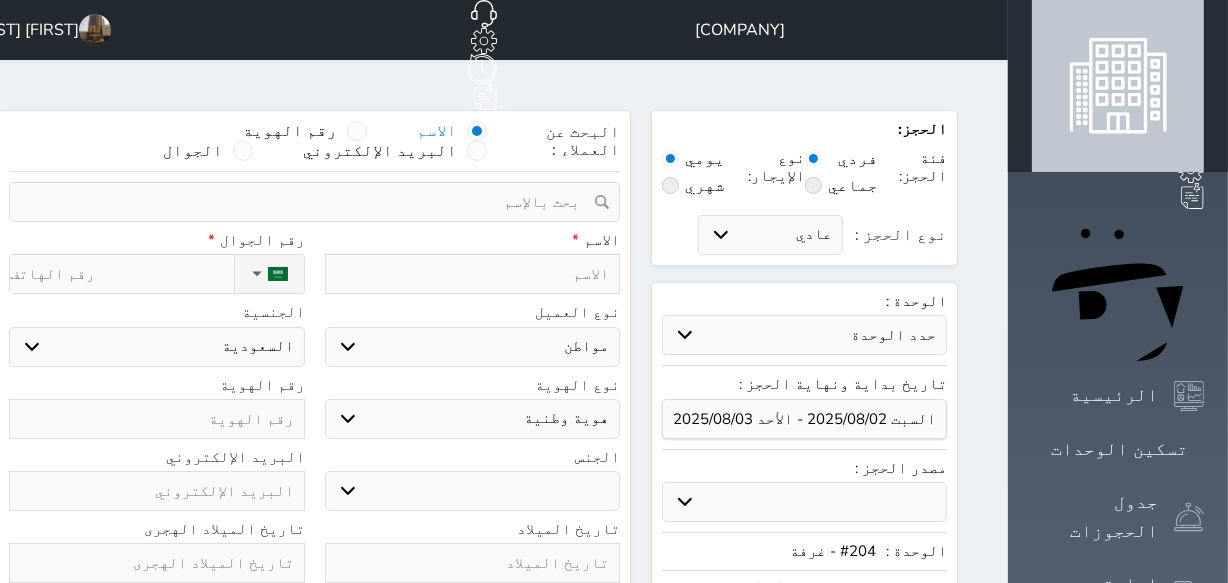 type on "ف" 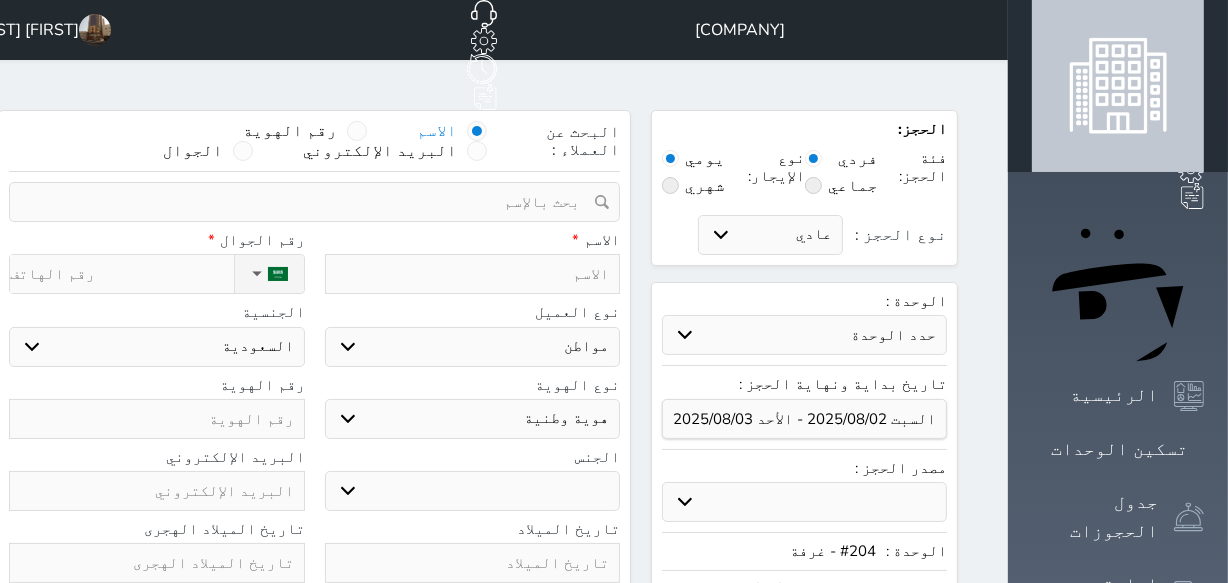 select 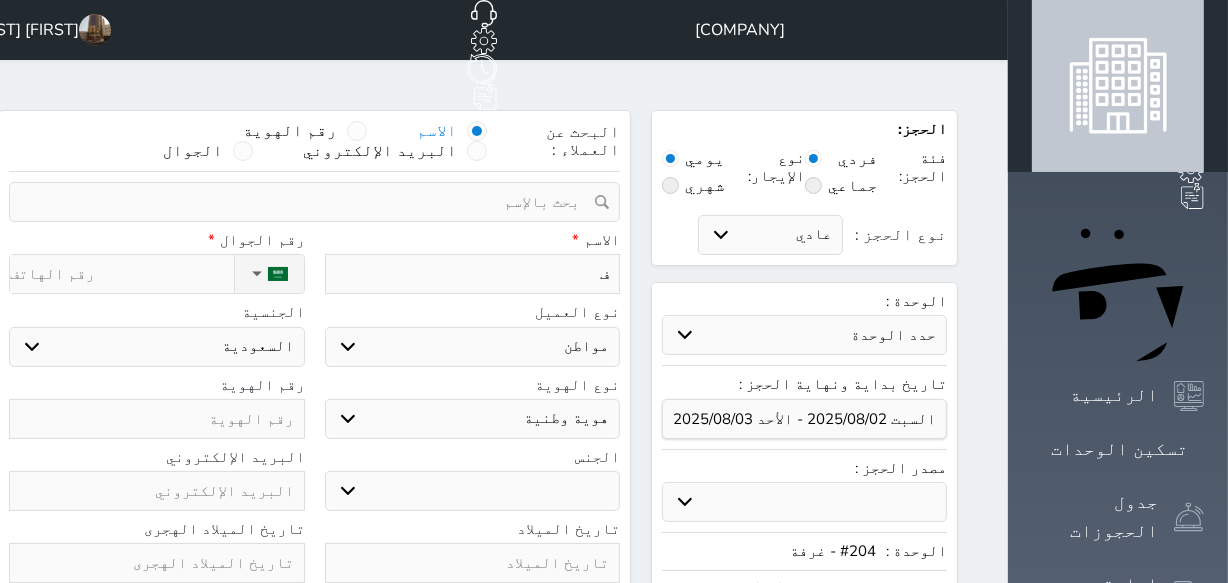 type on "في" 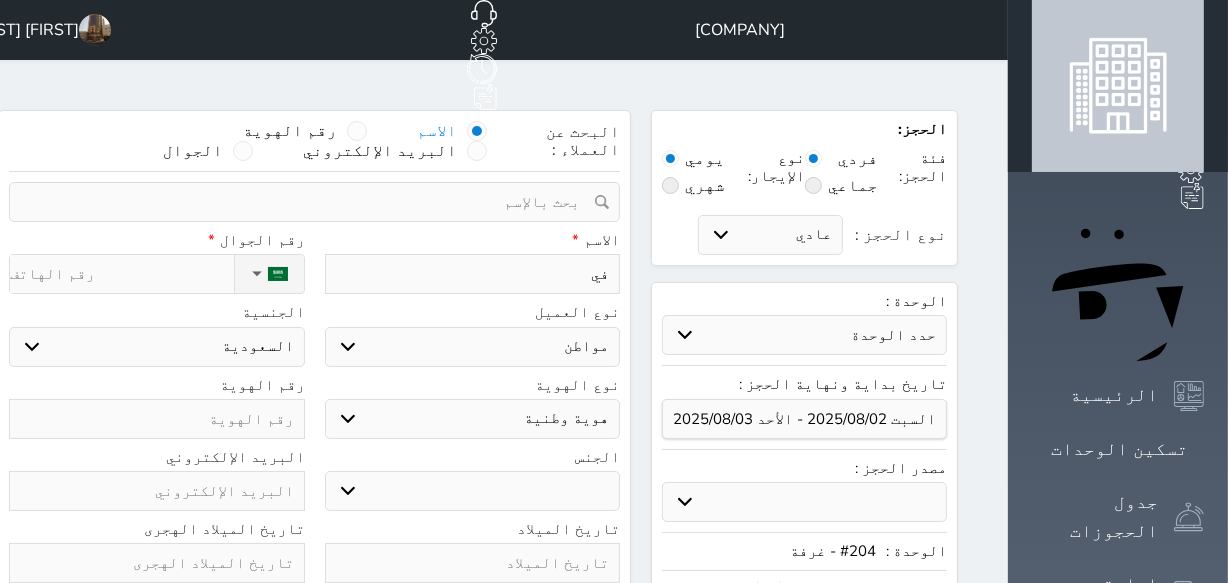 select 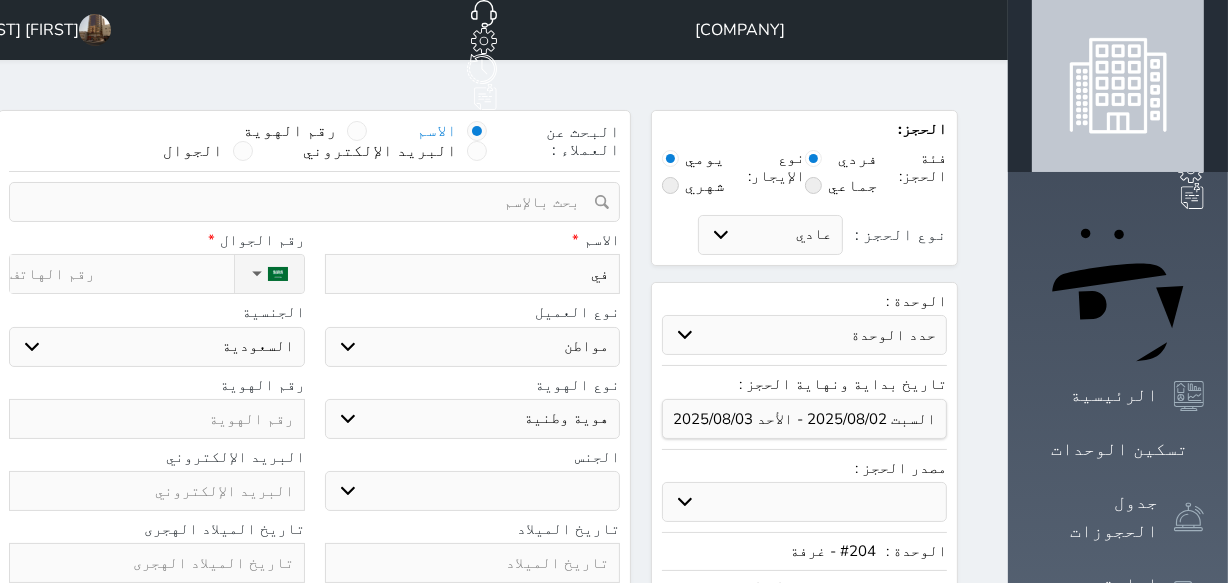 type on "فيص" 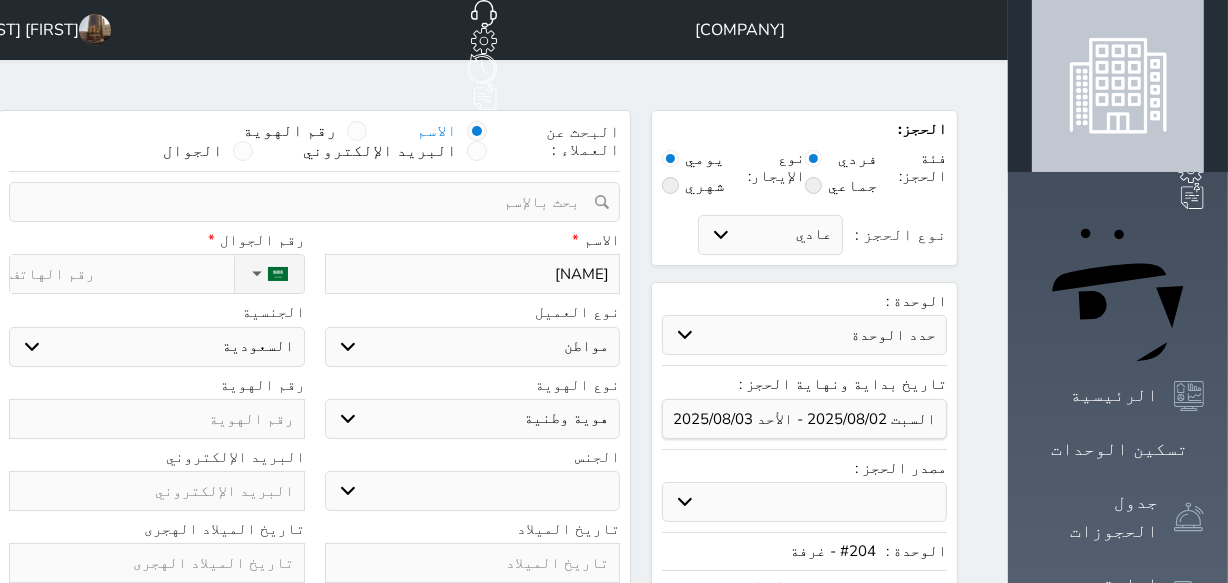 select 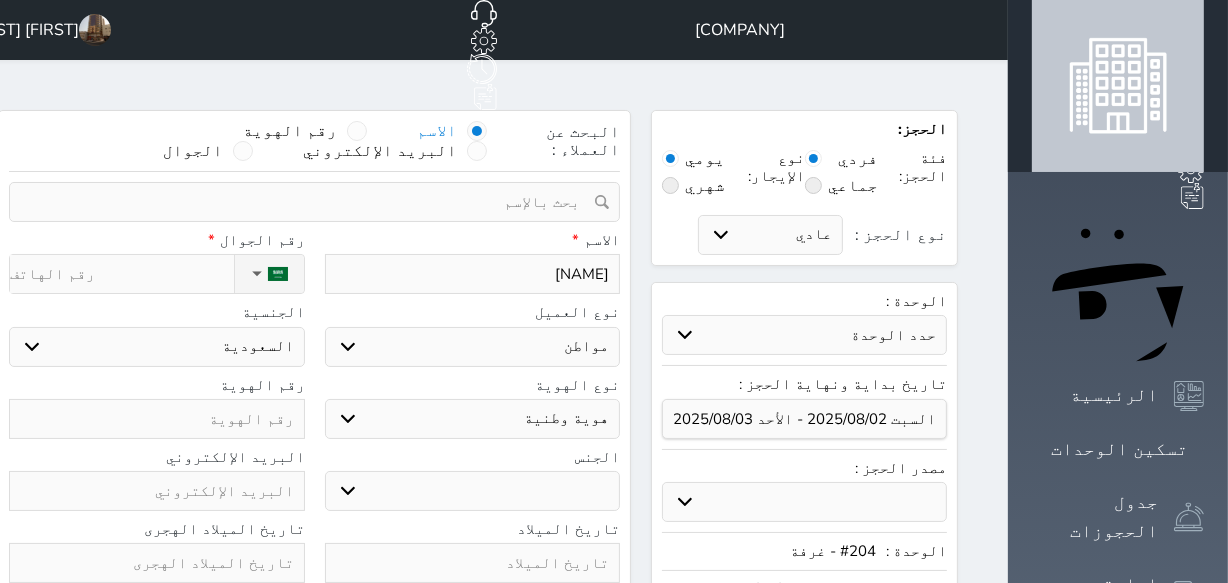 type on "فيصل" 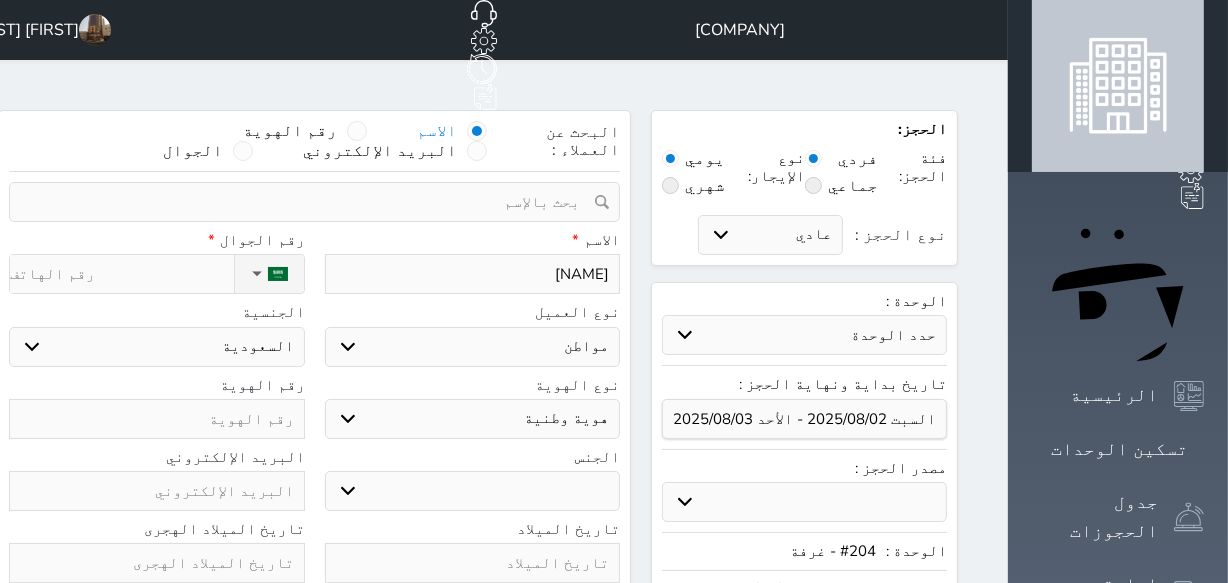 select 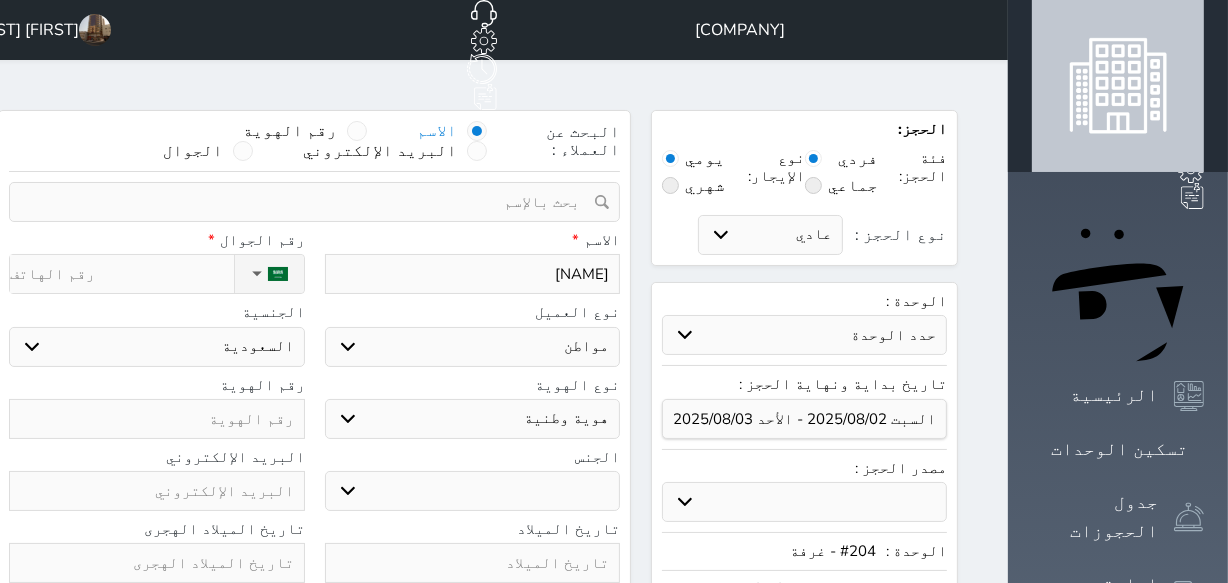 type on "فيصل" 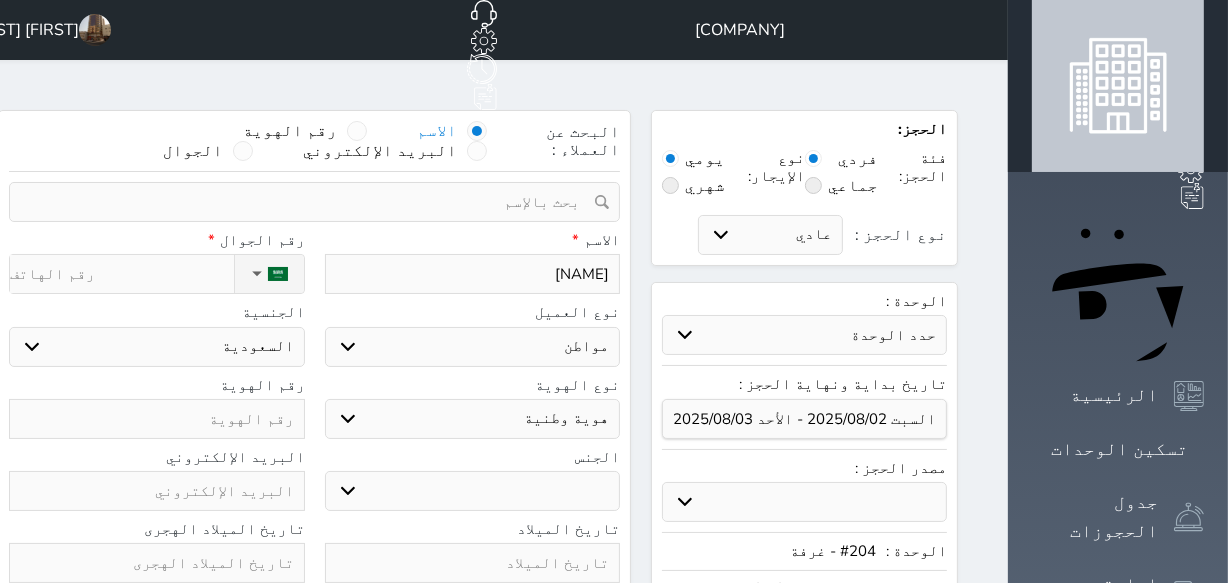 select 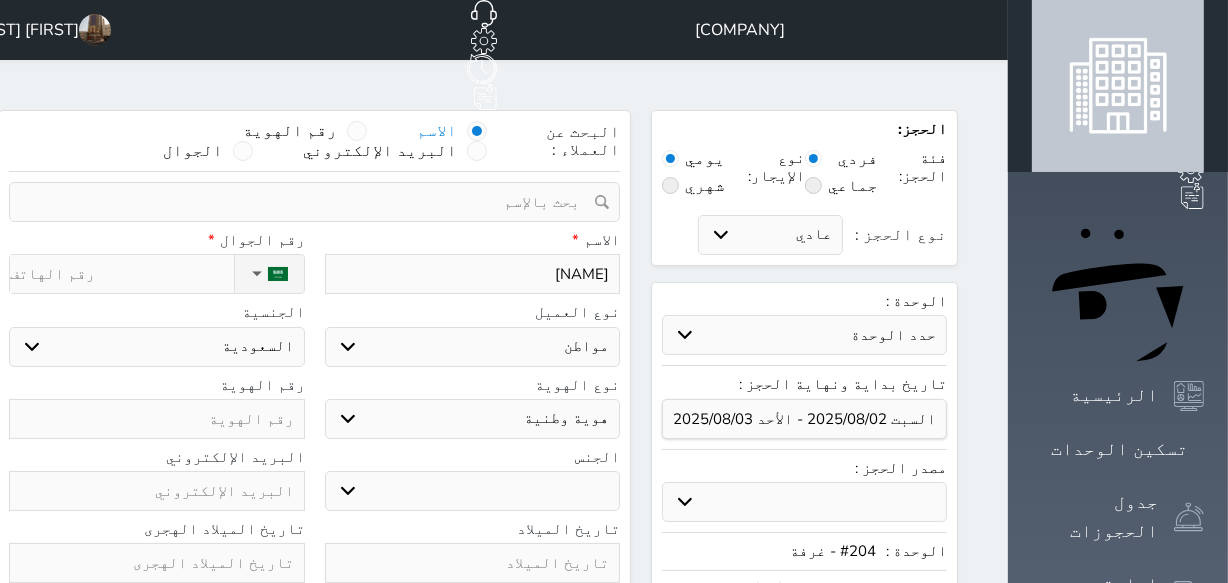 type on "فيصل ع" 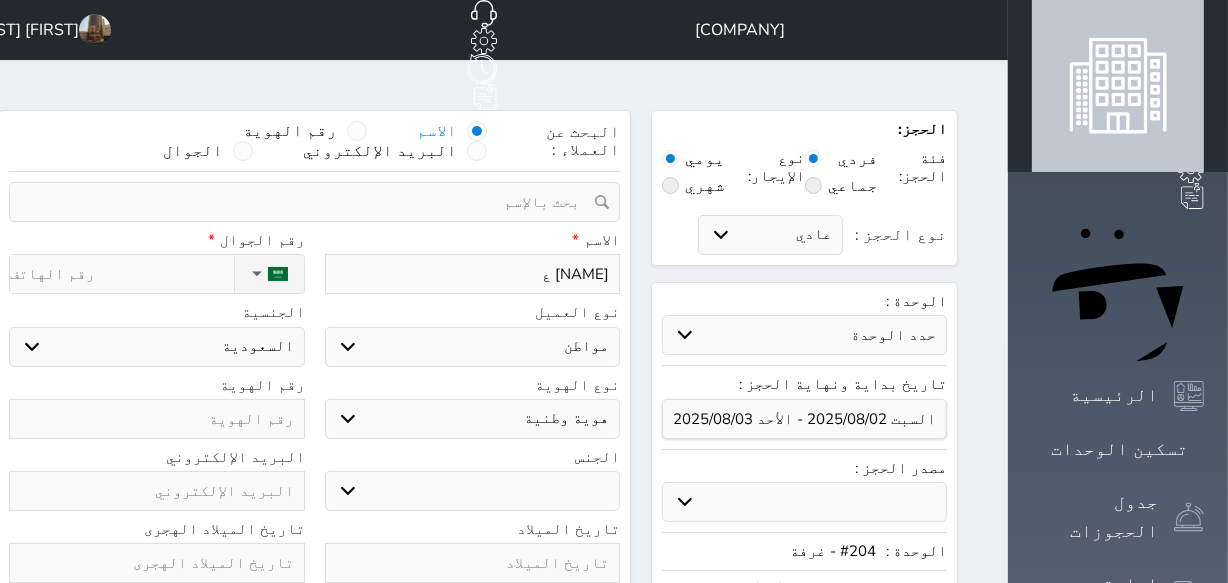 select 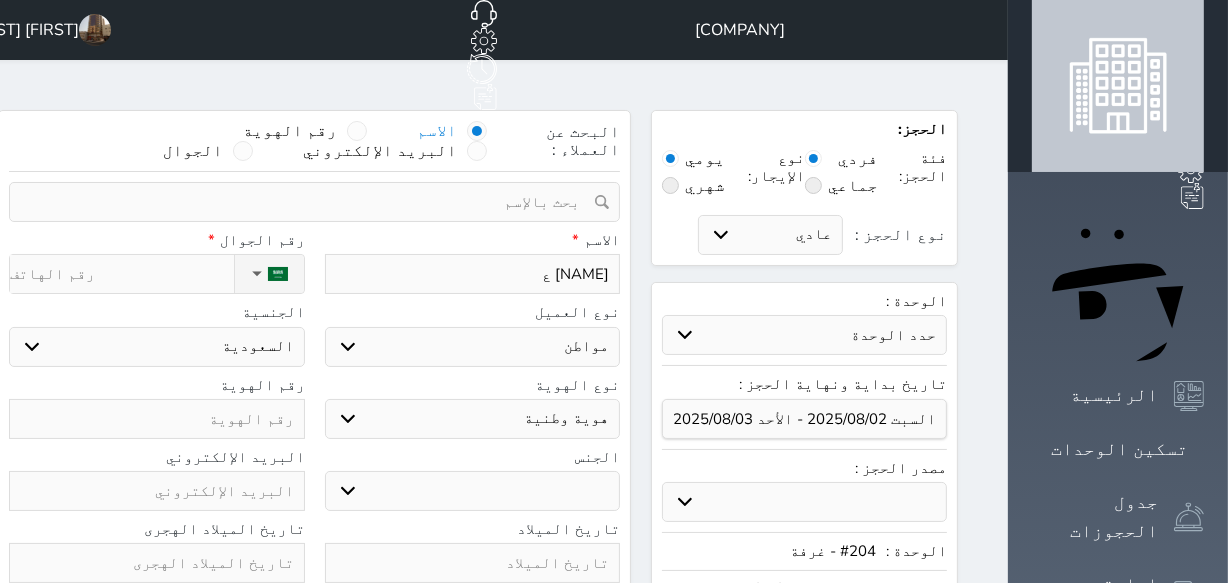 type on "فيصل عل" 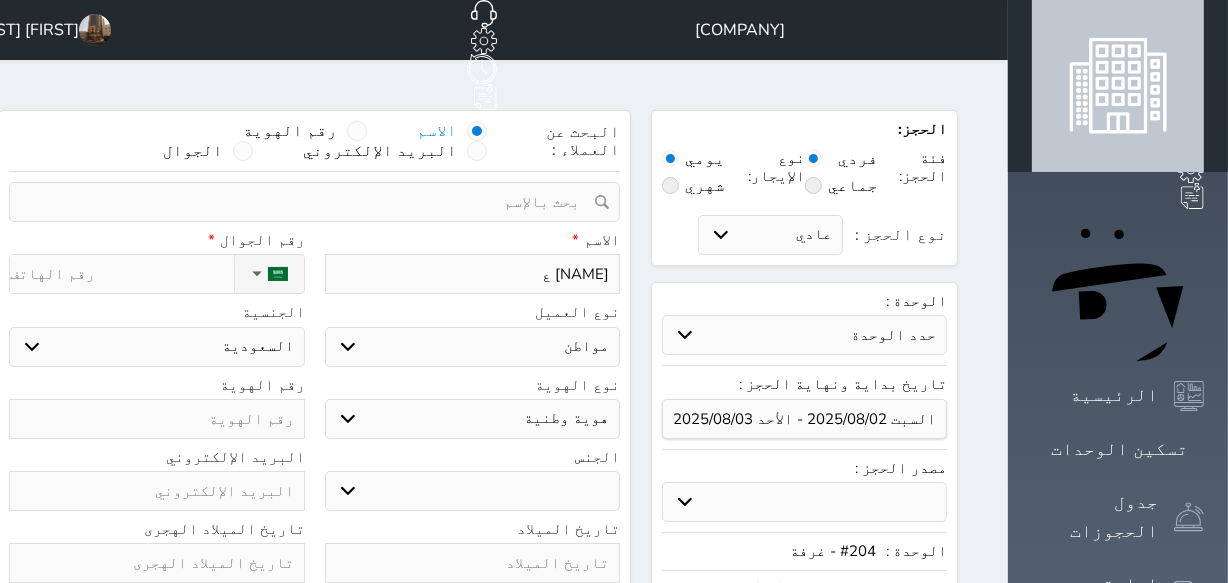 select 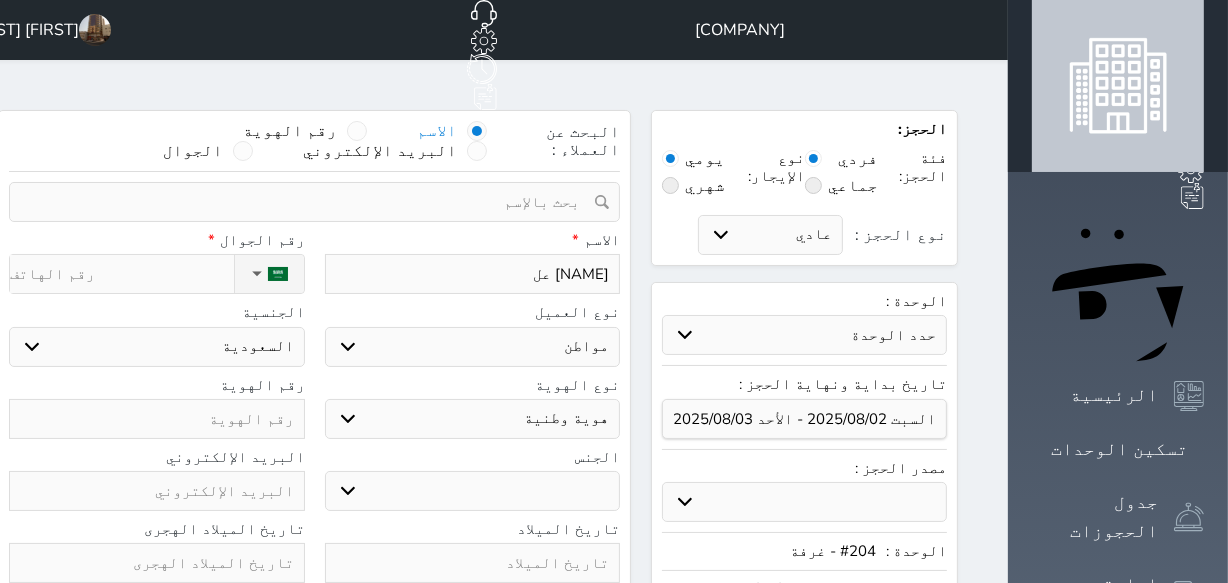 type on "فيصل على" 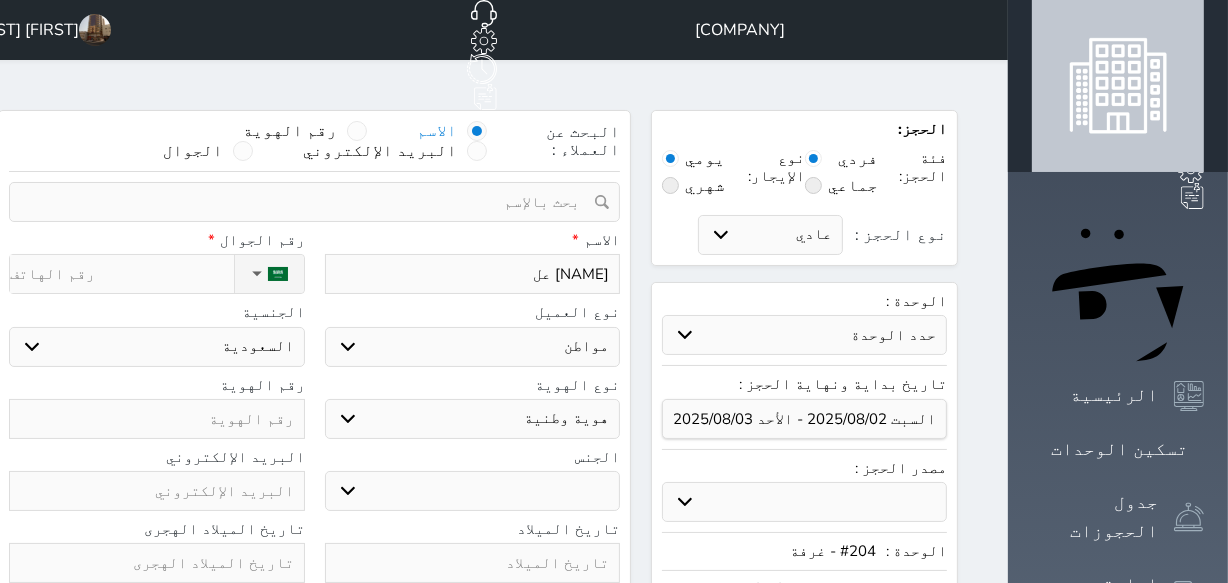 select 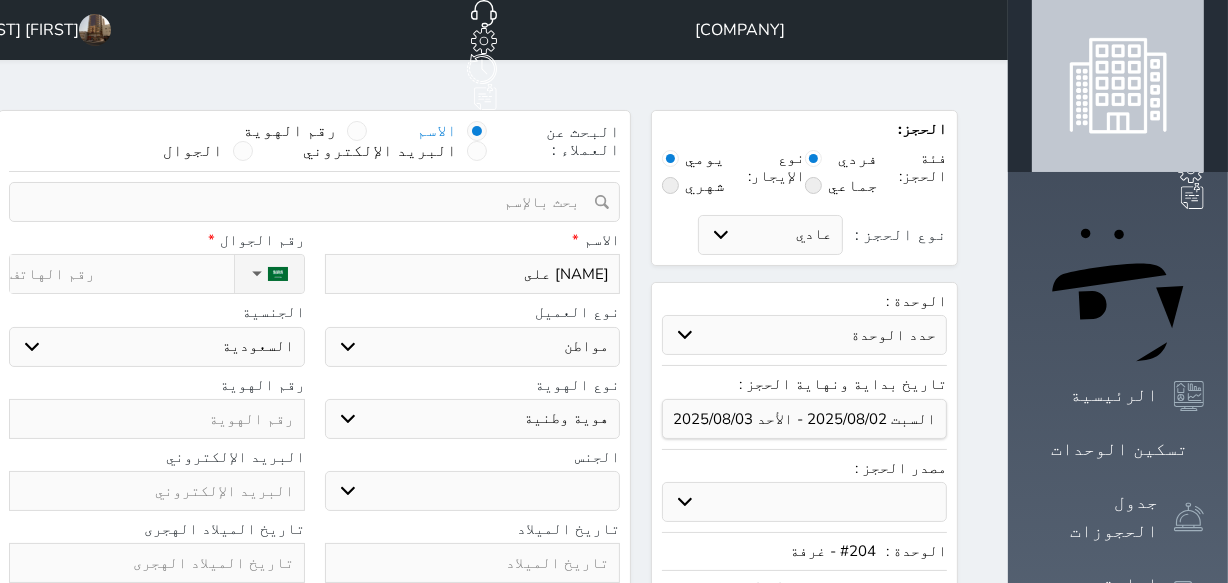 type on "فيصل على" 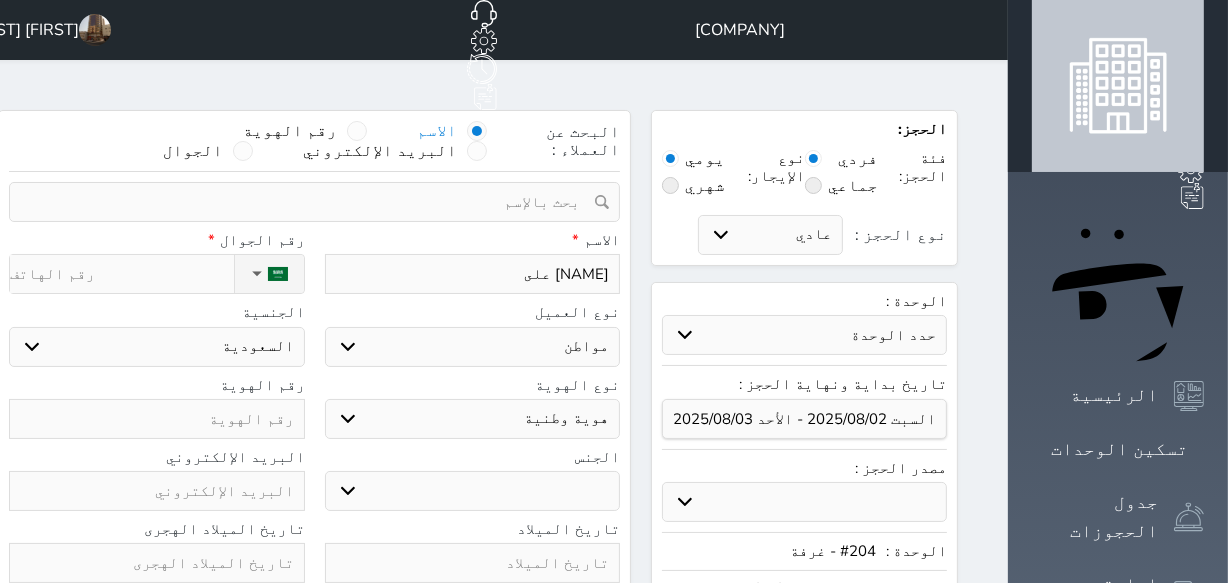 select 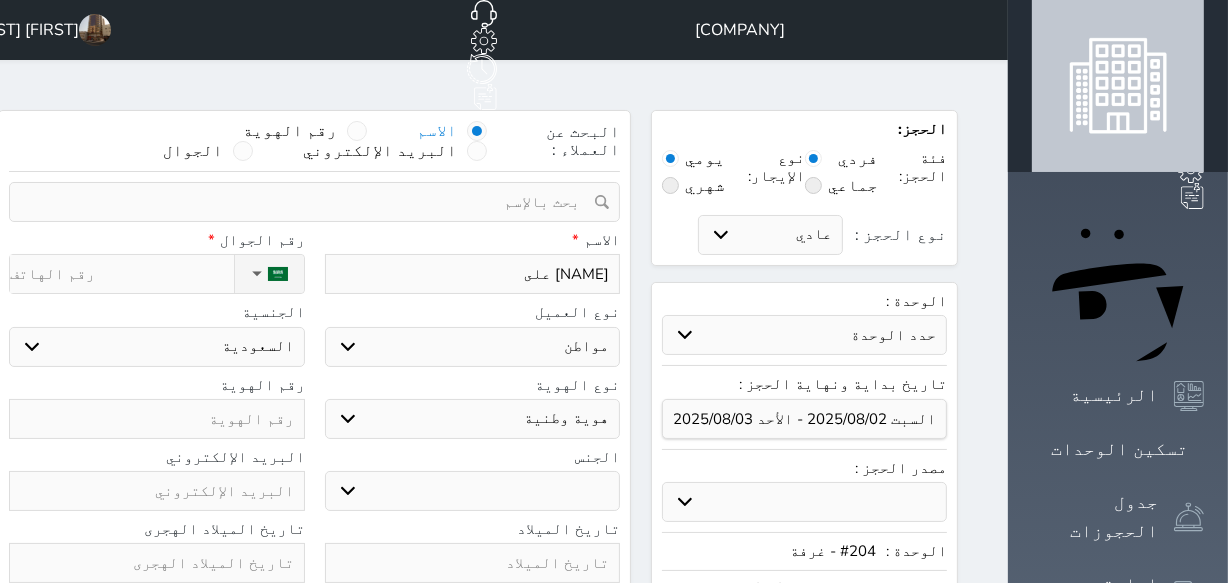 type on "فيصل على ظ" 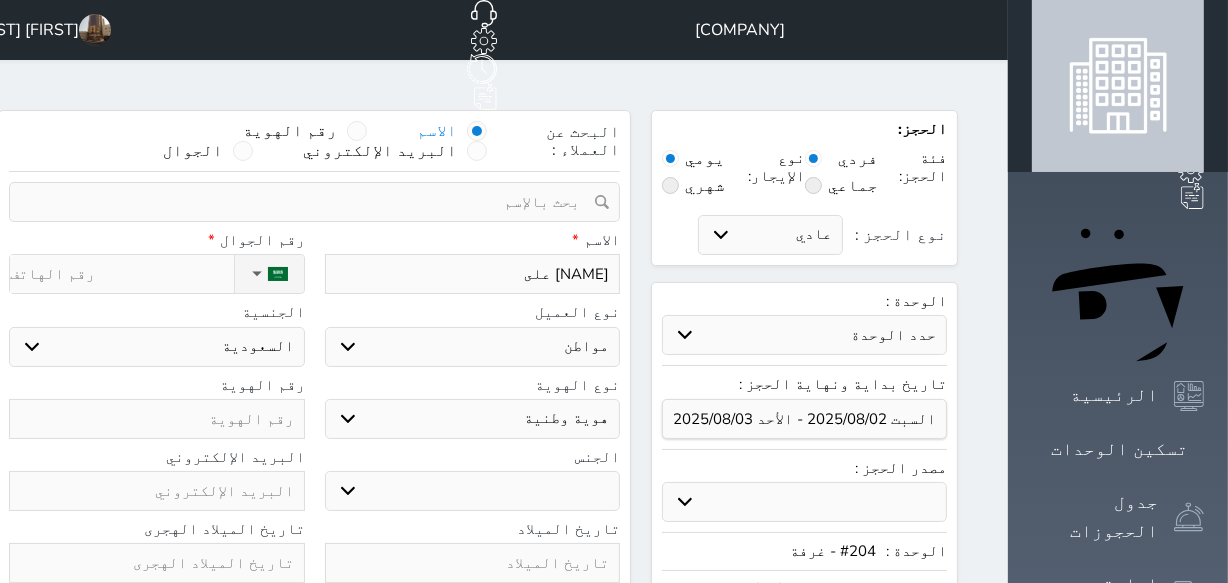select 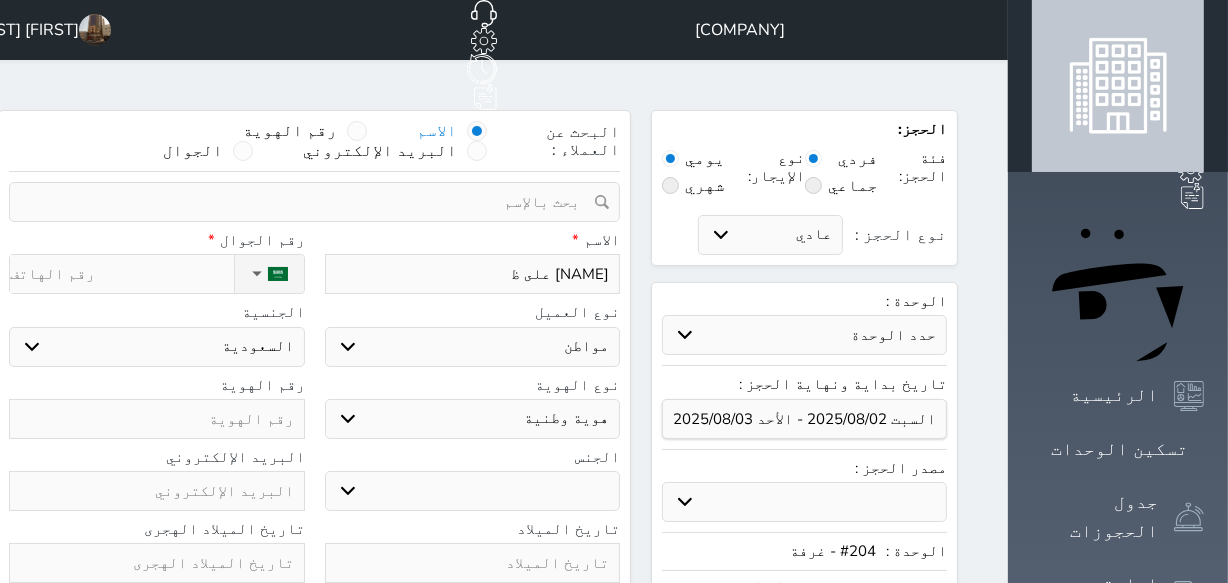 type on "فيصل على ظه" 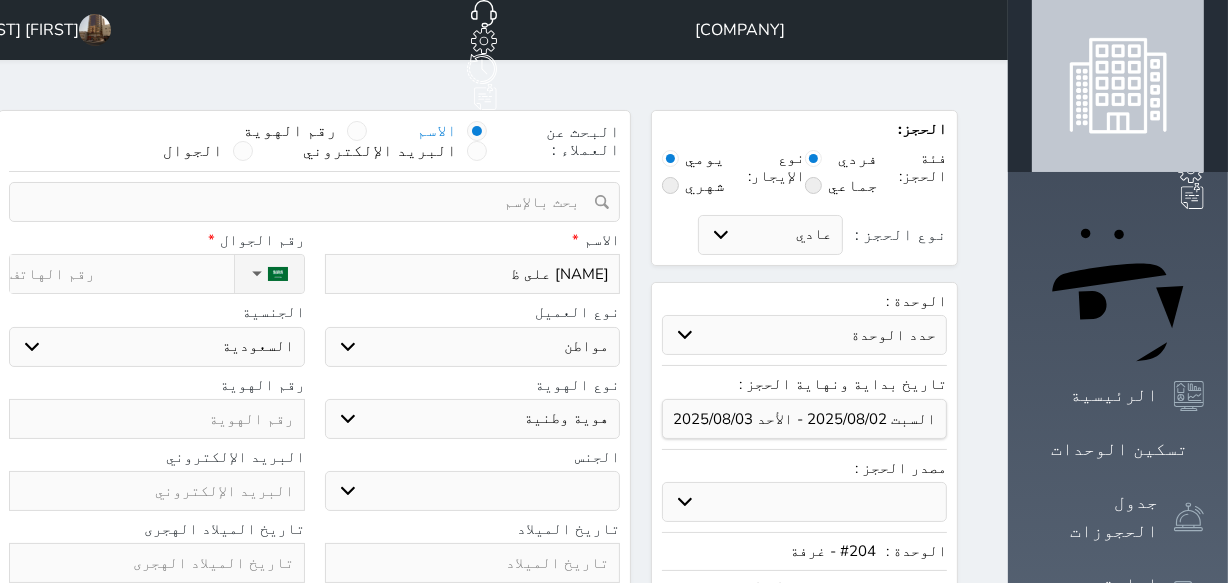 select 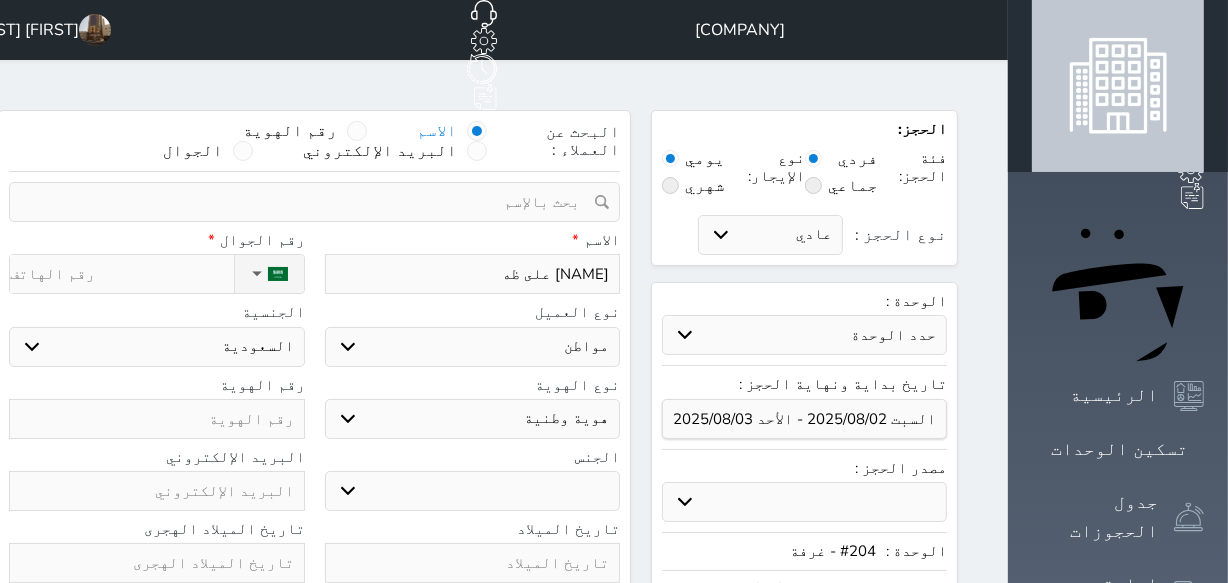 type on "فيصل على ظهر" 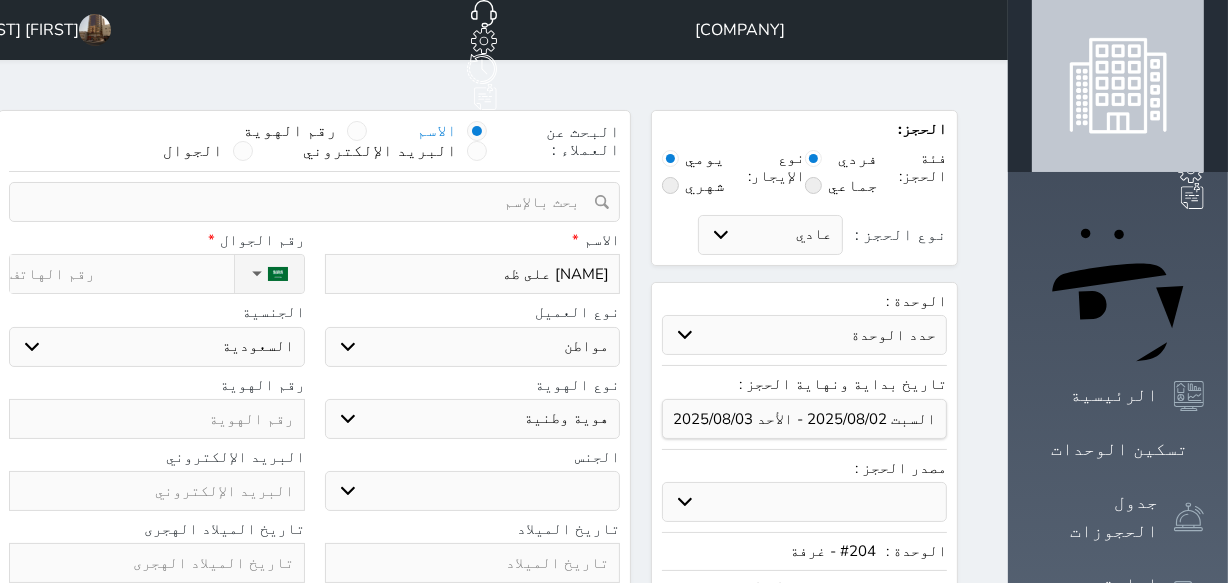 select 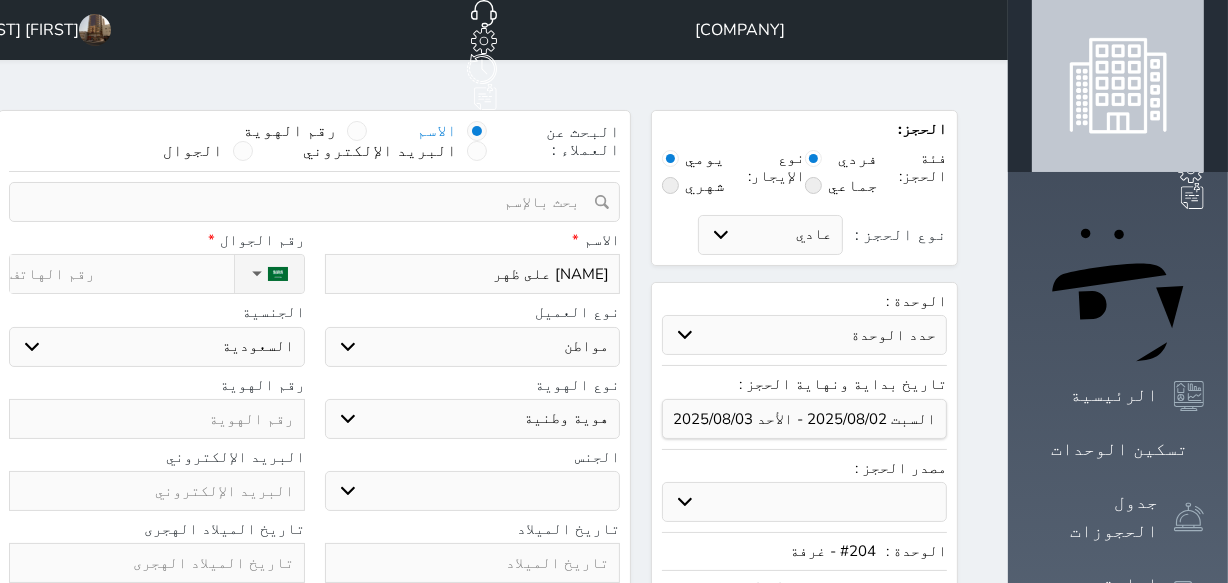 type on "فيصل على ظهر" 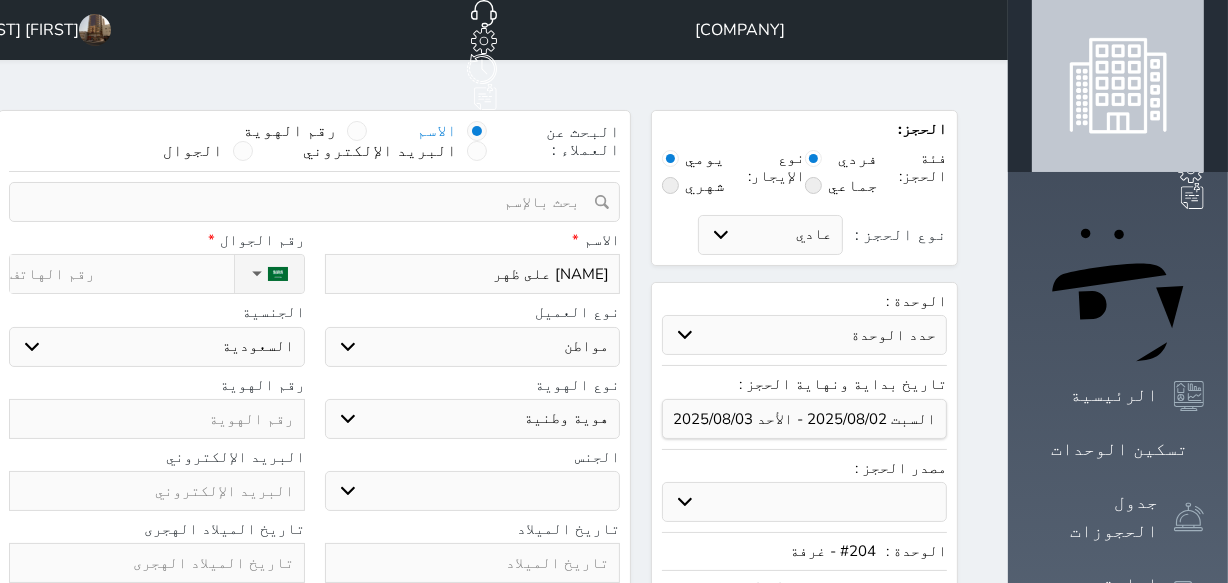 type on "0" 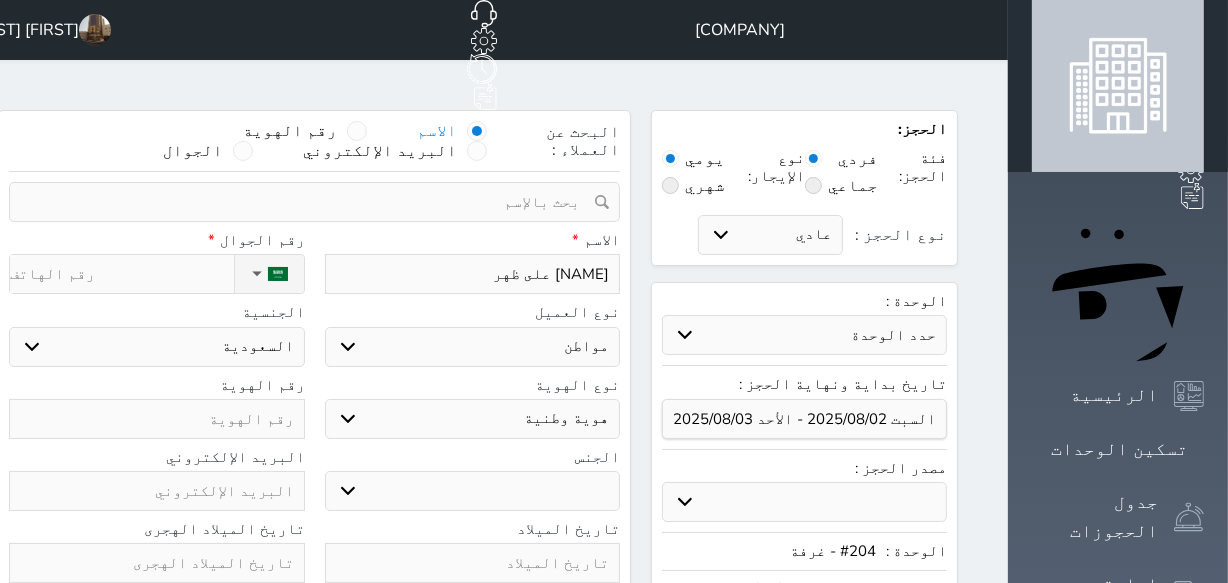 select 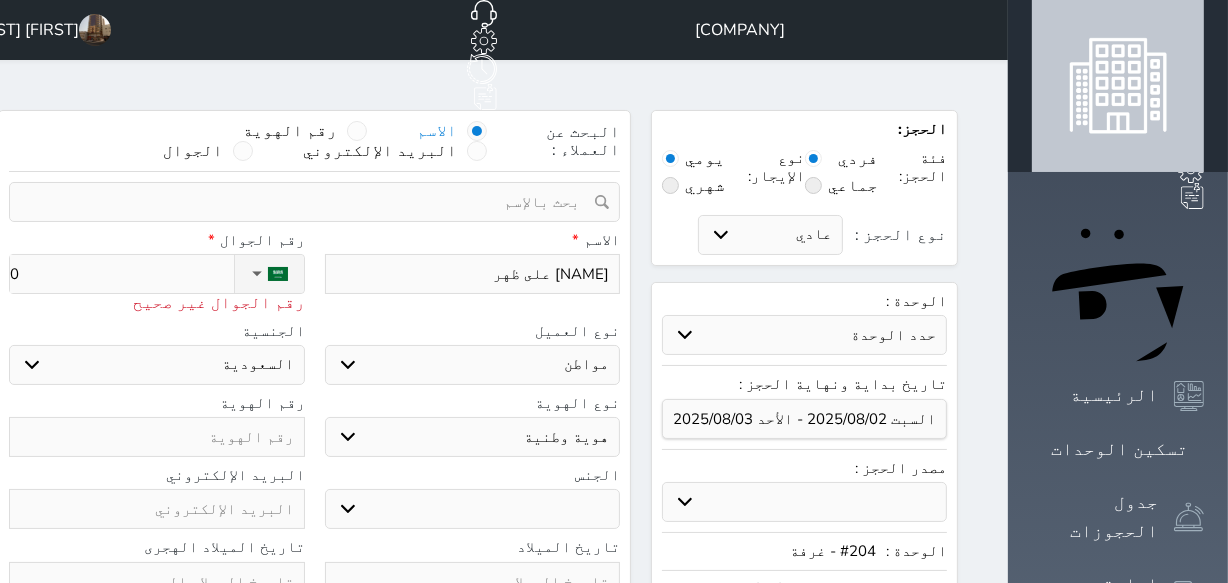 type on "05" 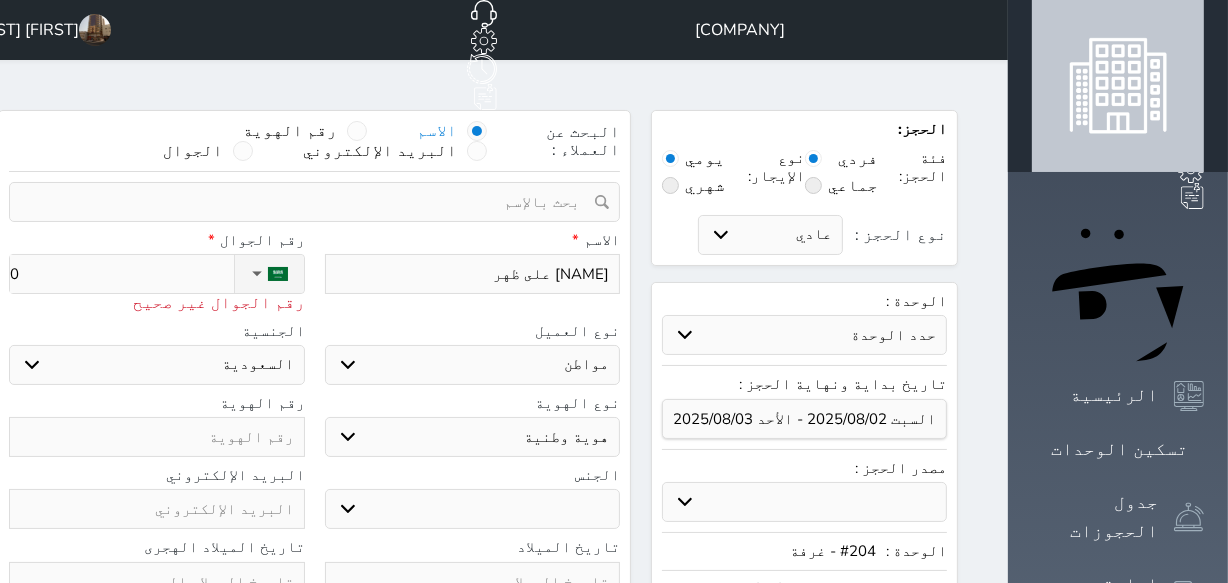 select 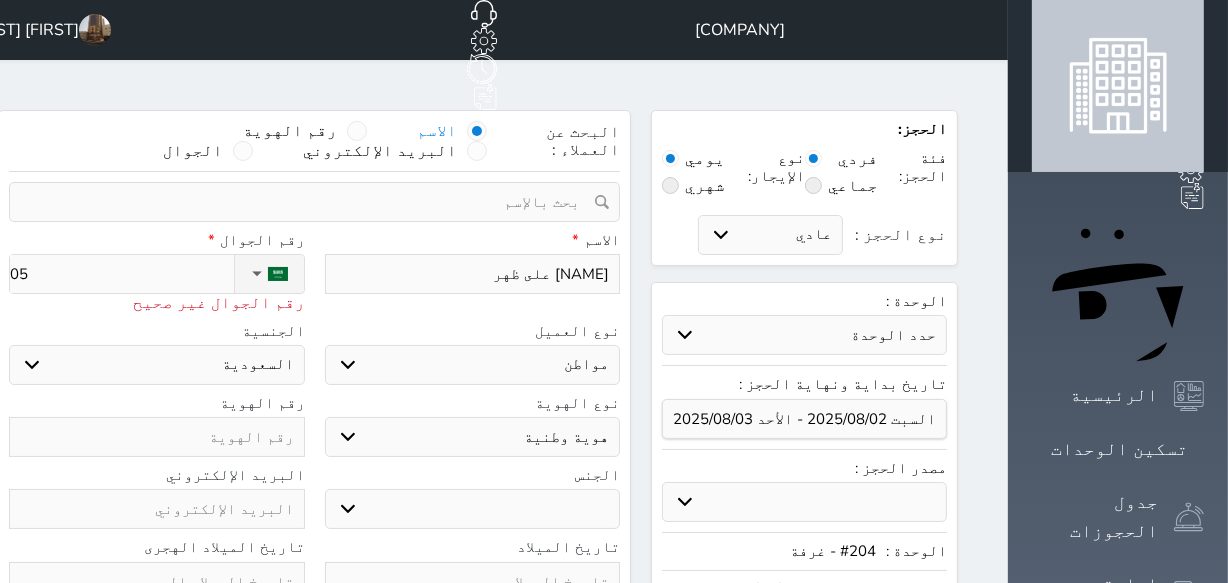 type on "057" 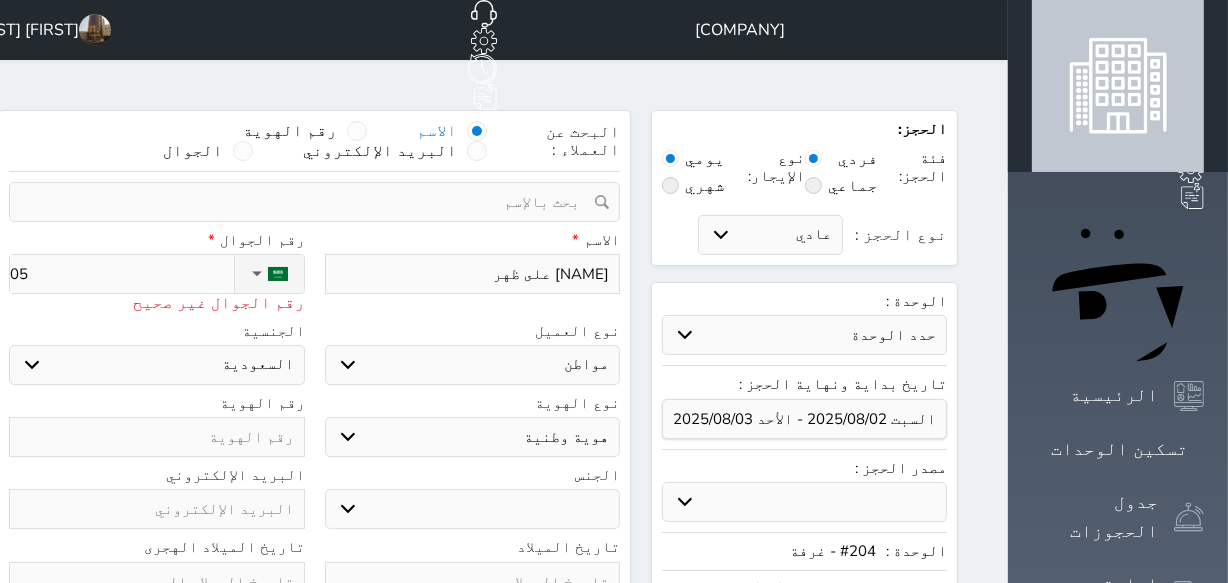 select 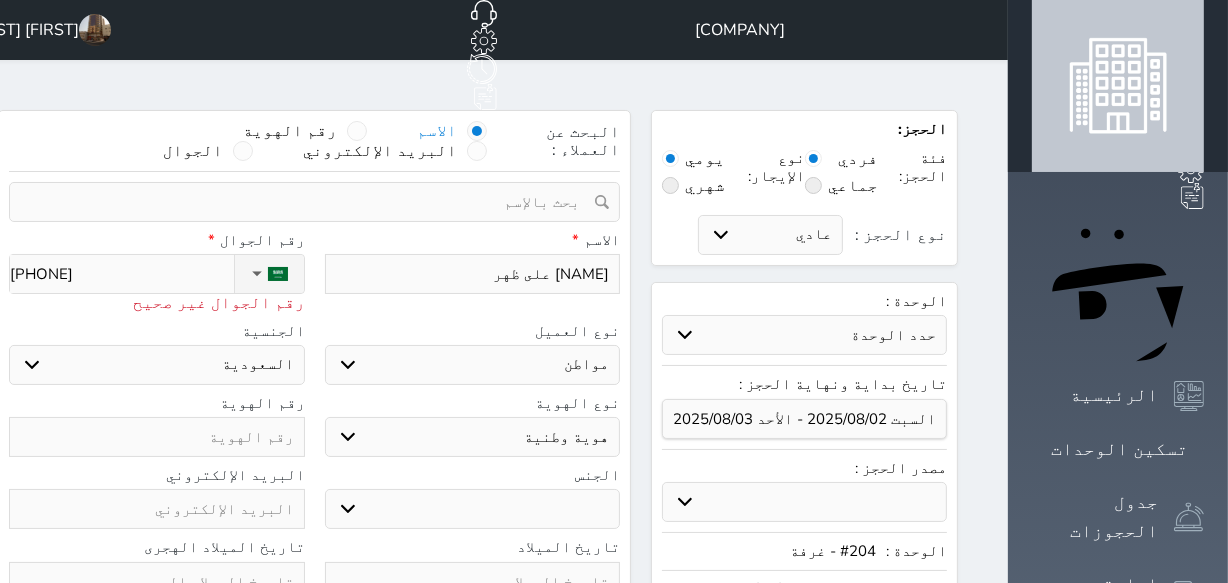 type on "0577" 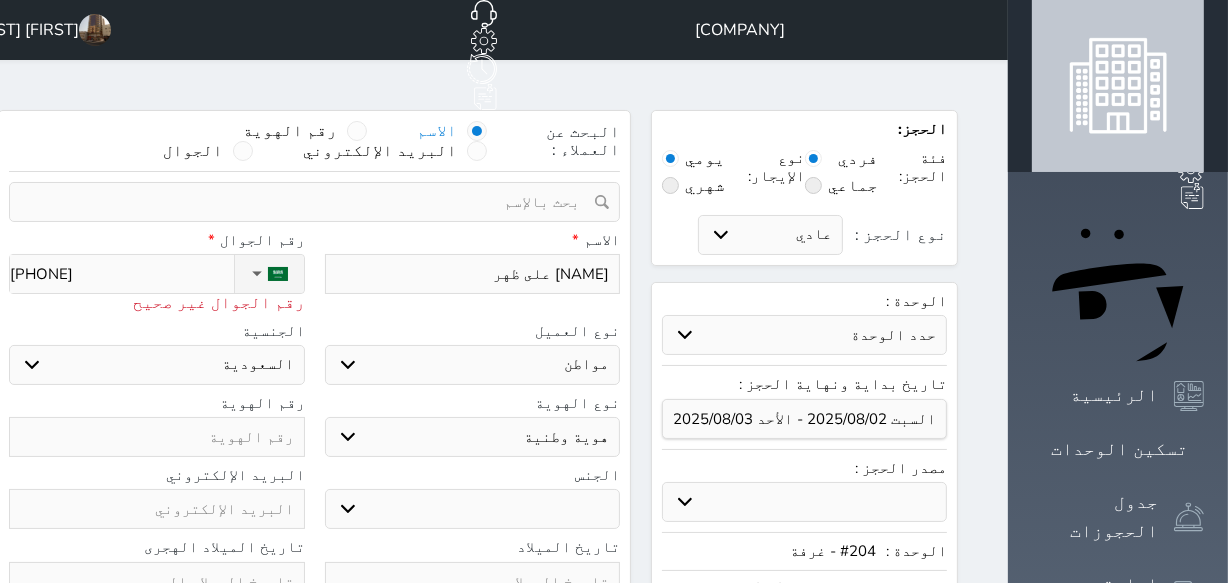 select 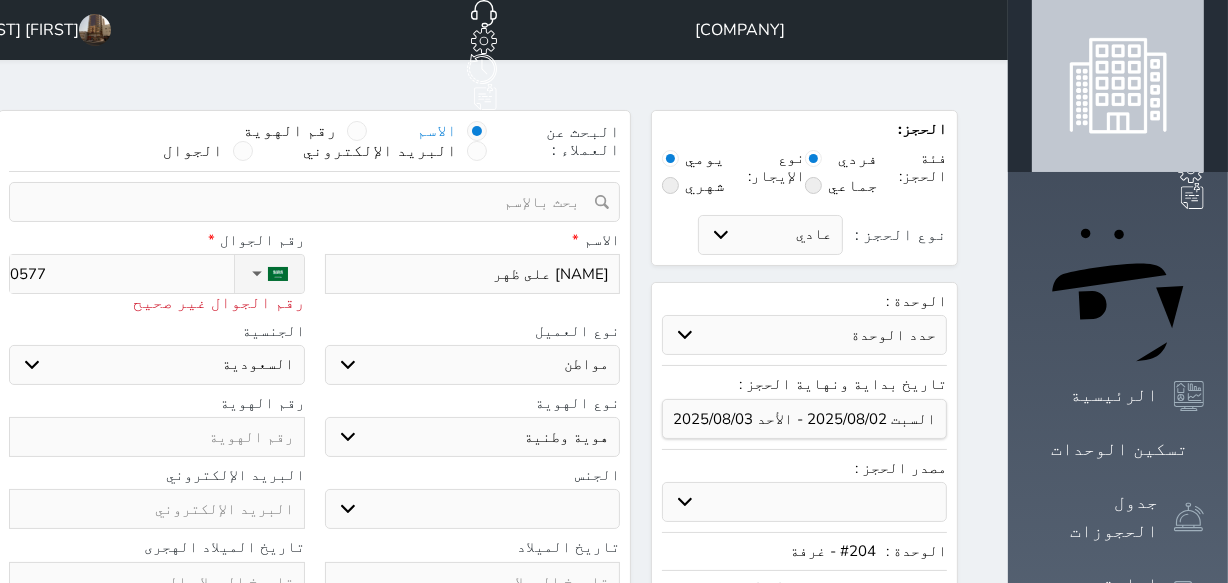 type on "05776" 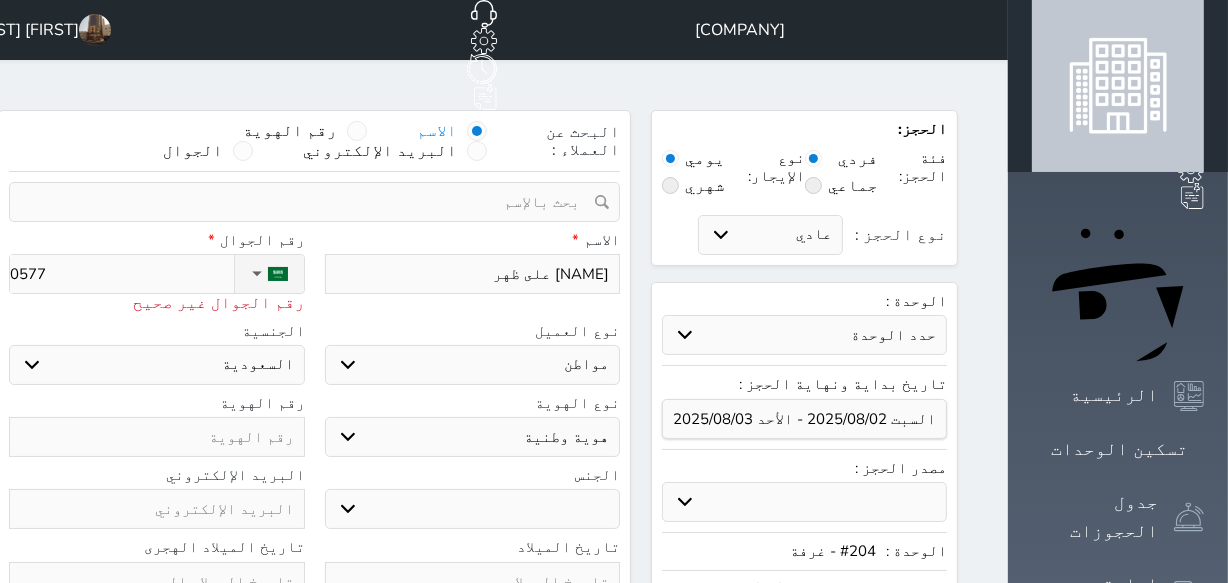 select 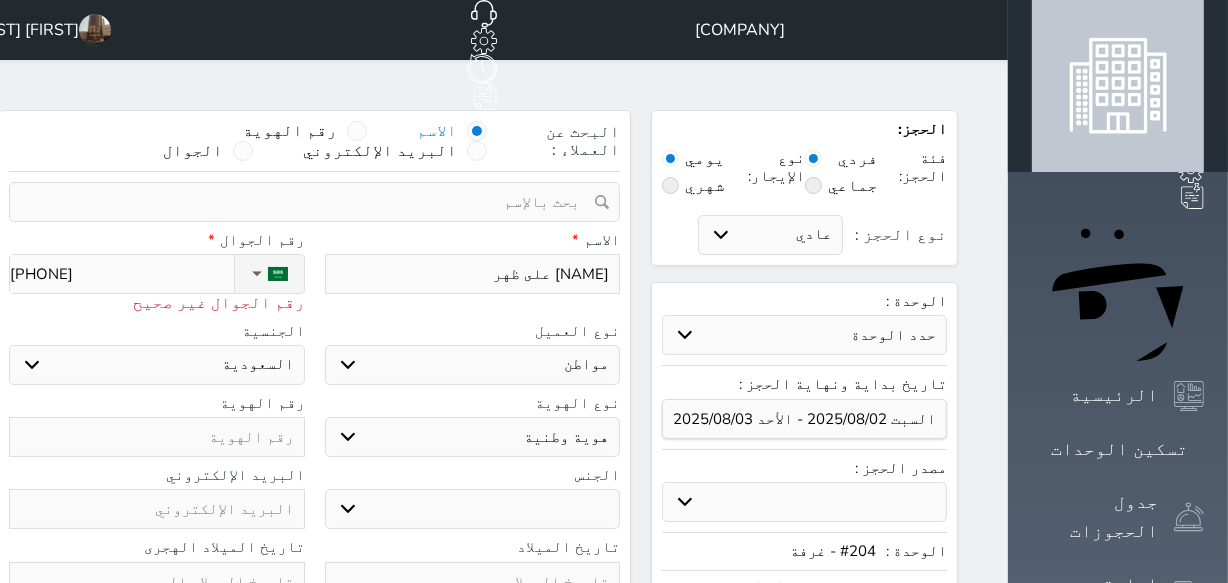 type on "057761" 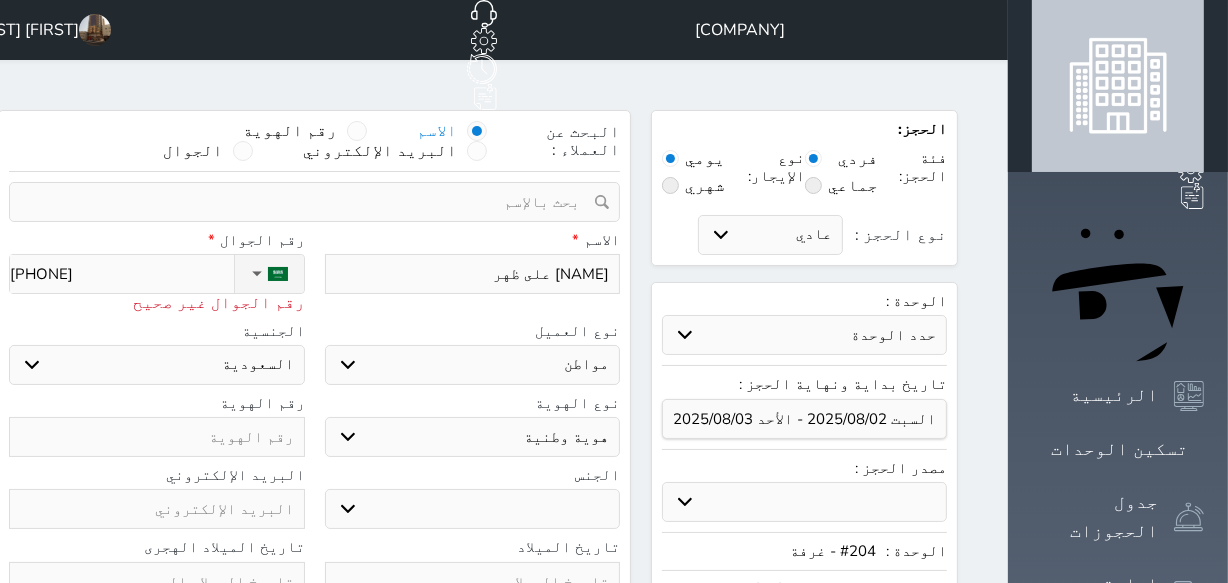 select 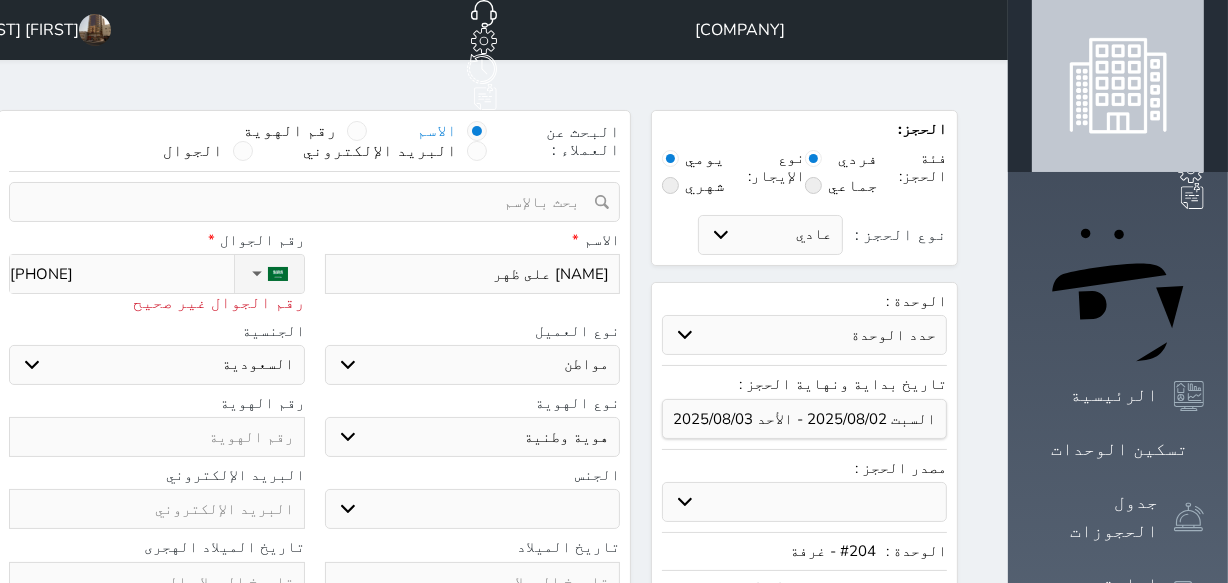 type on "0577619" 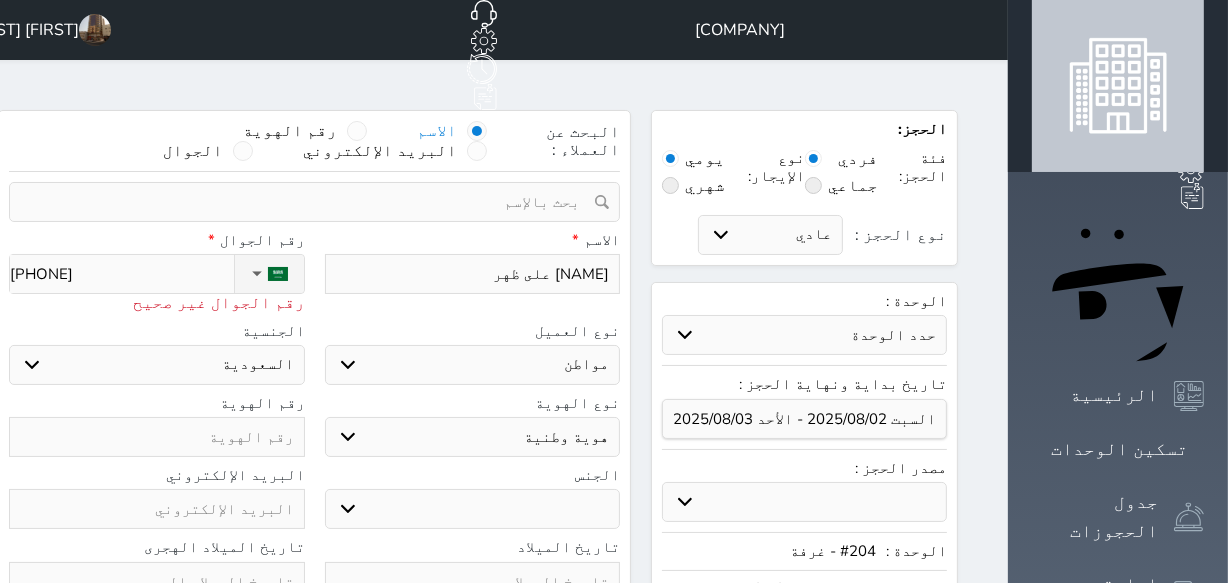 select 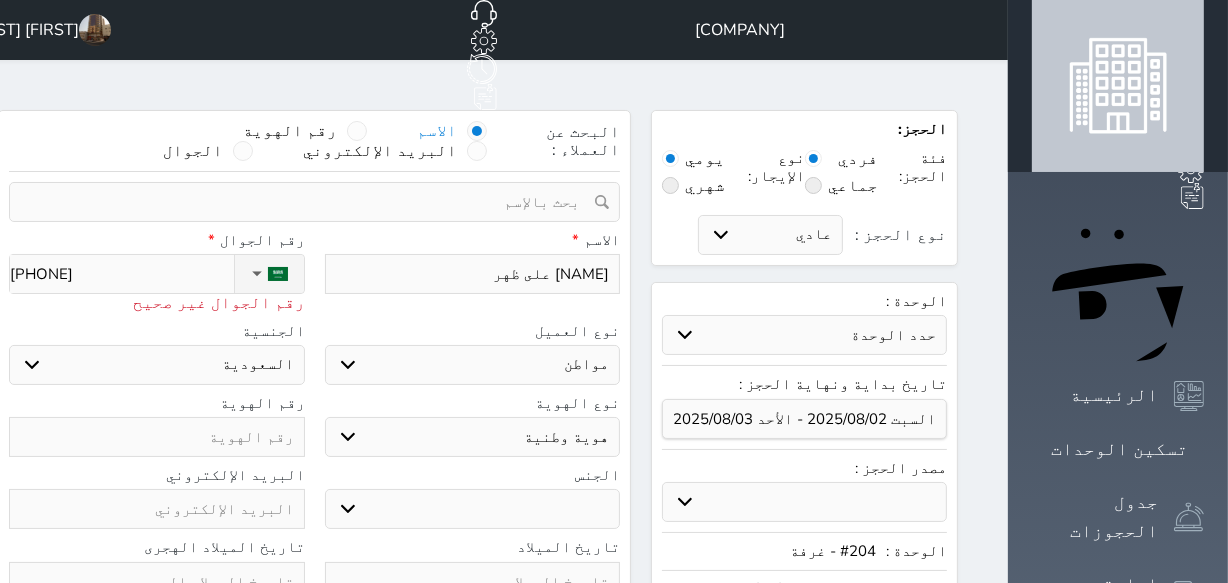 type on "05776196" 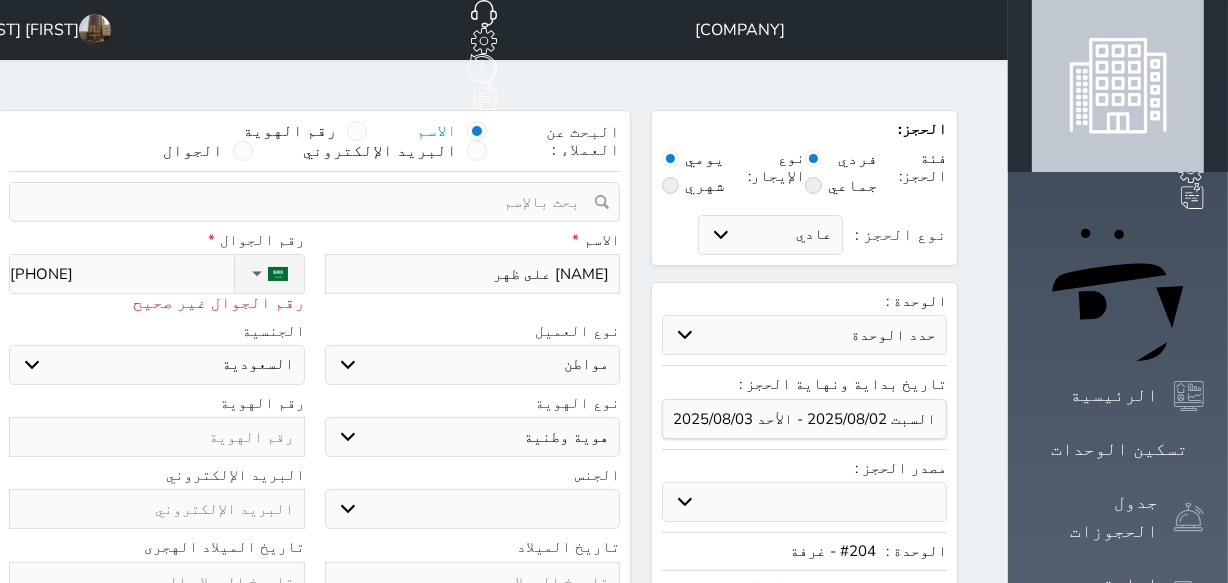 select 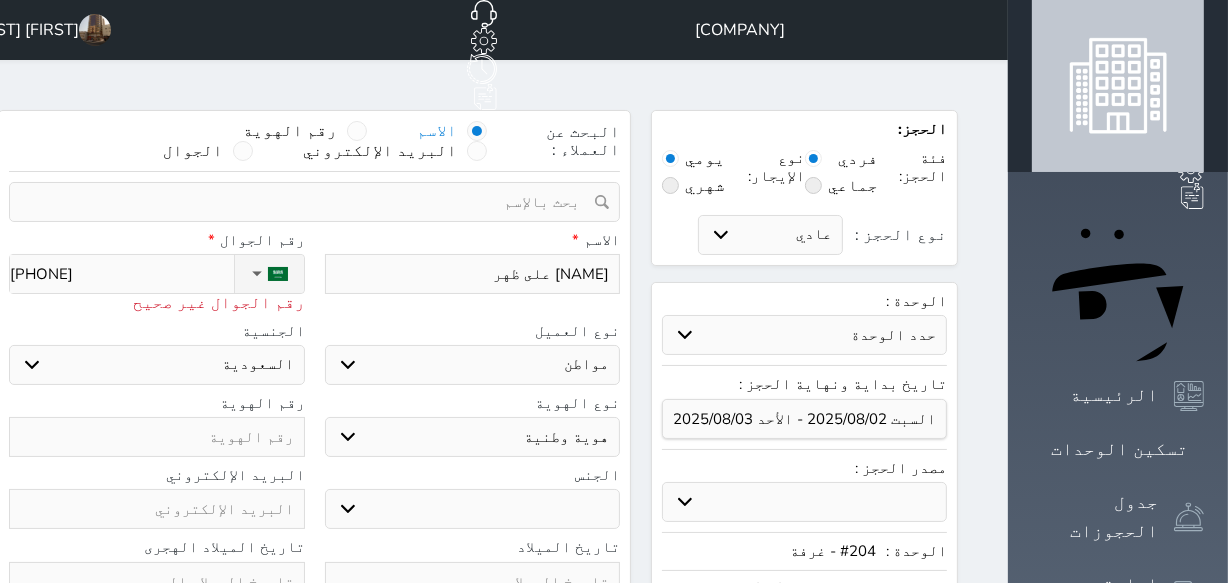 type on "057761969" 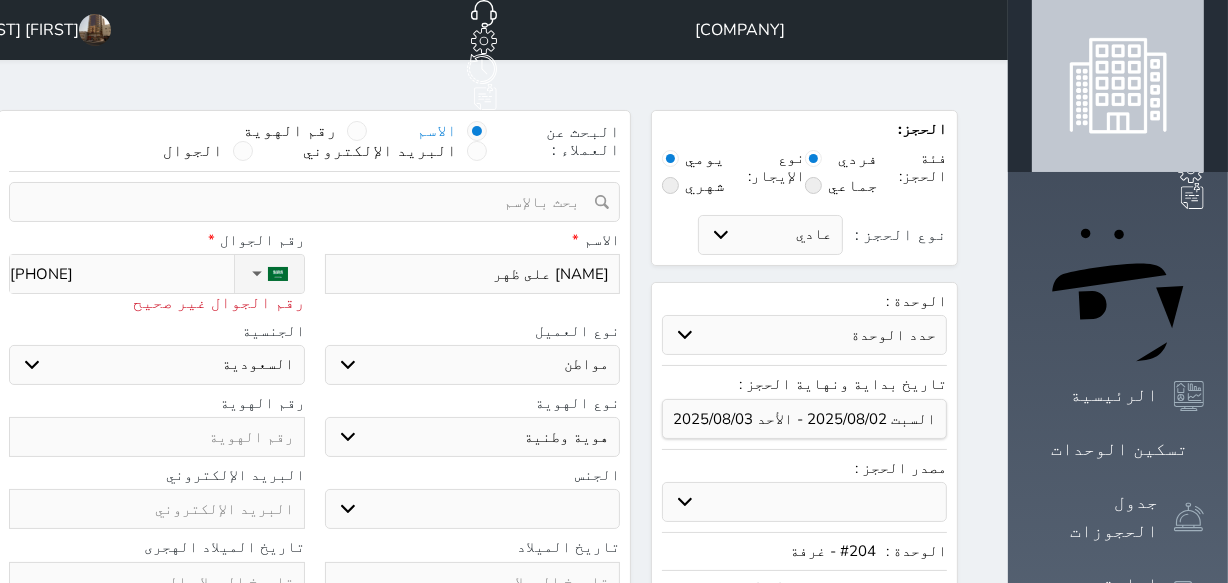 select 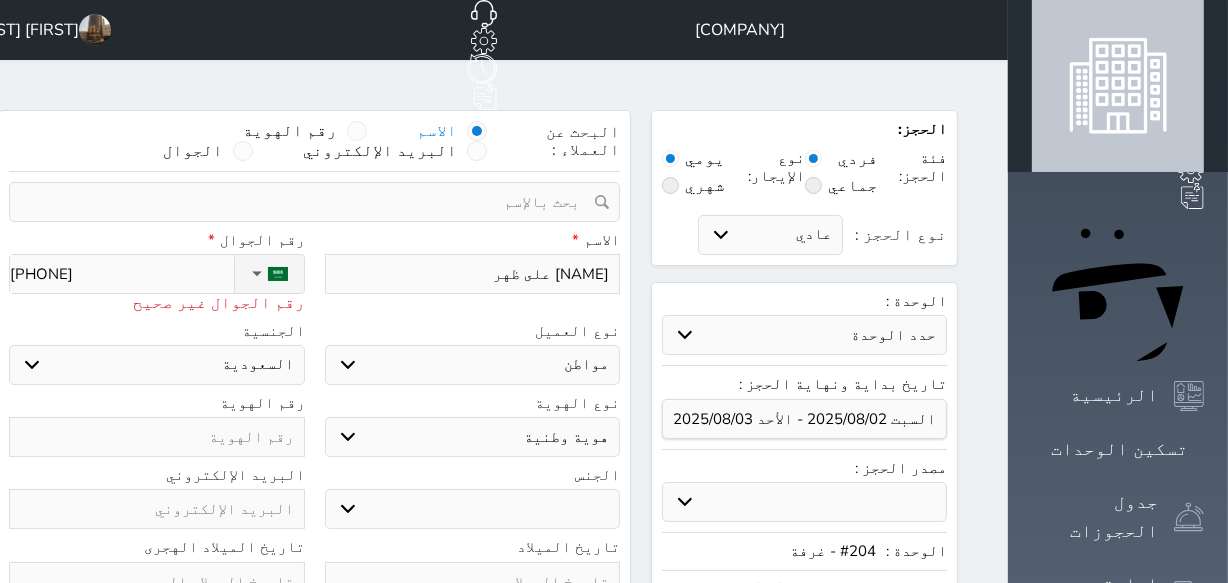 type on "+966 57 761 9690" 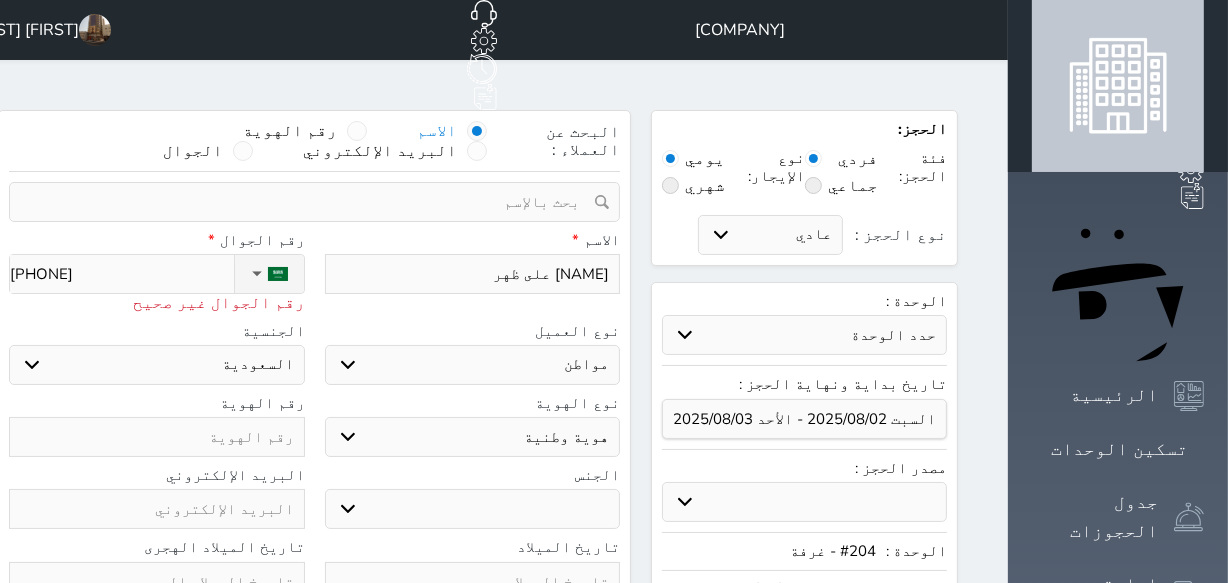 select 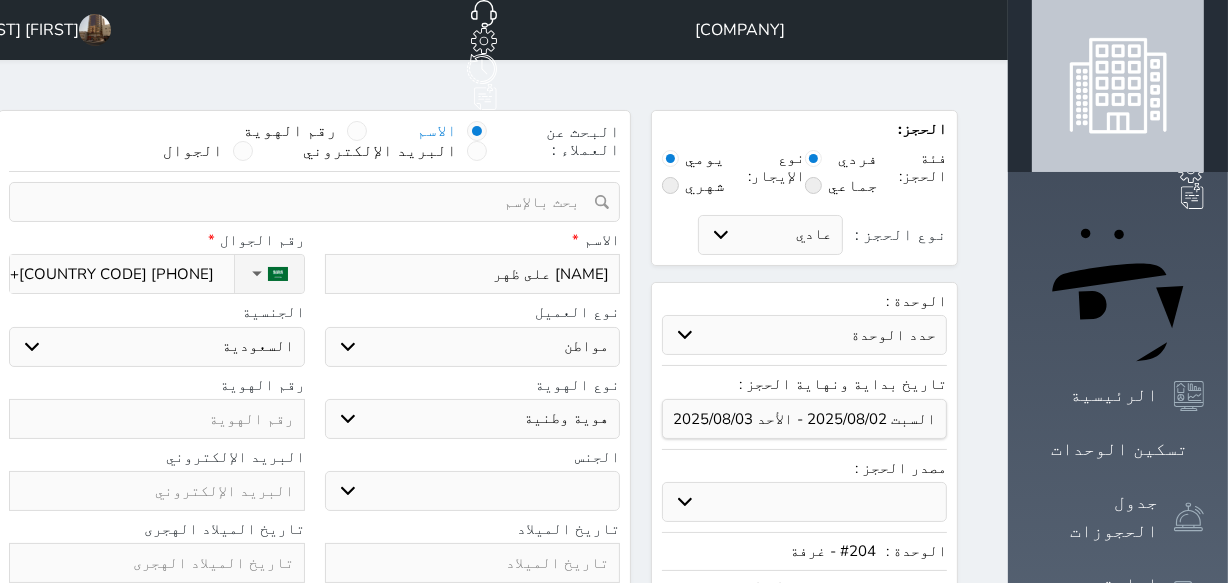 type on "+966 57 761 9690" 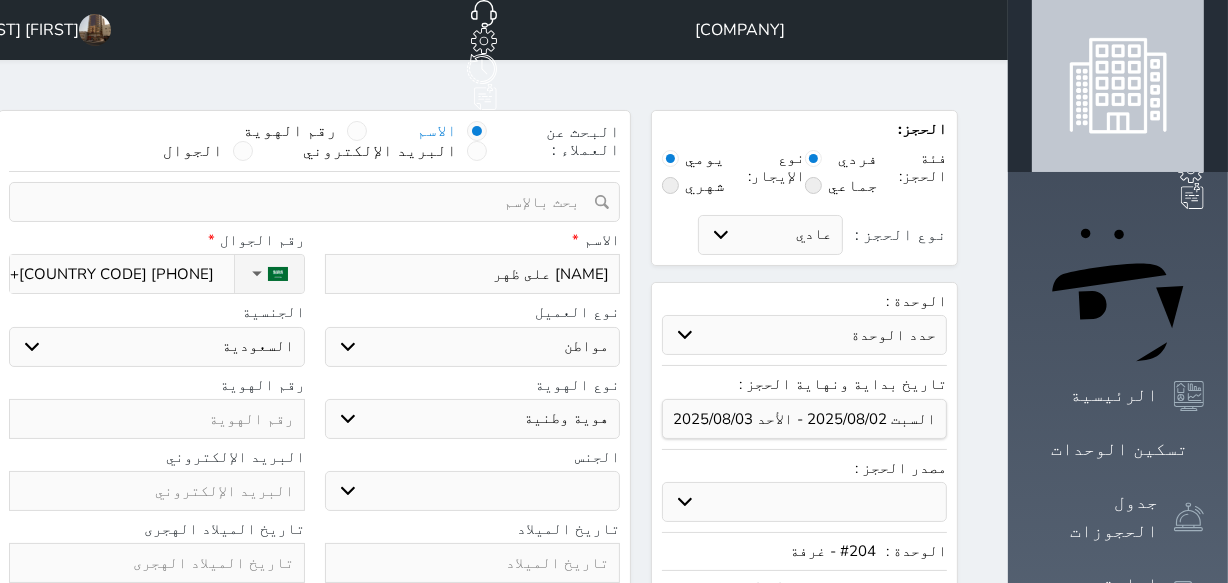 click on "اختر نوع   مواطن مواطن خليجي زائر مقيم" at bounding box center [473, 347] 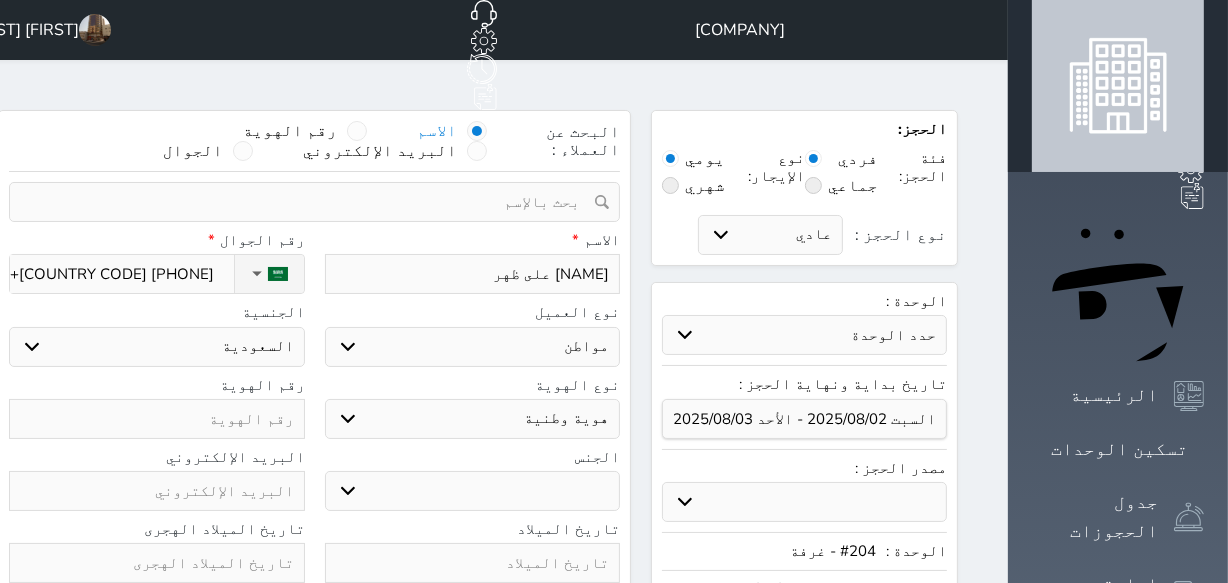 select on "4" 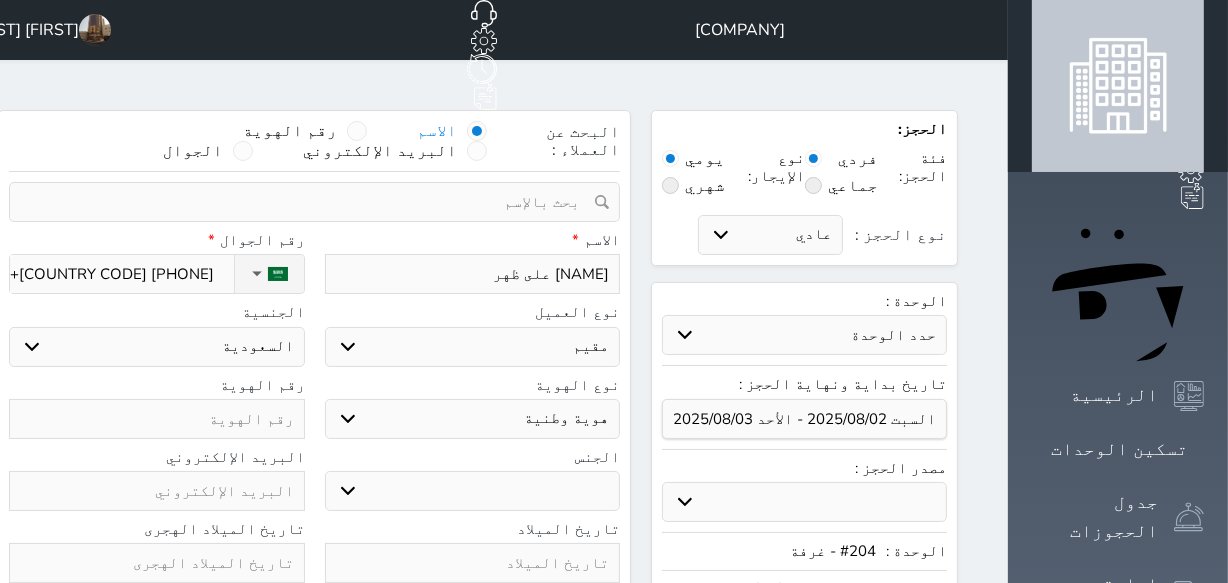 click on "اختر نوع   مواطن مواطن خليجي زائر مقيم" at bounding box center [473, 347] 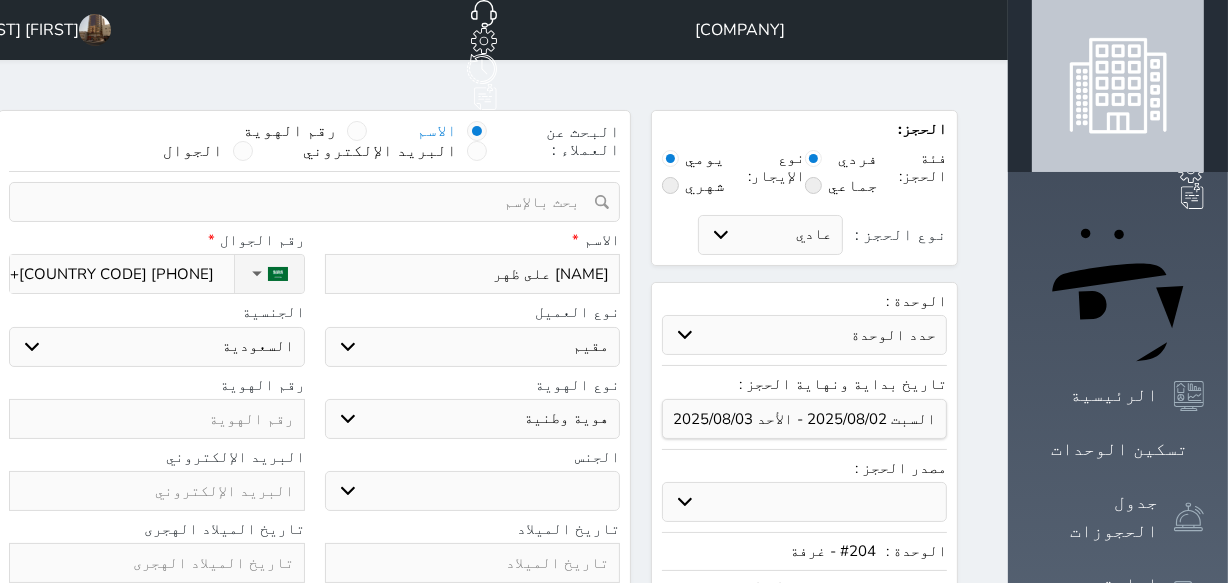 select 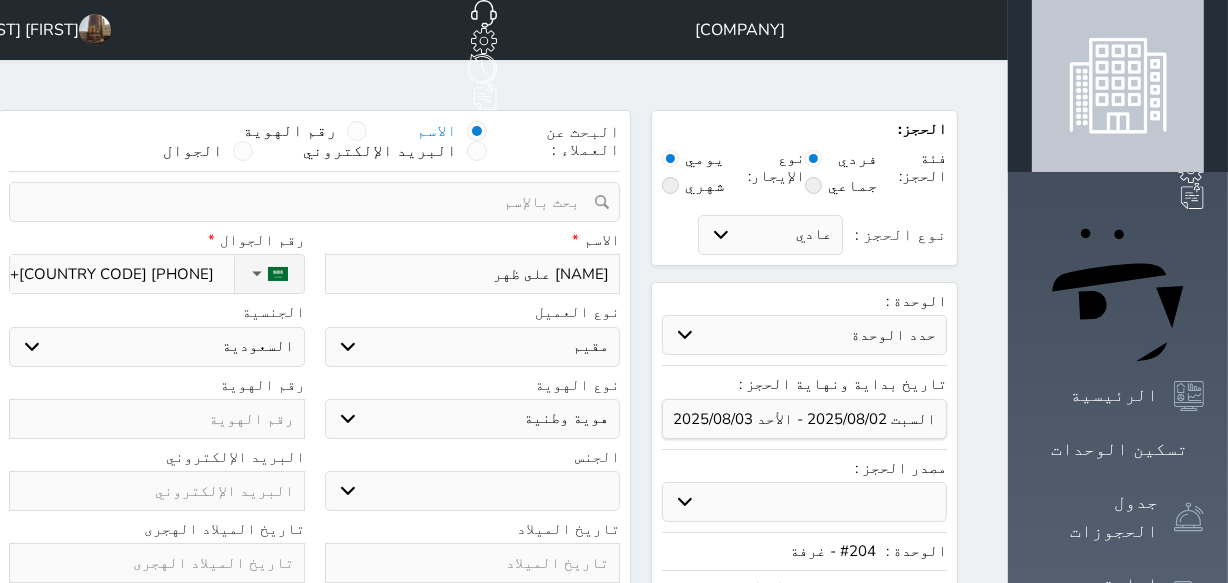 select 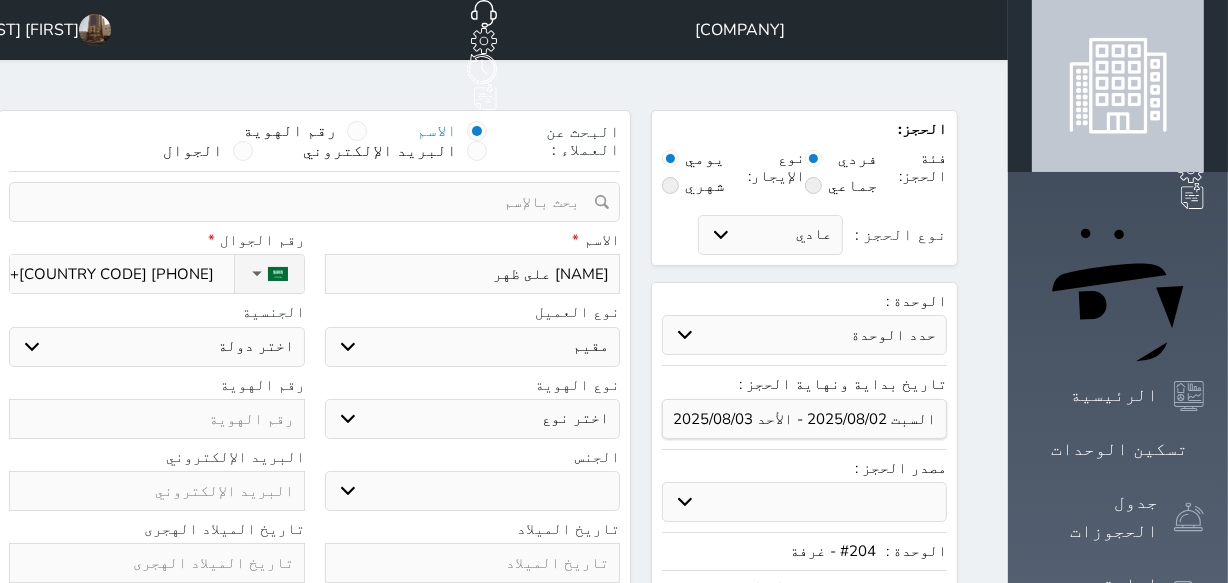 click on "اختر دولة
اثيوبيا
اجنبي بجواز سعودي
اخرى
اذربيجان
ارتيريا
ارمينيا
ازبكستان
اسبانيا
استراليا
استونيا" at bounding box center [157, 347] 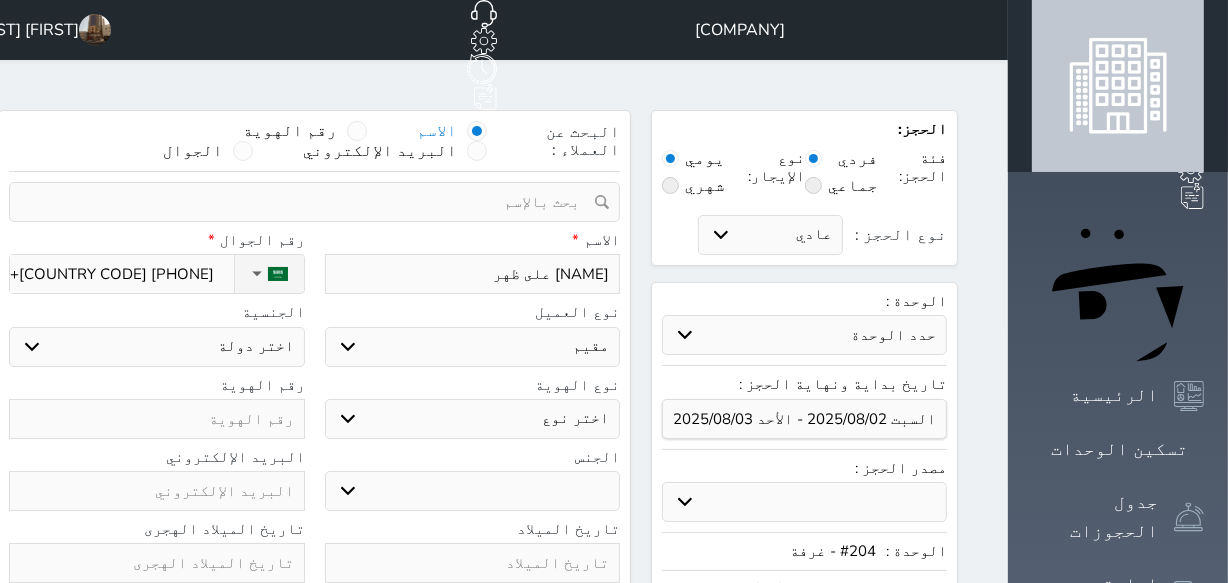 click on "اختر دولة
اثيوبيا
اجنبي بجواز سعودي
اخرى
اذربيجان
ارتيريا
ارمينيا
ازبكستان
اسبانيا
استراليا
استونيا" at bounding box center (157, 347) 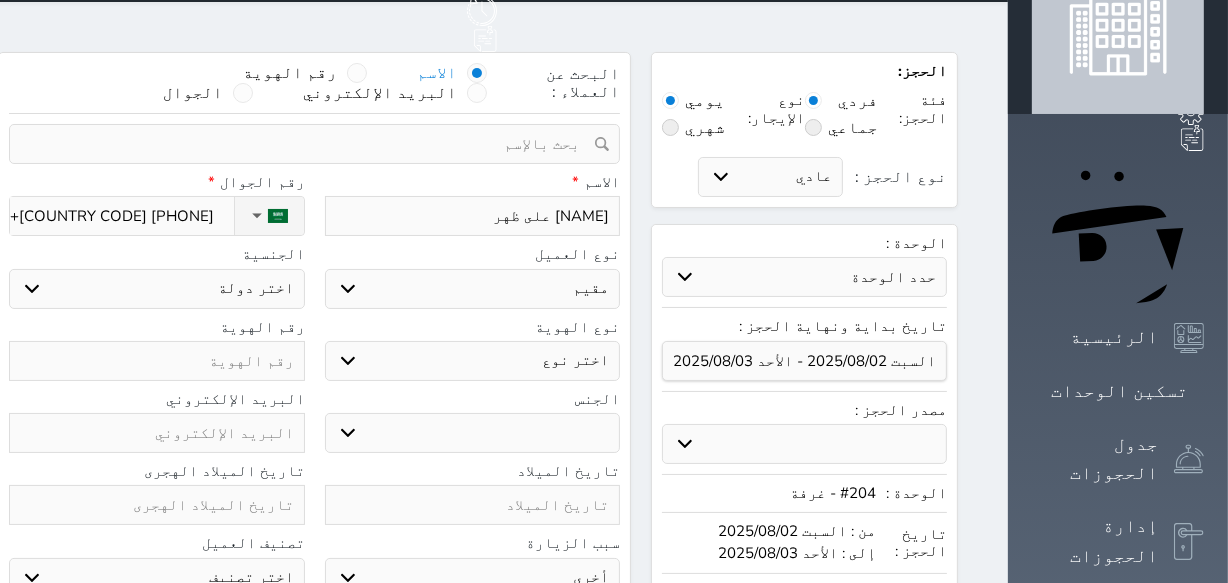 scroll, scrollTop: 90, scrollLeft: 0, axis: vertical 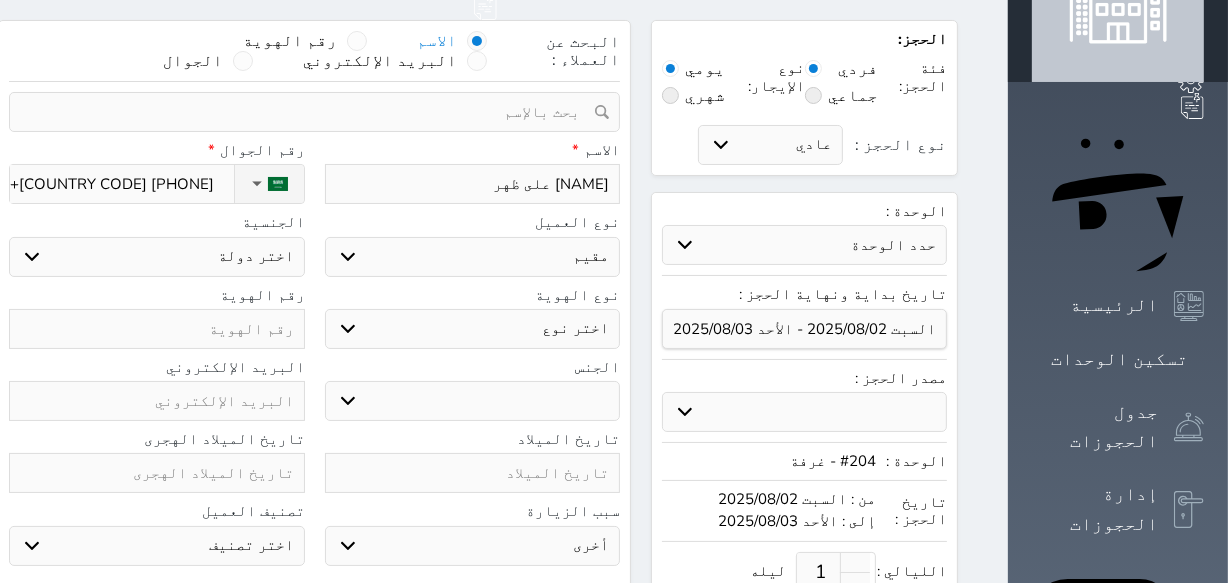 click on "اختر دولة
اثيوبيا
اجنبي بجواز سعودي
اخرى
اذربيجان
ارتيريا
ارمينيا
ازبكستان
اسبانيا
استراليا
استونيا" at bounding box center [157, 257] 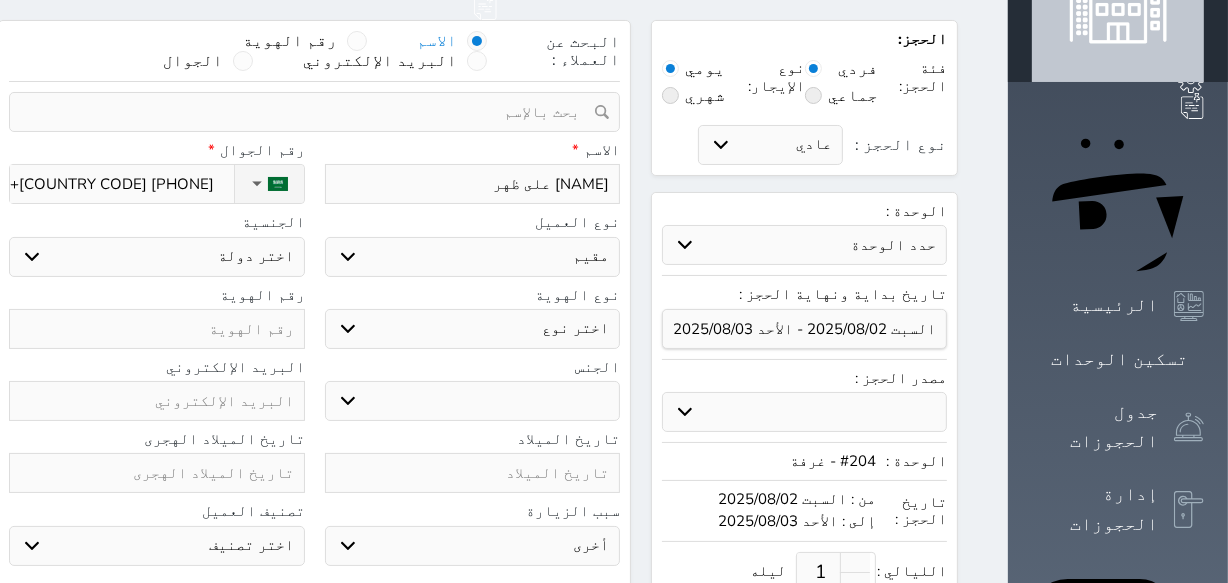 select on "544" 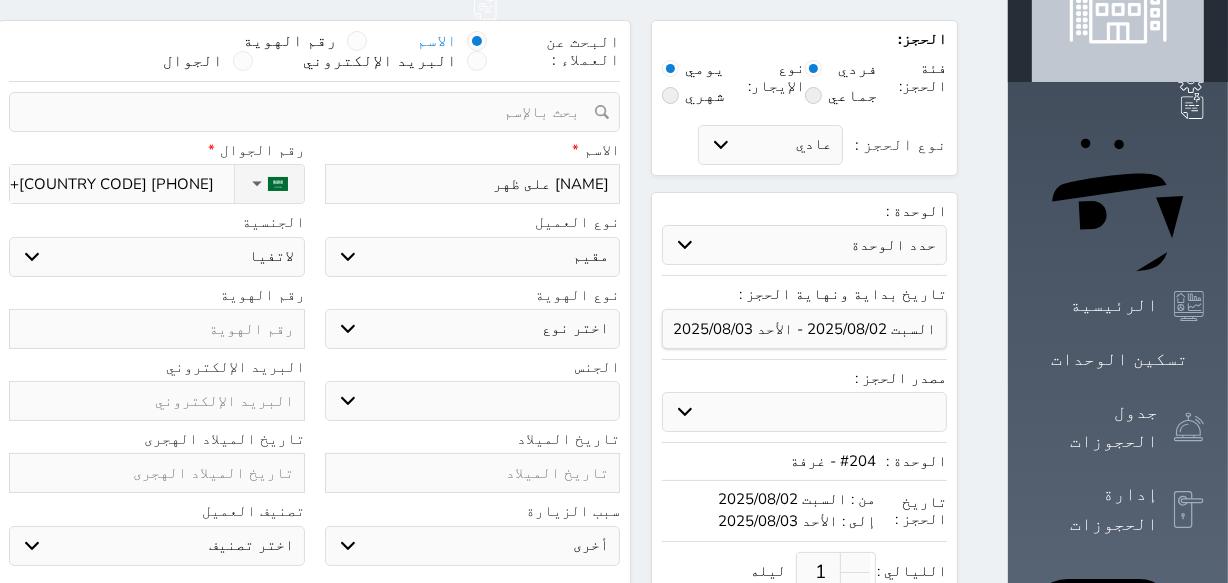 select 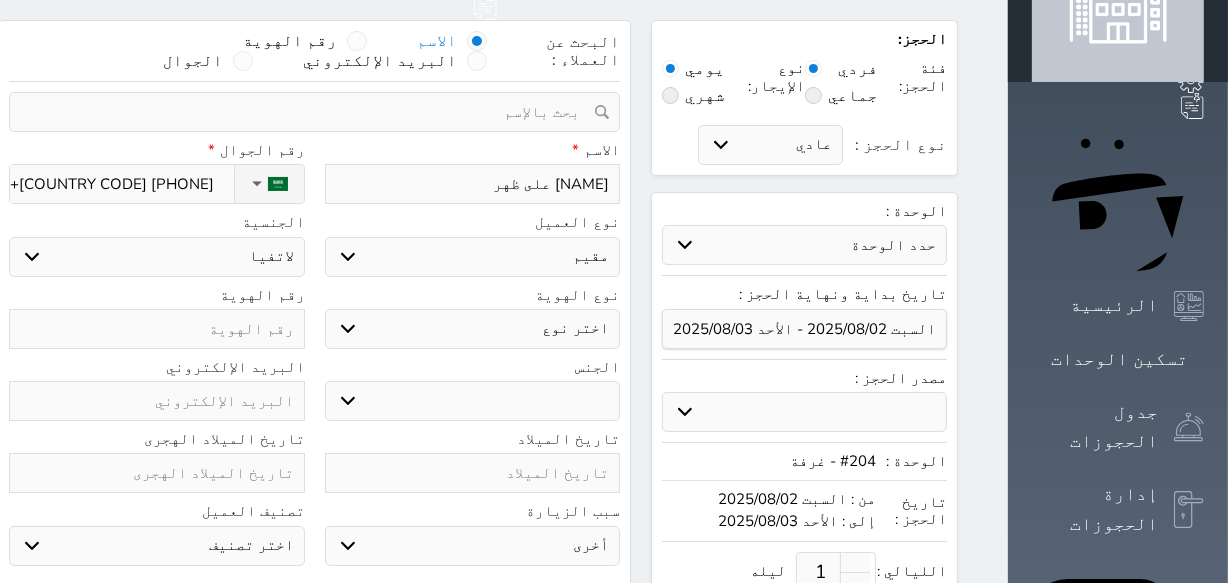 click on "اختر دولة
اثيوبيا
اجنبي بجواز سعودي
اخرى
اذربيجان
ارتيريا
ارمينيا
ازبكستان
اسبانيا
استراليا
استونيا" at bounding box center [157, 257] 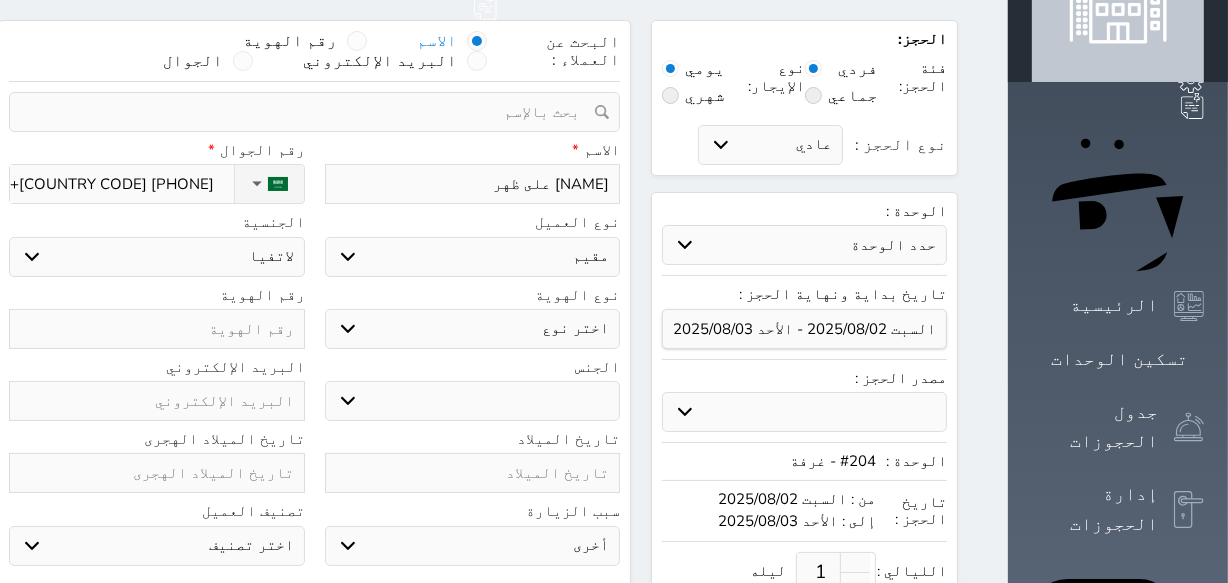click on "اختر دولة
اثيوبيا
اجنبي بجواز سعودي
اخرى
اذربيجان
ارتيريا
ارمينيا
ازبكستان
اسبانيا
استراليا
استونيا" at bounding box center [157, 257] 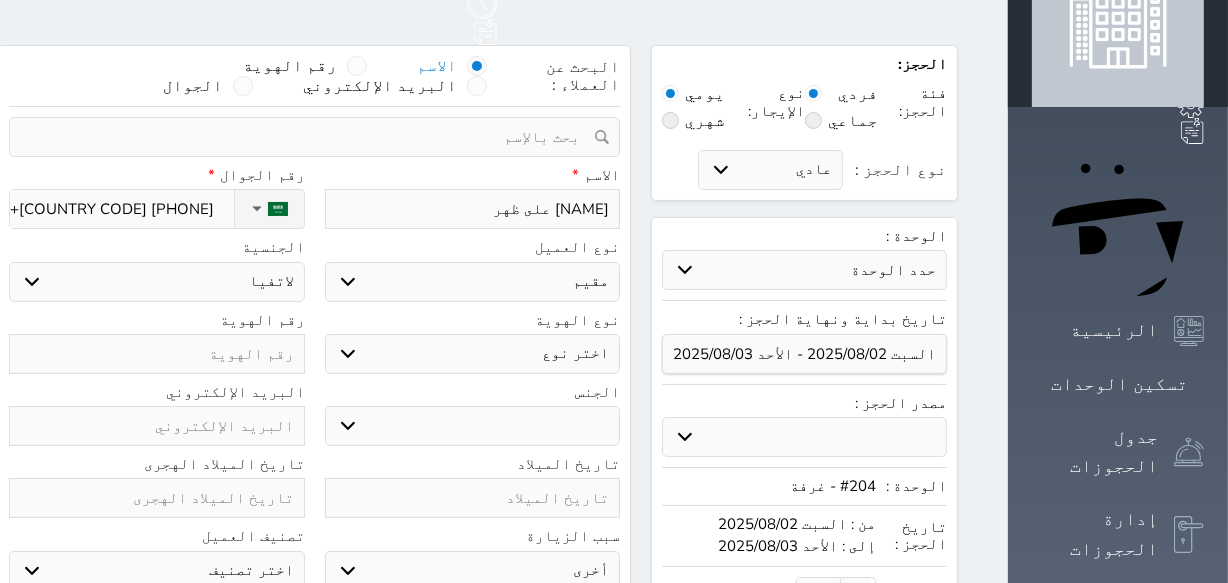scroll, scrollTop: 0, scrollLeft: 0, axis: both 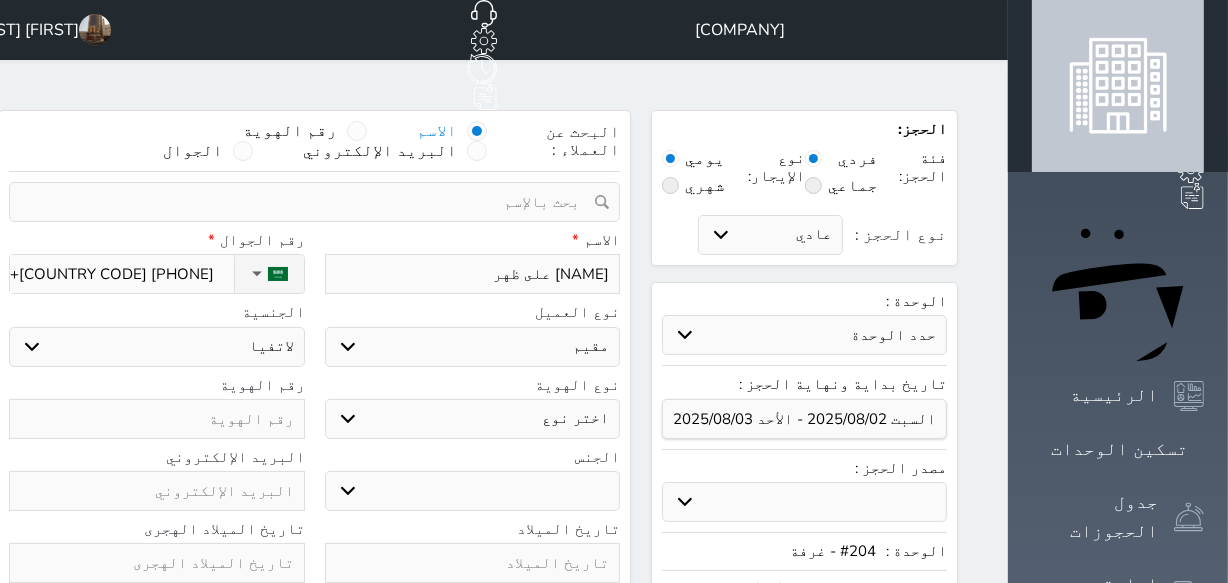 click on "اختر دولة
اثيوبيا
اجنبي بجواز سعودي
اخرى
اذربيجان
ارتيريا
ارمينيا
ازبكستان
اسبانيا
استراليا
استونيا" at bounding box center (157, 347) 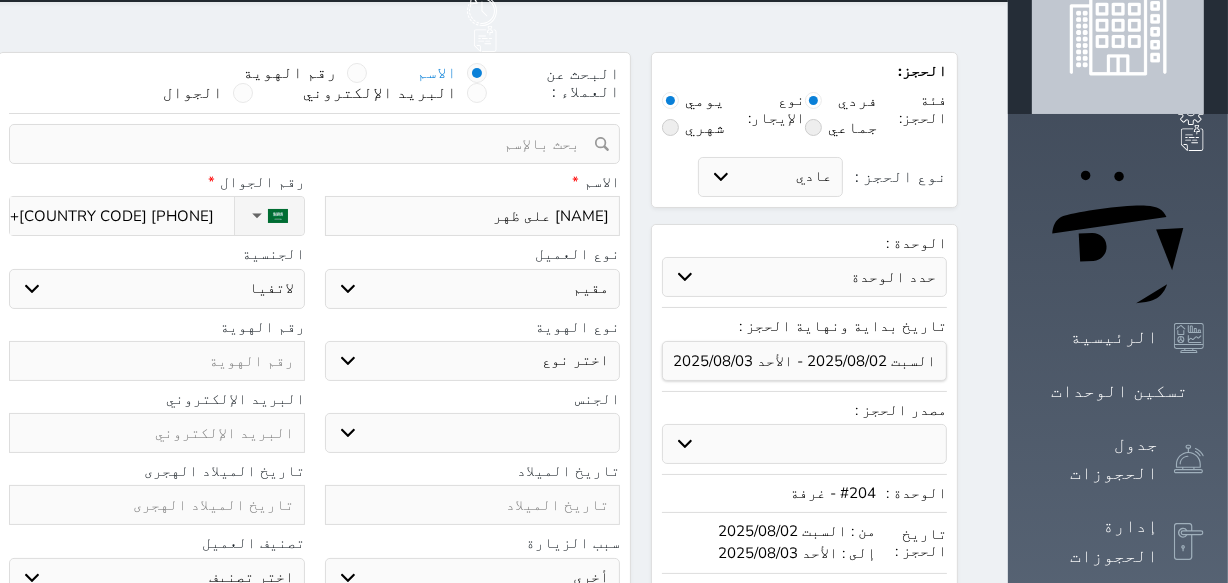 scroll, scrollTop: 90, scrollLeft: 0, axis: vertical 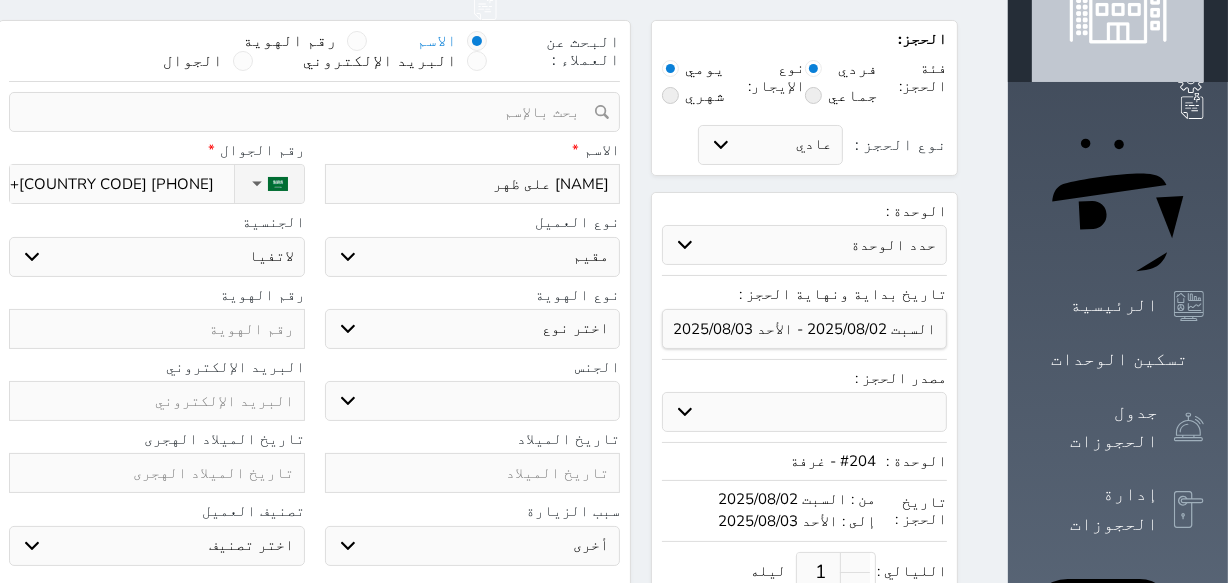 click on "اختر دولة
اثيوبيا
اجنبي بجواز سعودي
اخرى
اذربيجان
ارتيريا
ارمينيا
ازبكستان
اسبانيا
استراليا
استونيا" at bounding box center (157, 257) 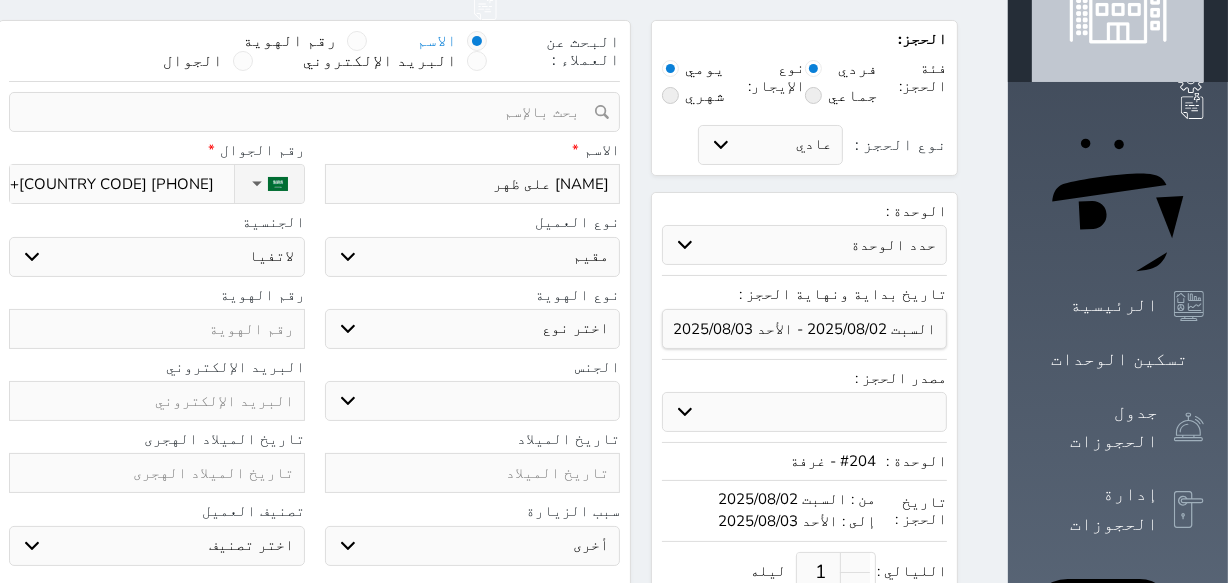 drag, startPoint x: 311, startPoint y: 201, endPoint x: 338, endPoint y: 197, distance: 27.294687 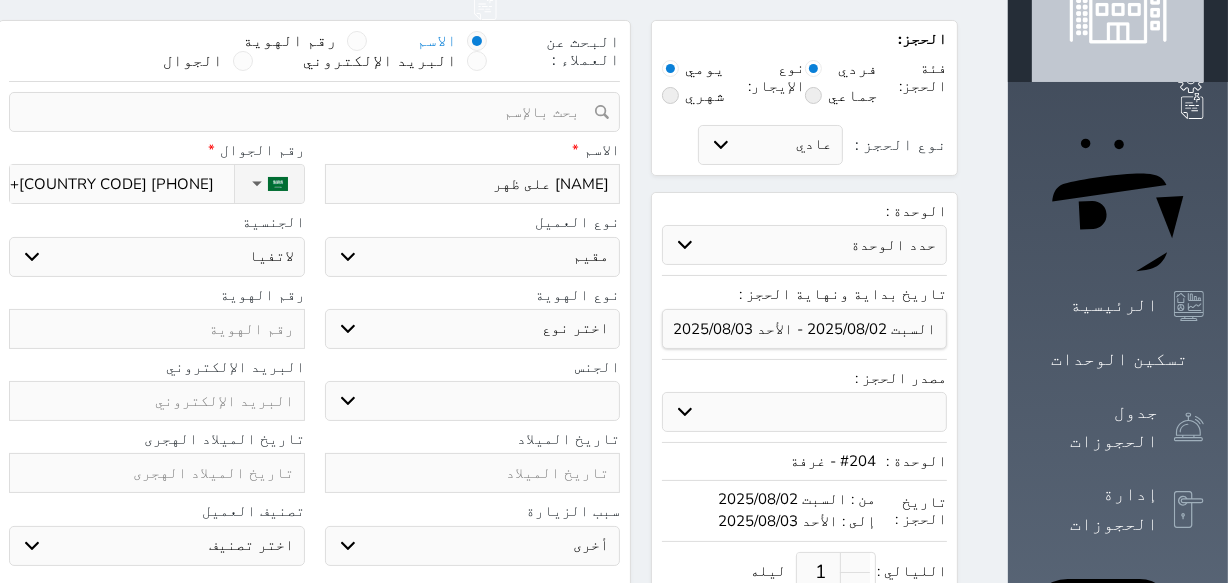 click on "اختر دولة
اثيوبيا
اجنبي بجواز سعودي
اخرى
اذربيجان
ارتيريا
ارمينيا
ازبكستان
اسبانيا
استراليا
استونيا" at bounding box center [157, 257] 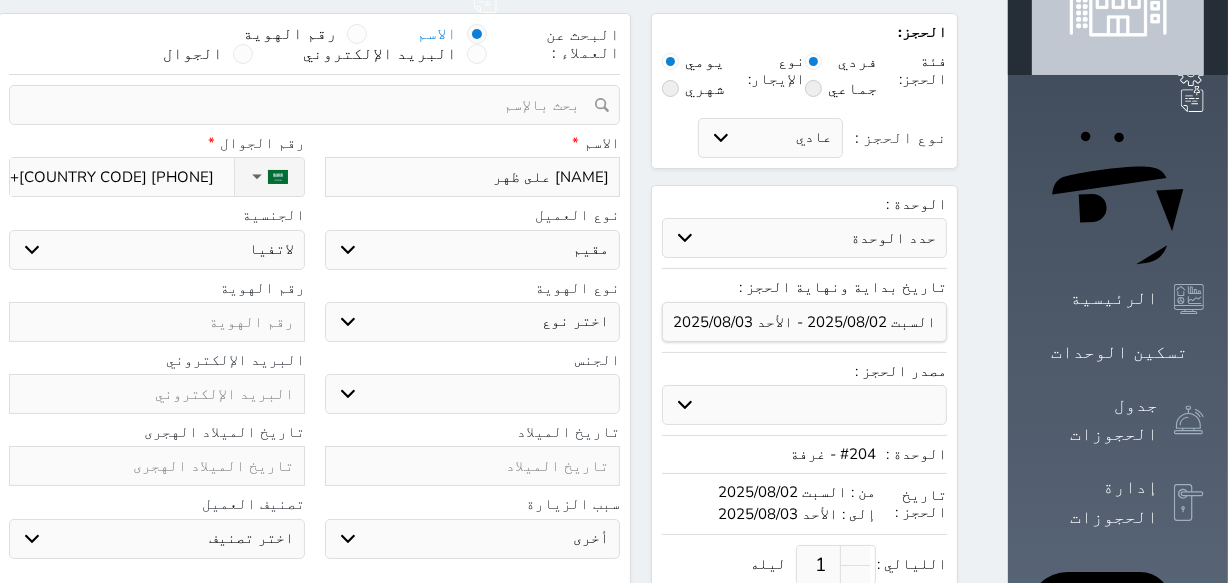 scroll, scrollTop: 0, scrollLeft: 0, axis: both 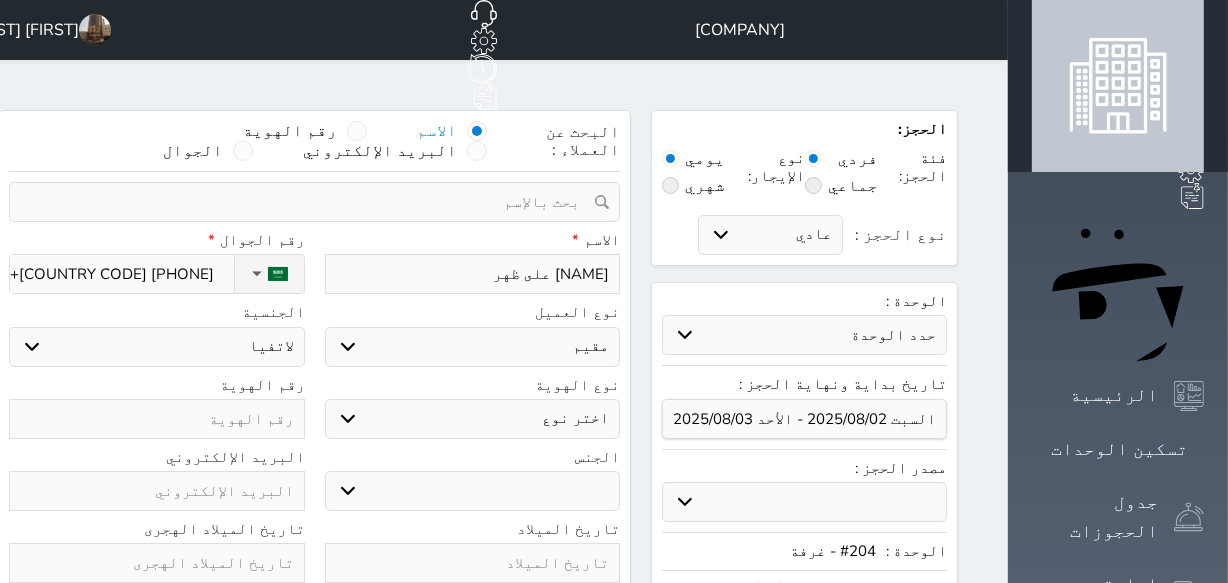 click on "اختر دولة
اثيوبيا
اجنبي بجواز سعودي
اخرى
اذربيجان
ارتيريا
ارمينيا
ازبكستان
اسبانيا
استراليا
استونيا" at bounding box center [157, 347] 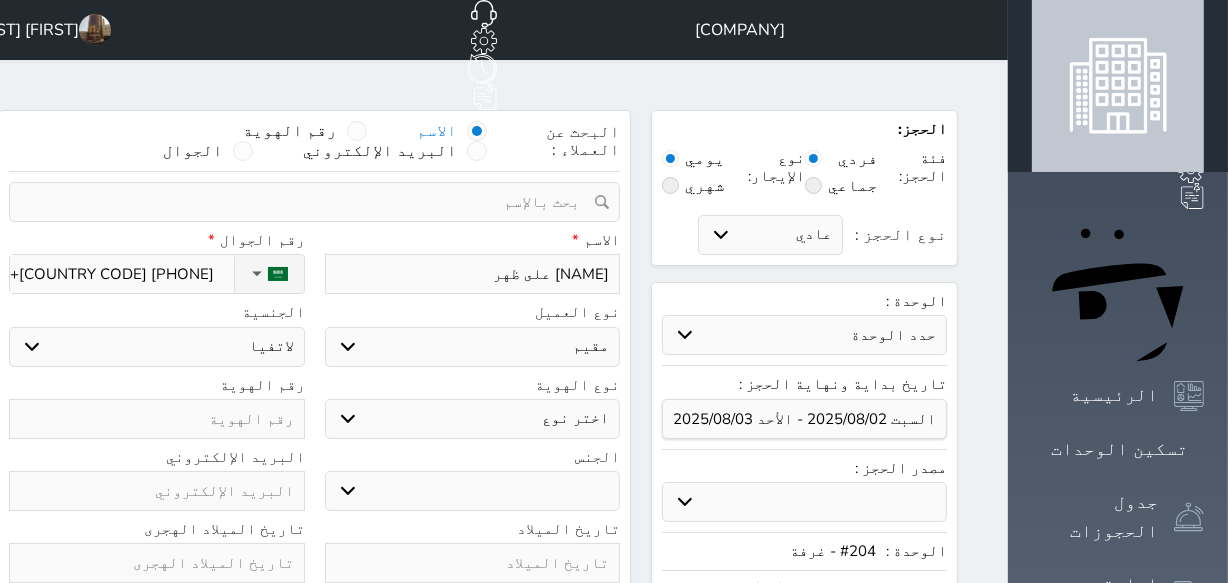 select on "305" 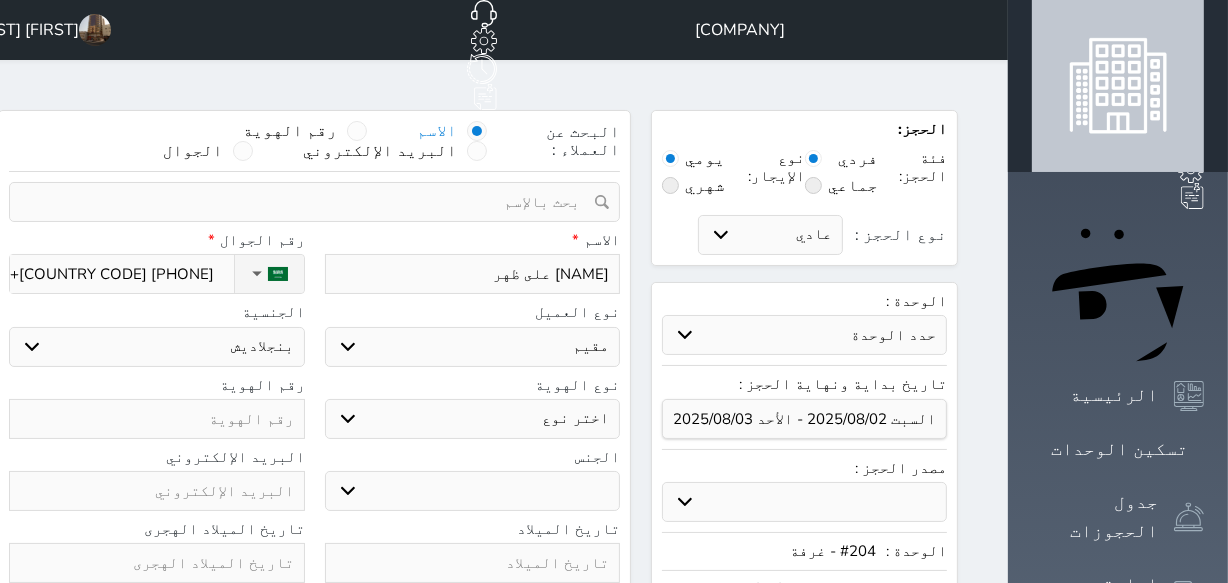 click on "اختر دولة
اثيوبيا
اجنبي بجواز سعودي
اخرى
اذربيجان
ارتيريا
ارمينيا
ازبكستان
اسبانيا
استراليا
استونيا" at bounding box center (157, 347) 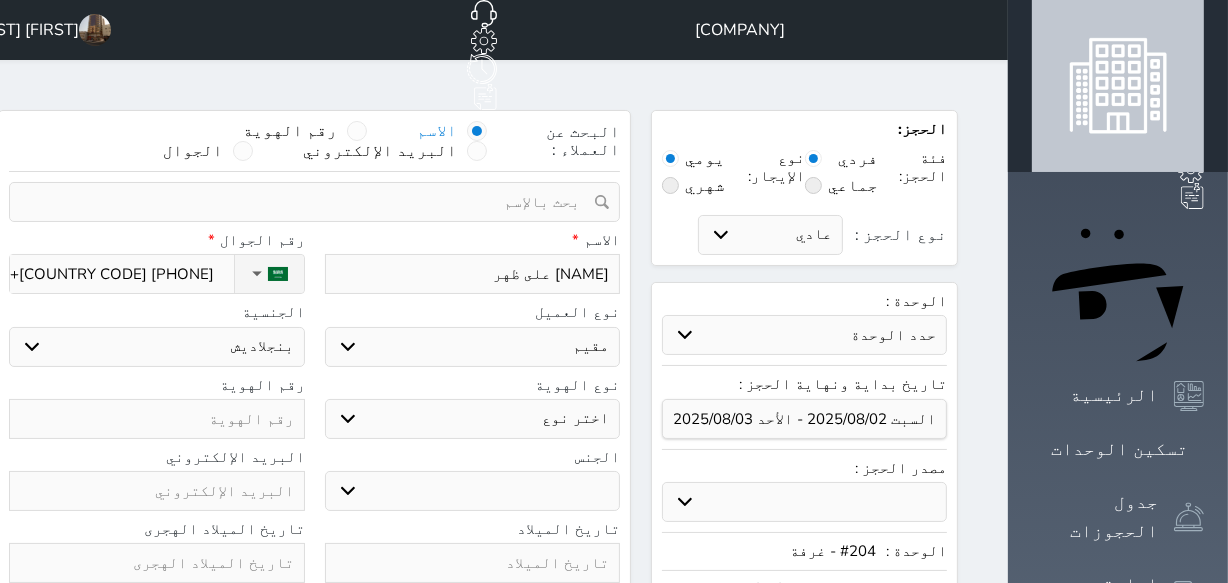 select 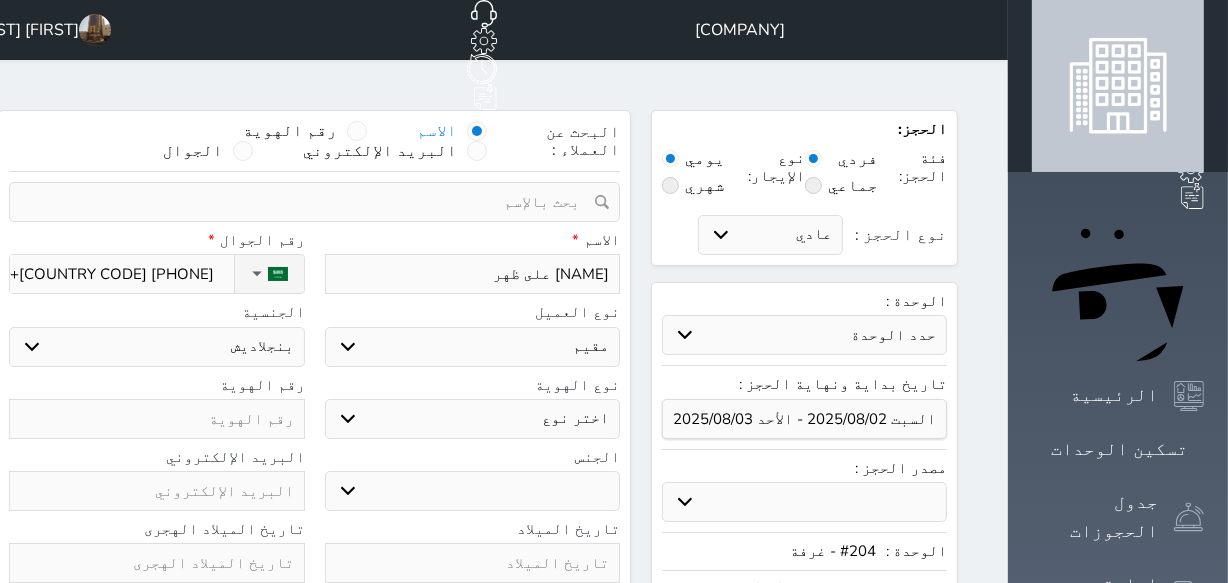 select 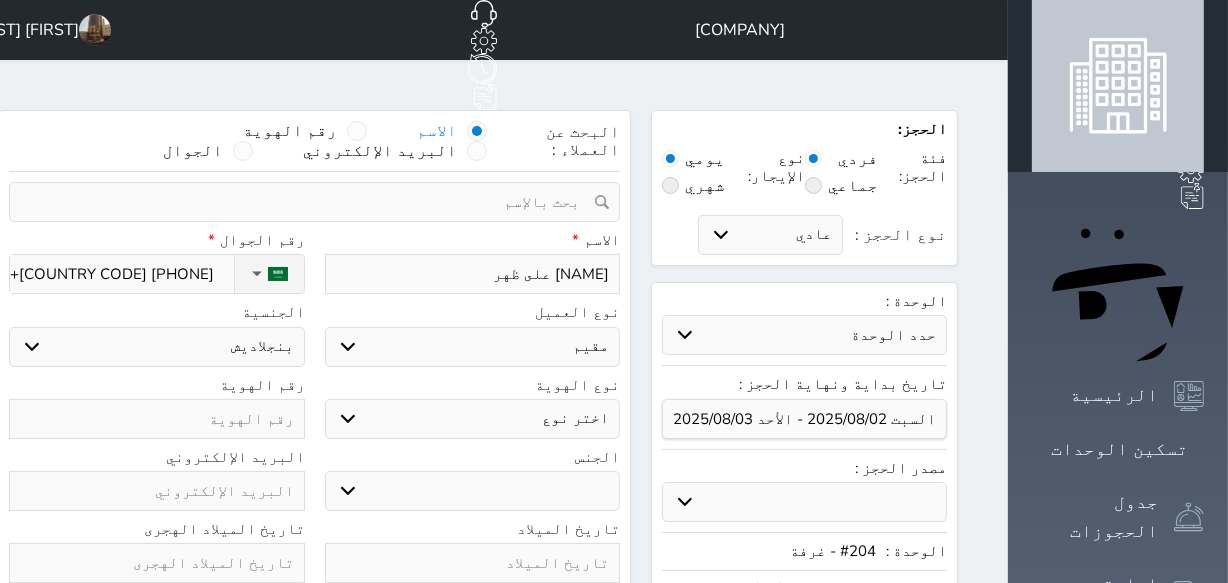 click on "اختر نوع   مقيم جواز السفر" at bounding box center (473, 419) 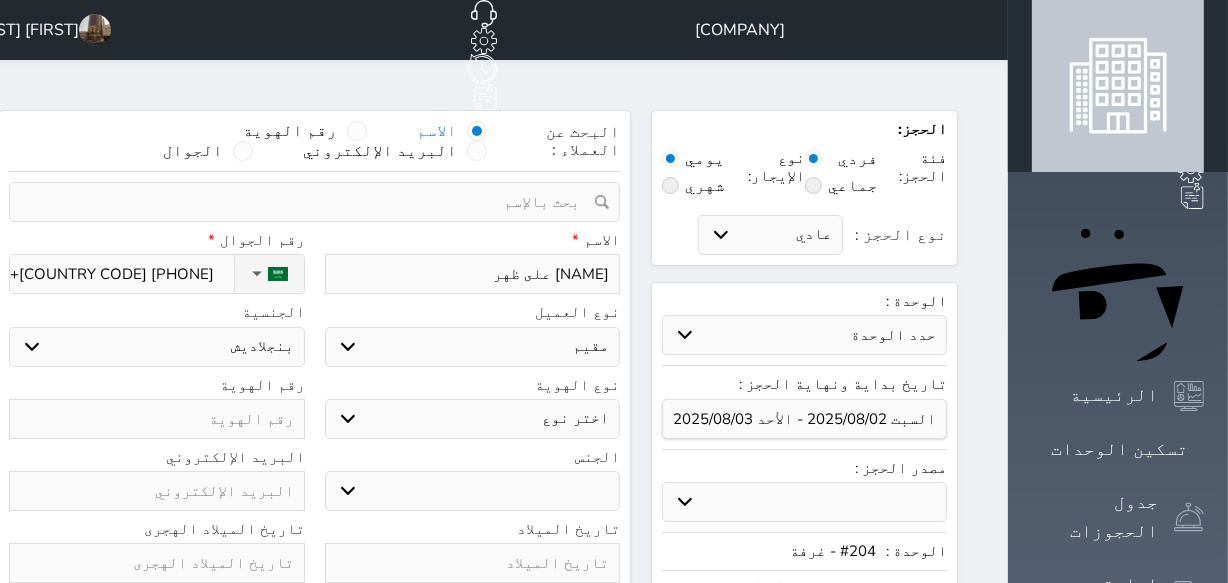 select 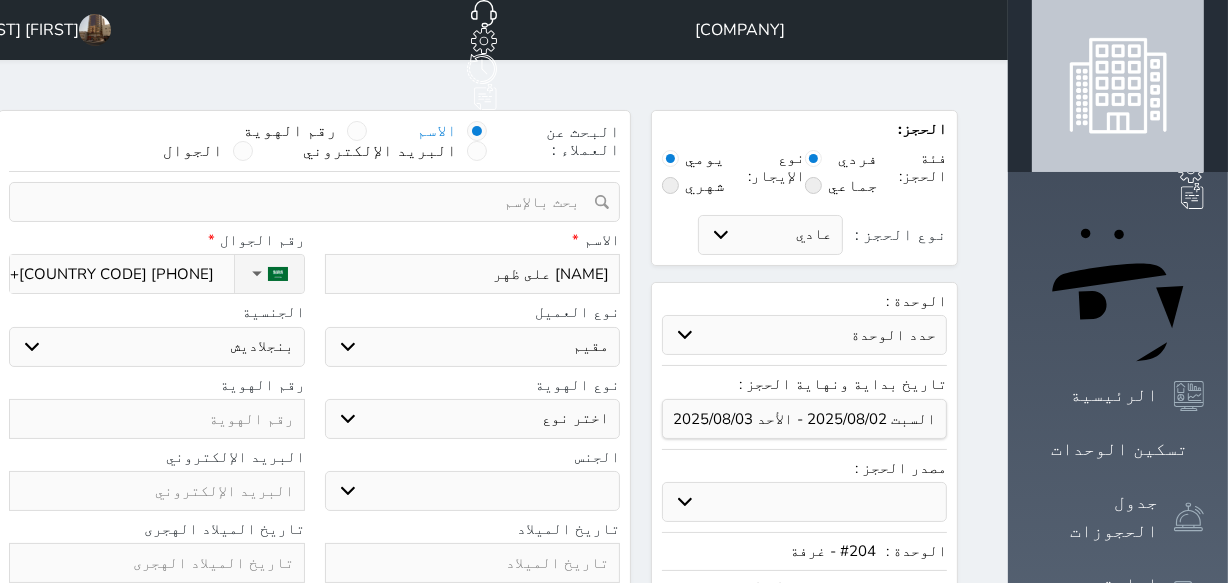 type on "2" 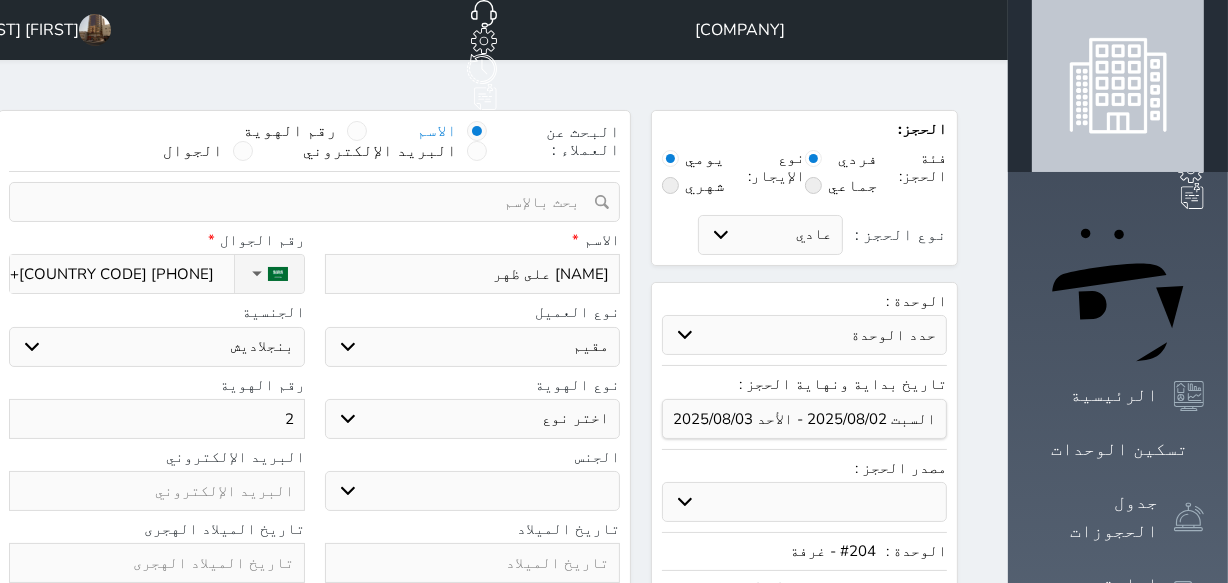 select 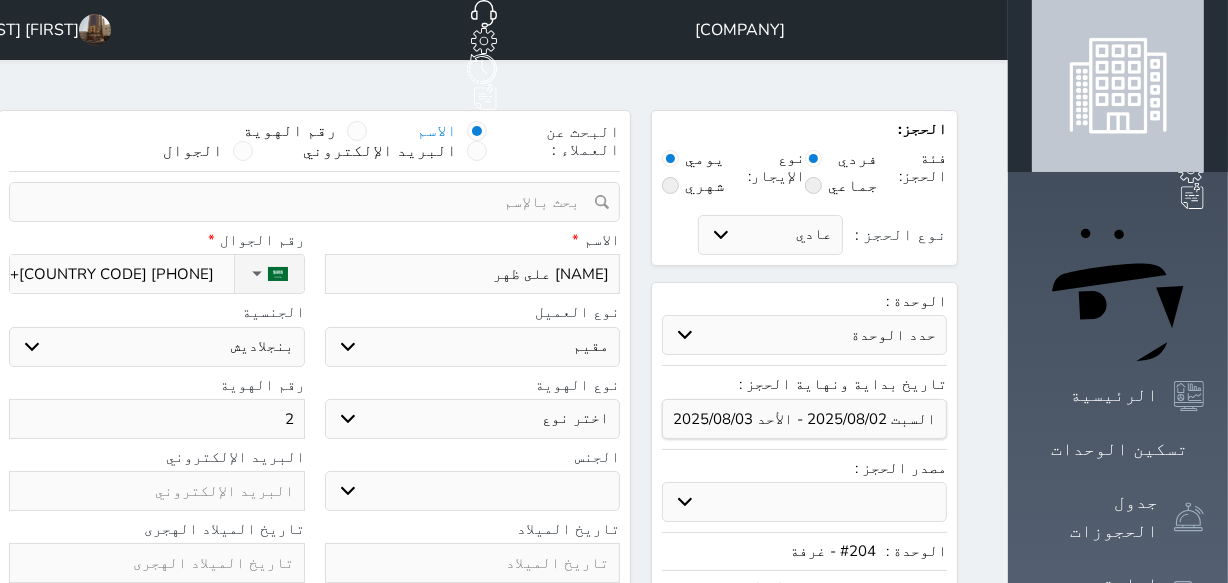 type on "22" 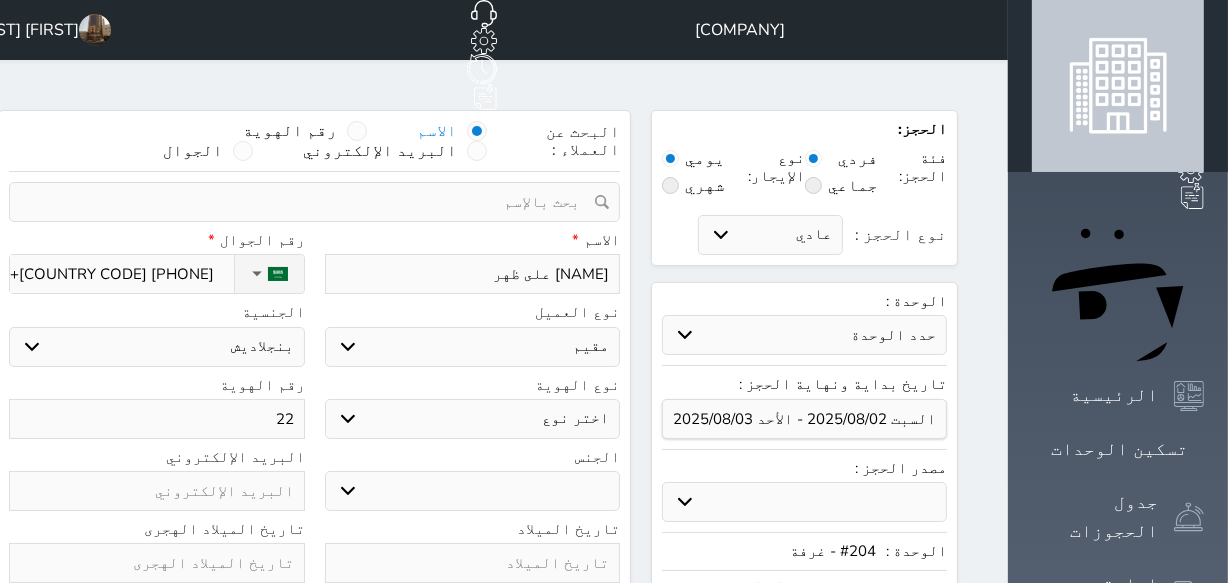 select 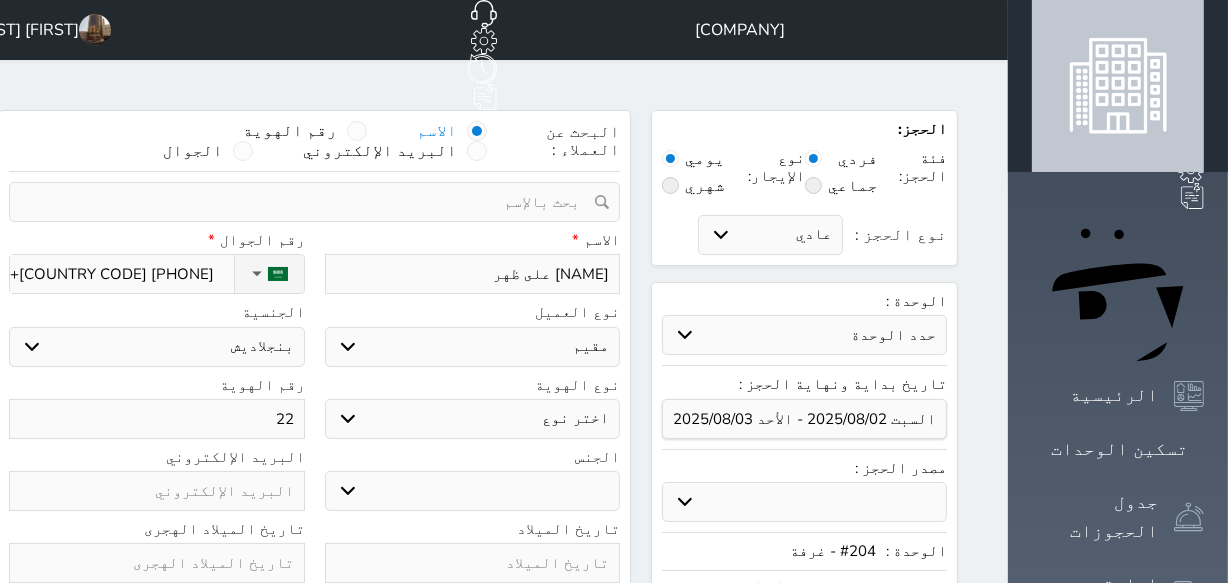 type on "222" 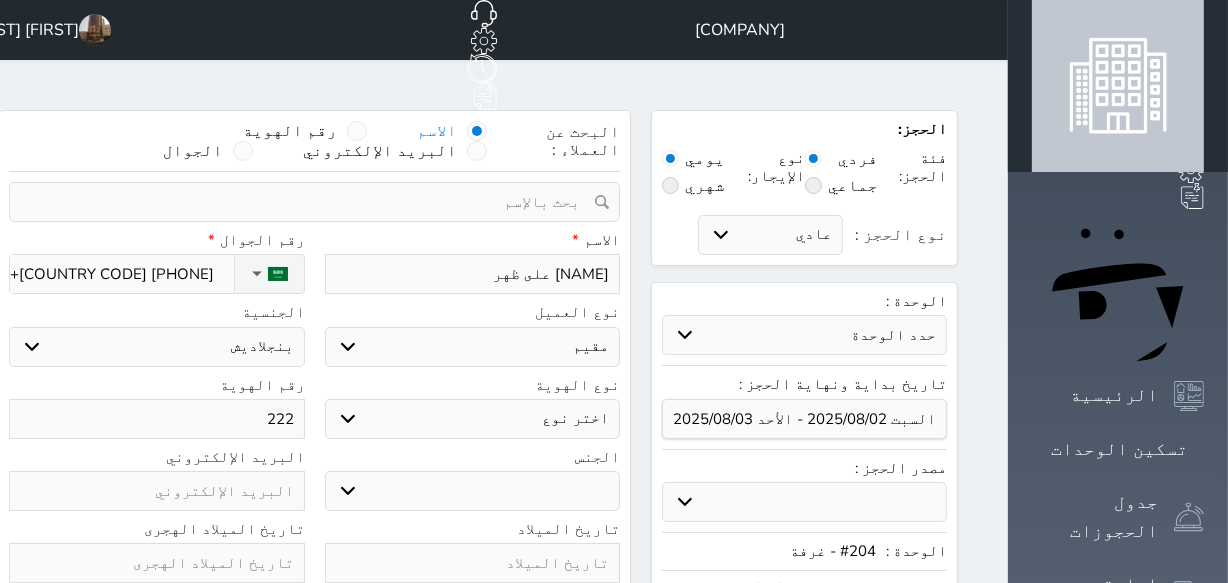 select 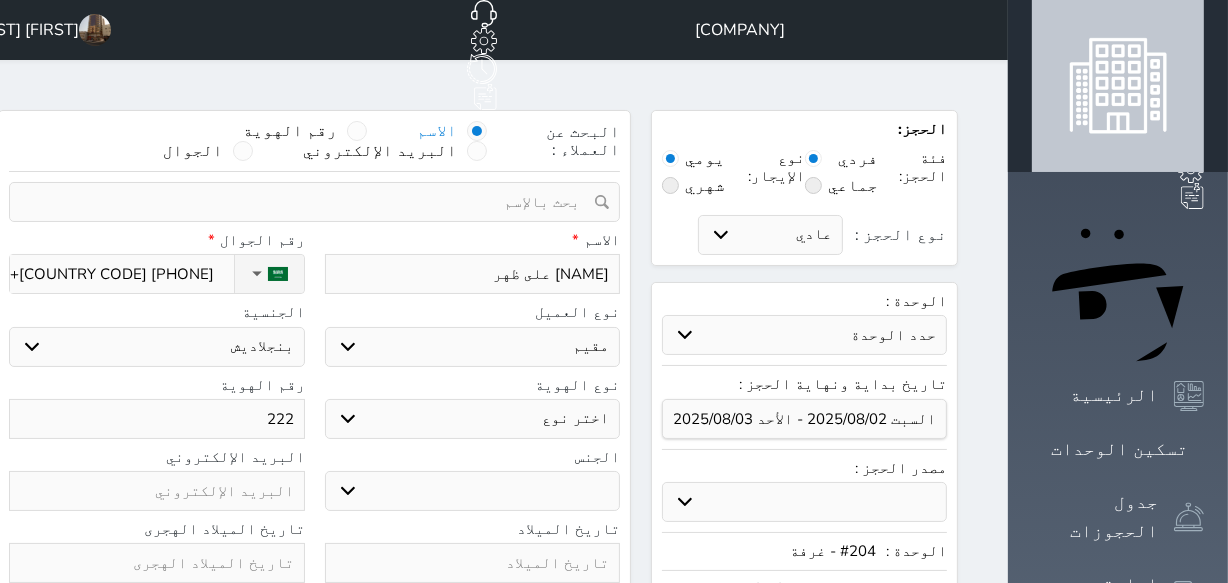 type on "2221" 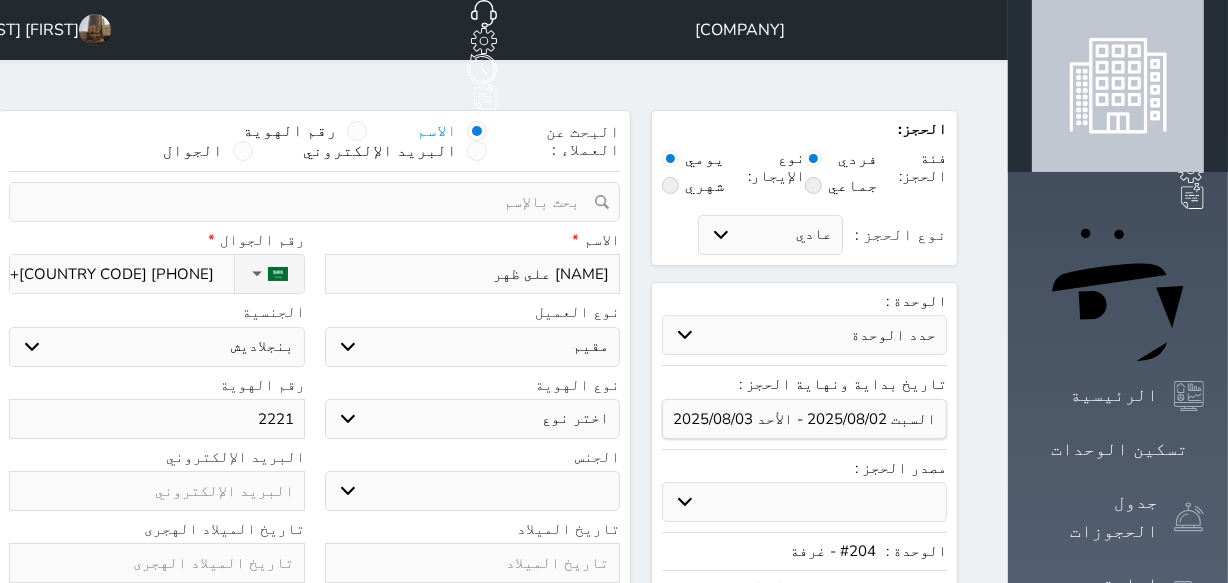 select 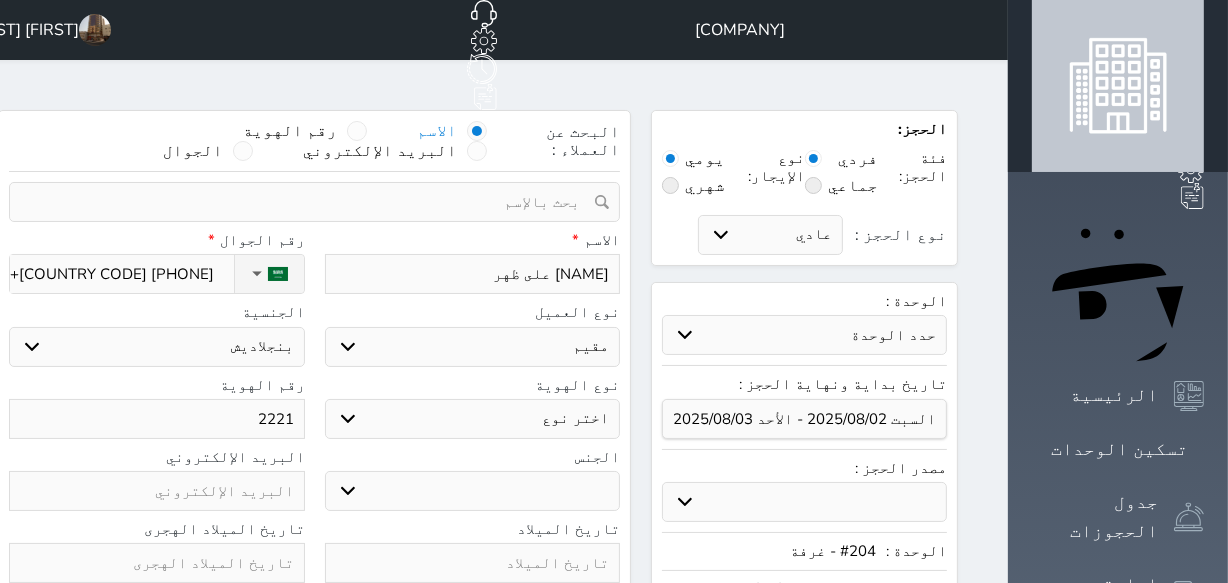 type on "22212" 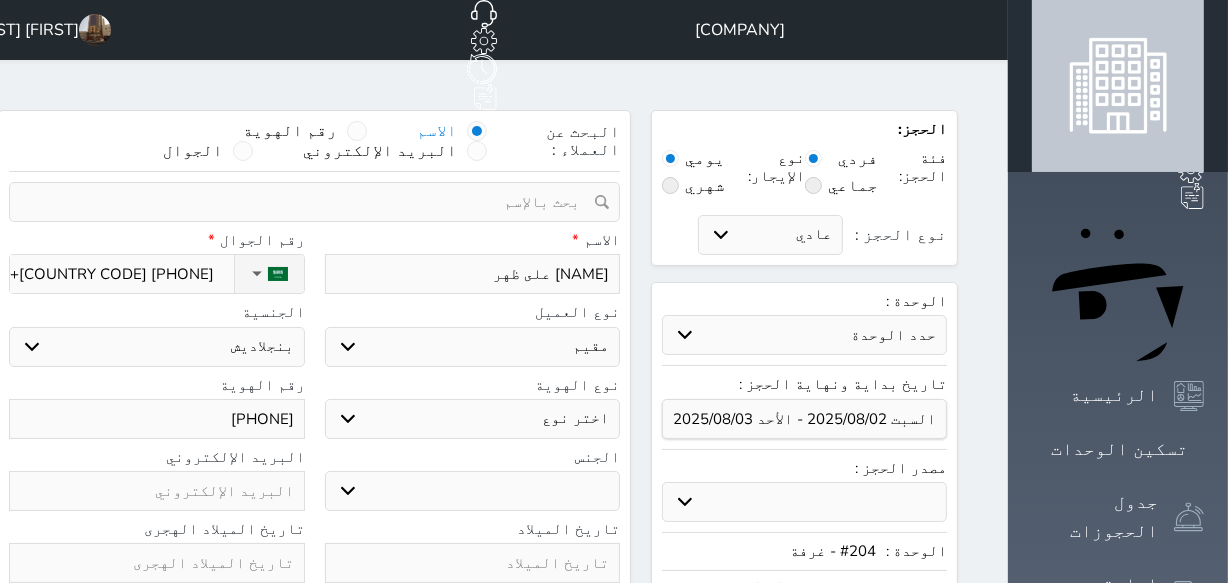 select 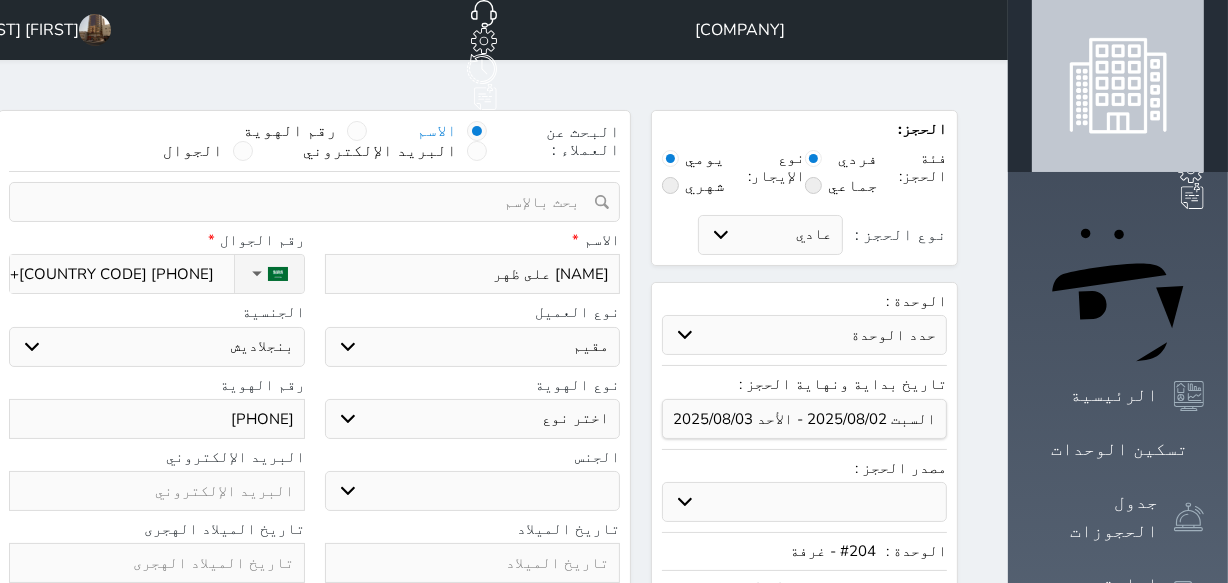 type on "222121" 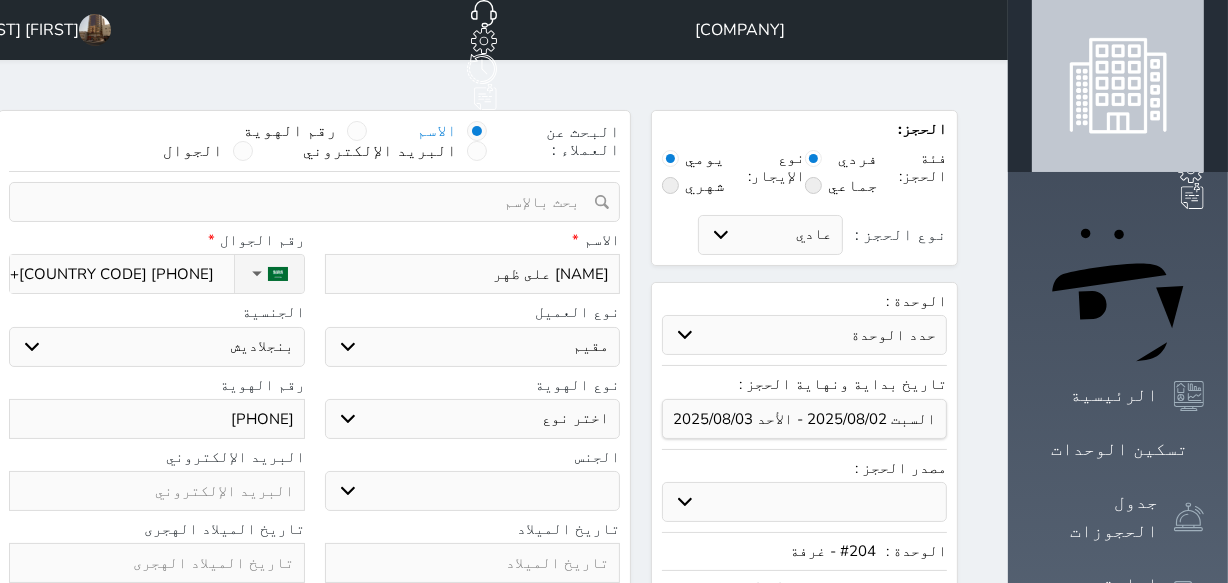 select 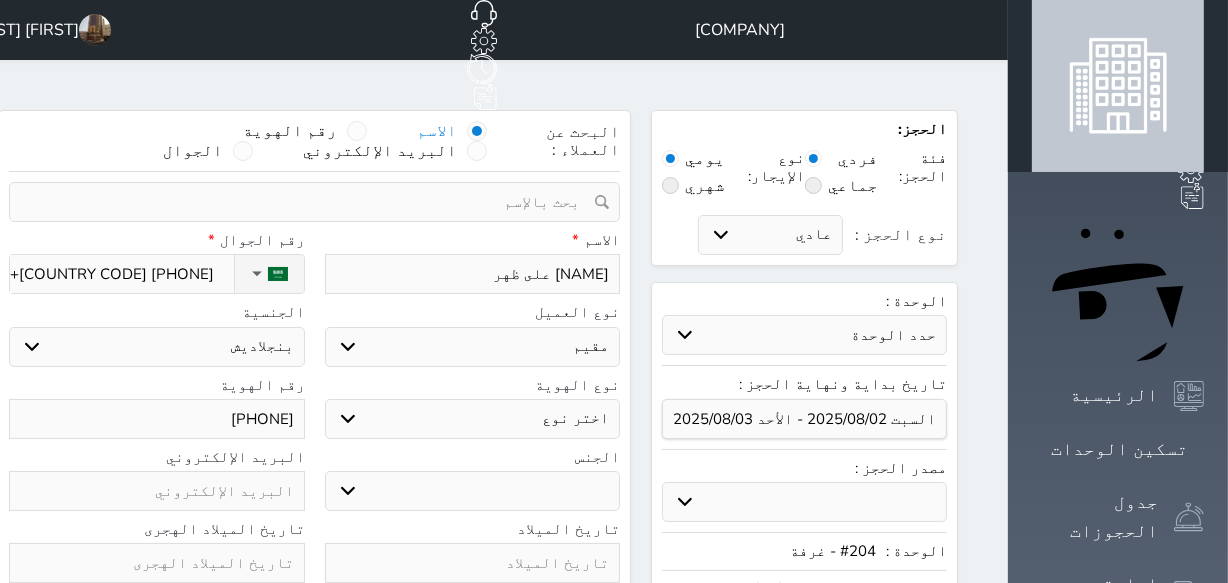 type on "2221211" 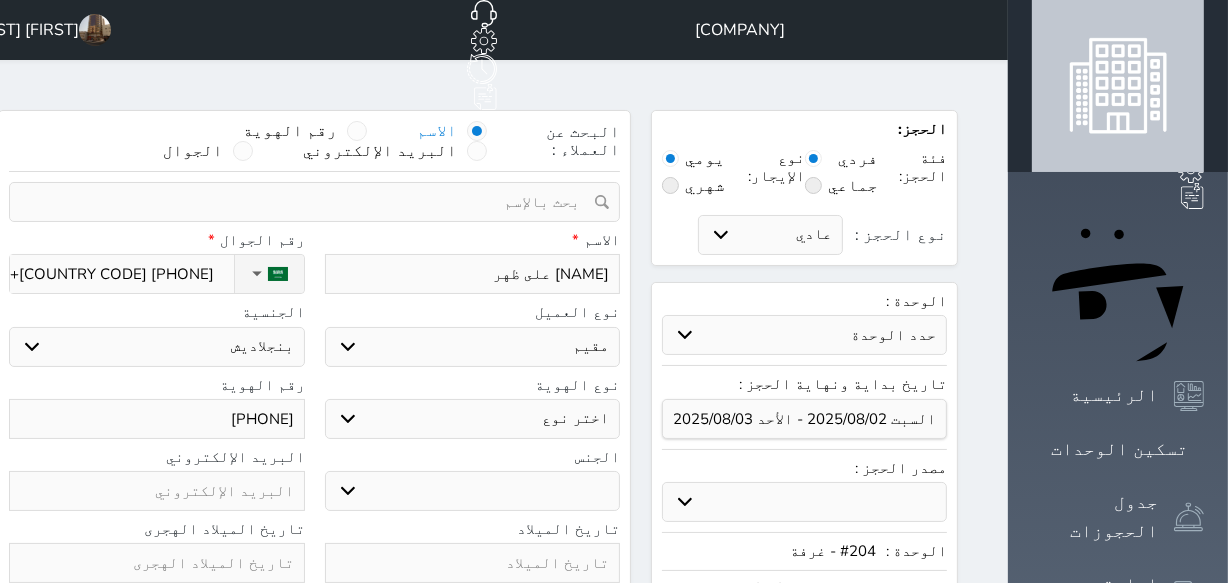 select 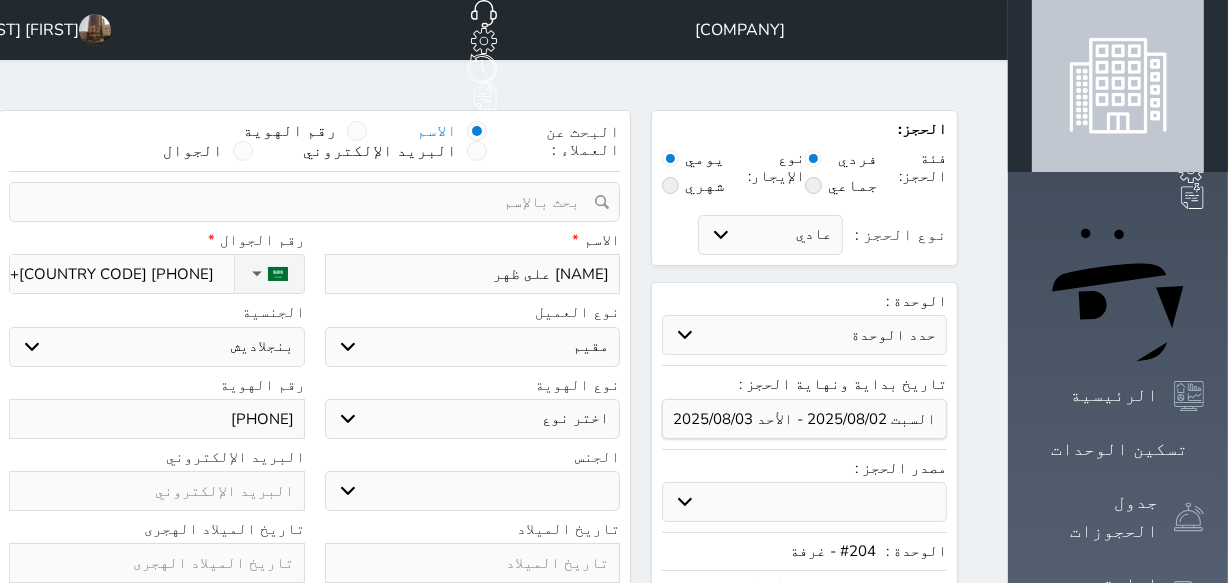 type on "22212110" 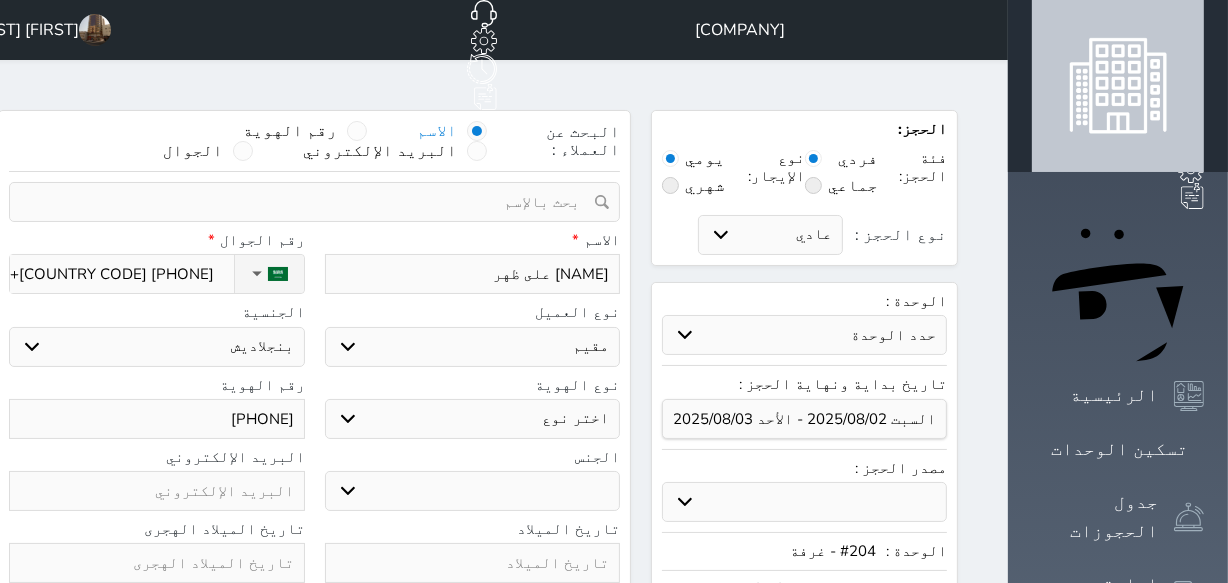 select 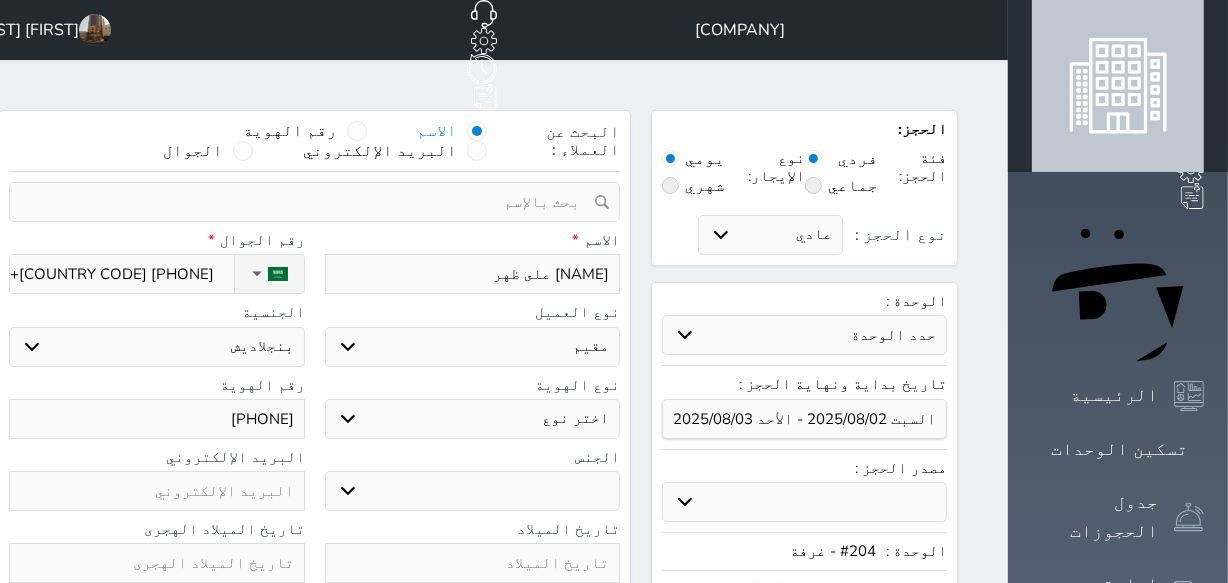 type on "222121108" 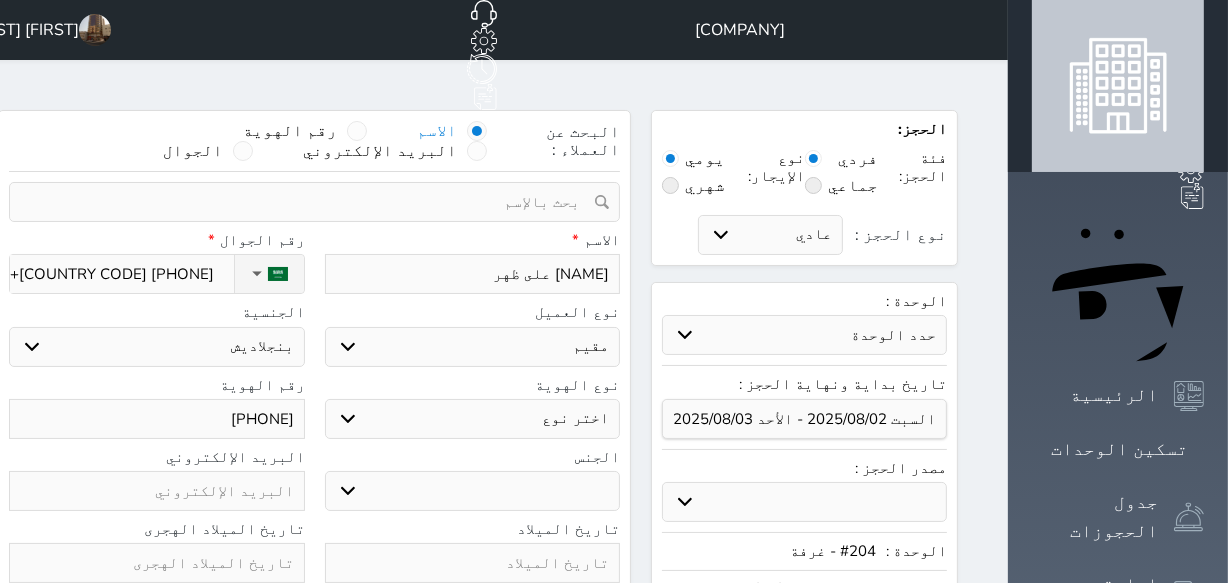 select 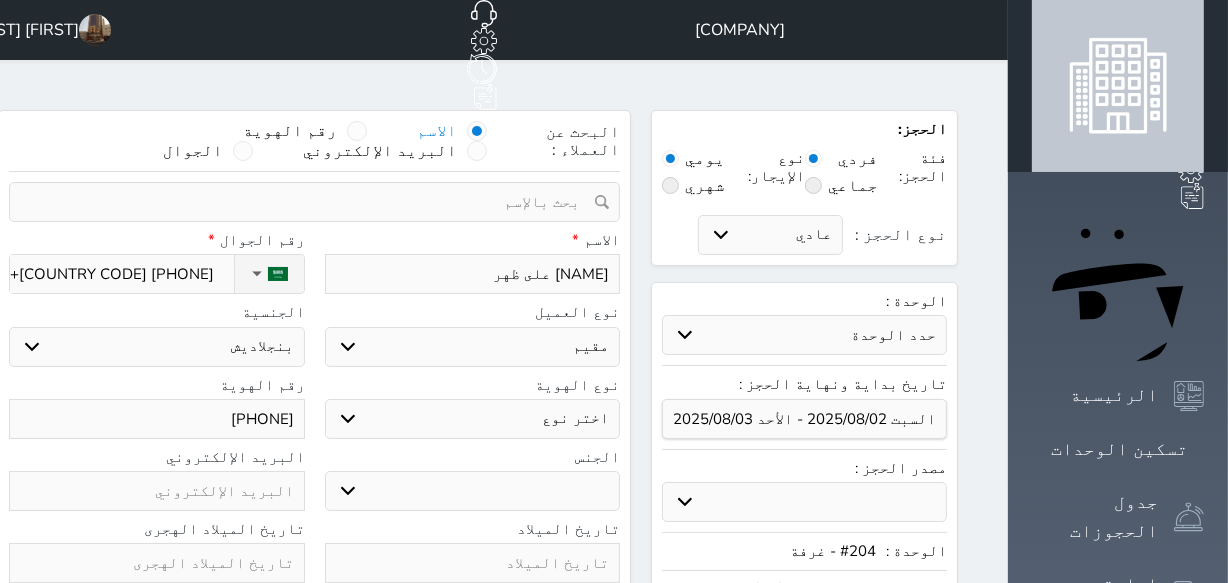 type on "2221211085" 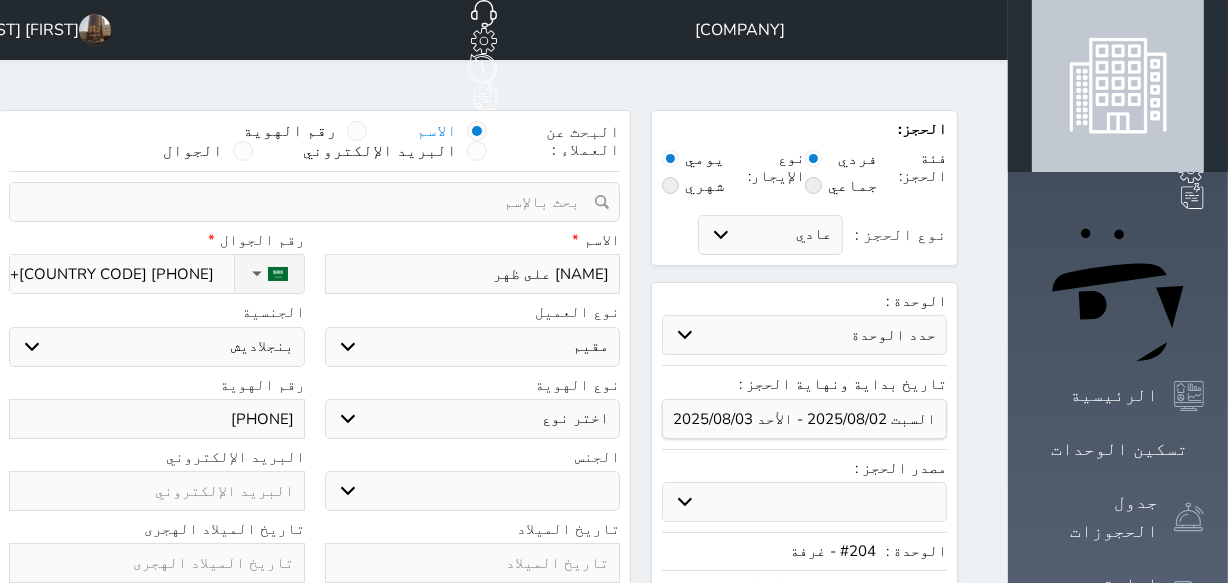 select 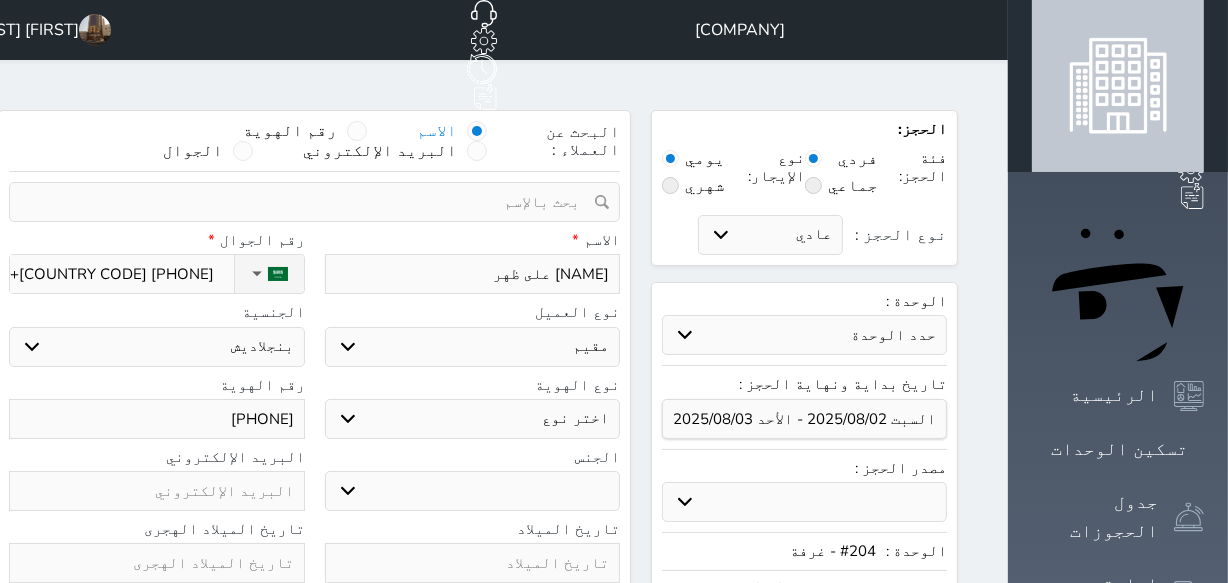 type on "22212110856" 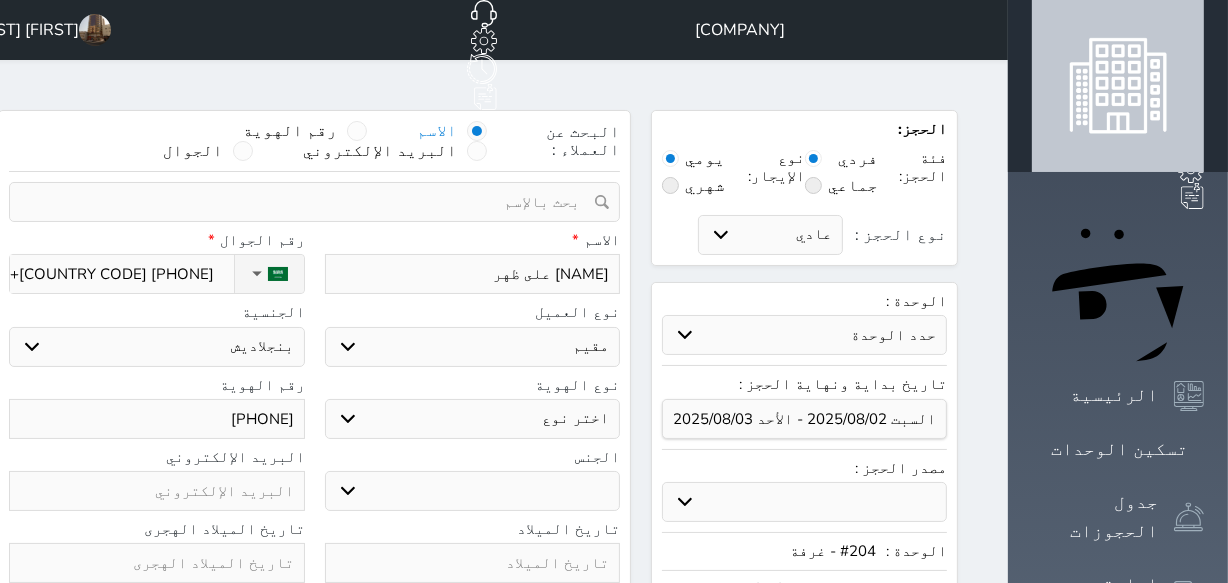 click on "ذكر   انثى" at bounding box center [473, 491] 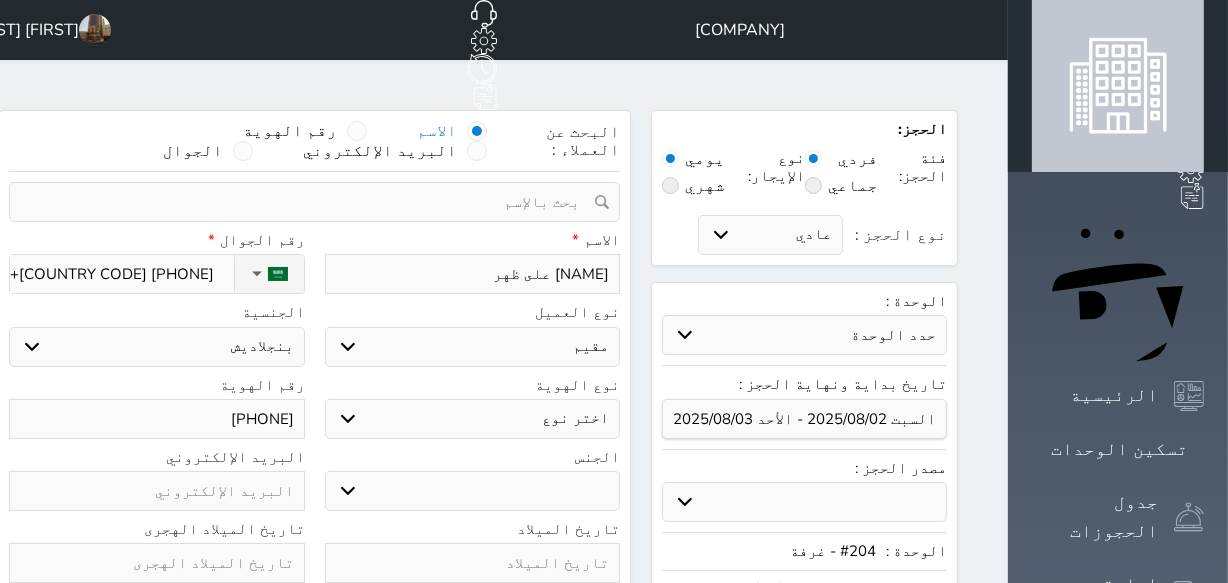 select on "male" 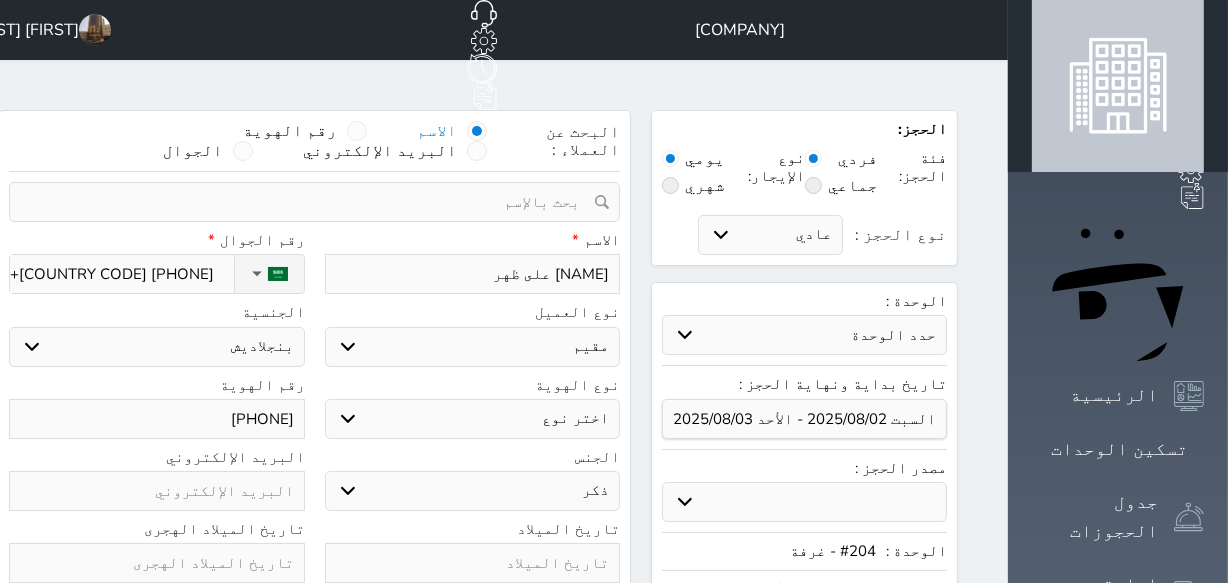 click on "ذكر   انثى" at bounding box center (473, 491) 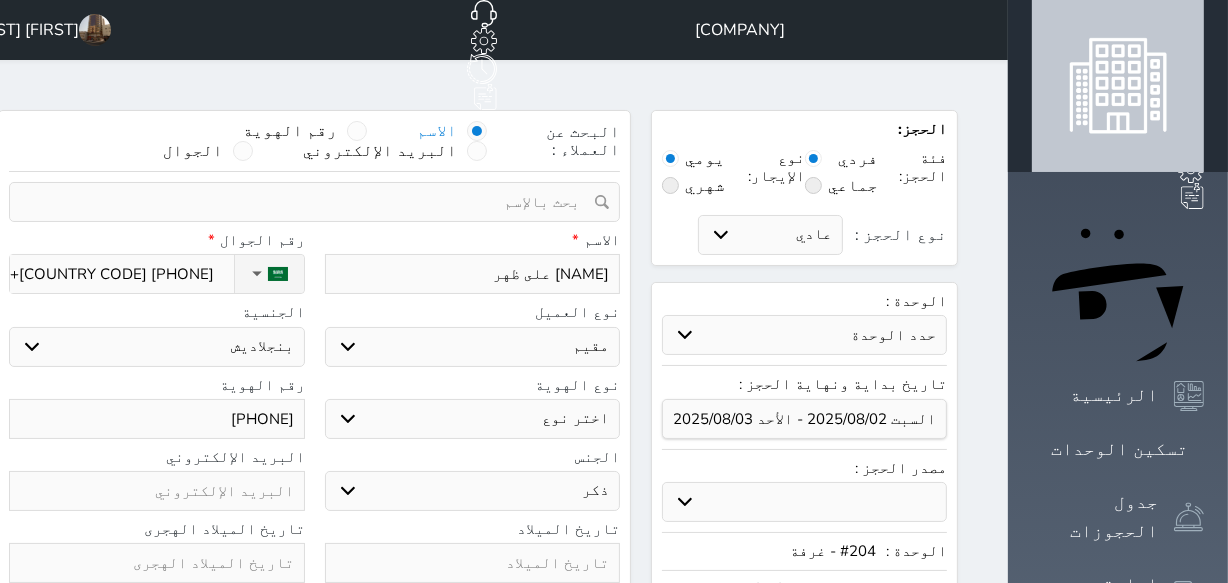 select on "4" 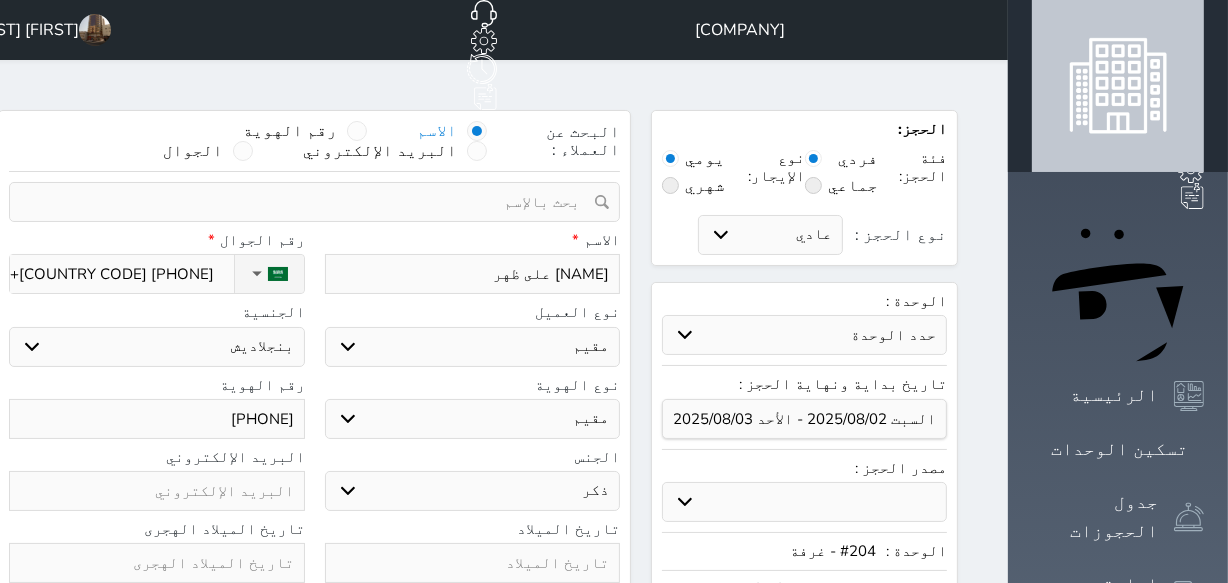 click on "اختر نوع   مقيم جواز السفر" at bounding box center (473, 419) 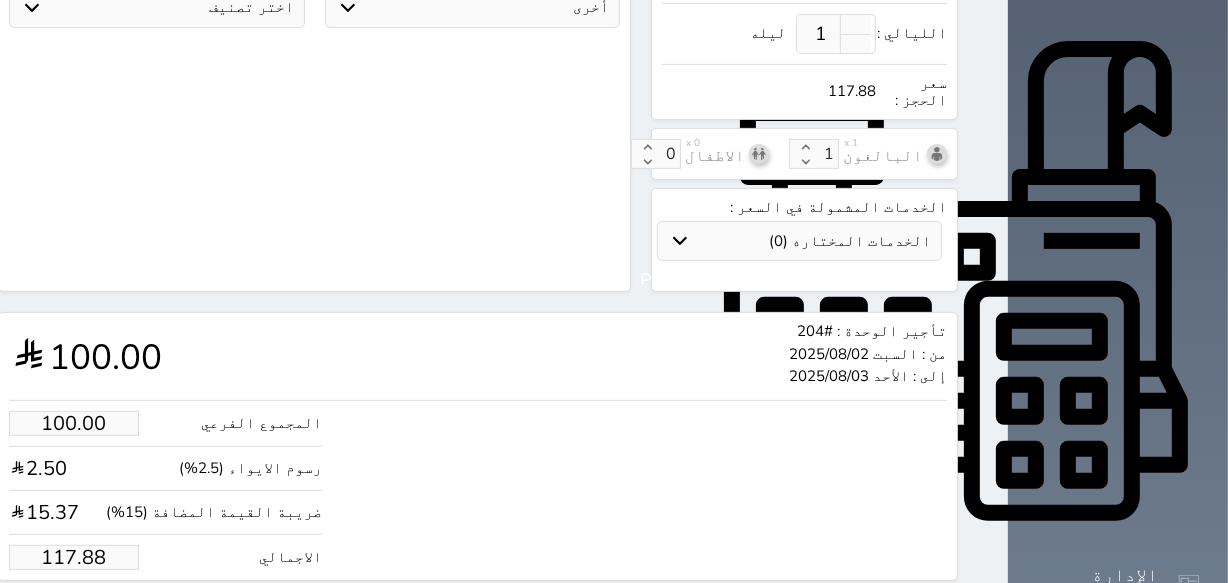 scroll, scrollTop: 648, scrollLeft: 0, axis: vertical 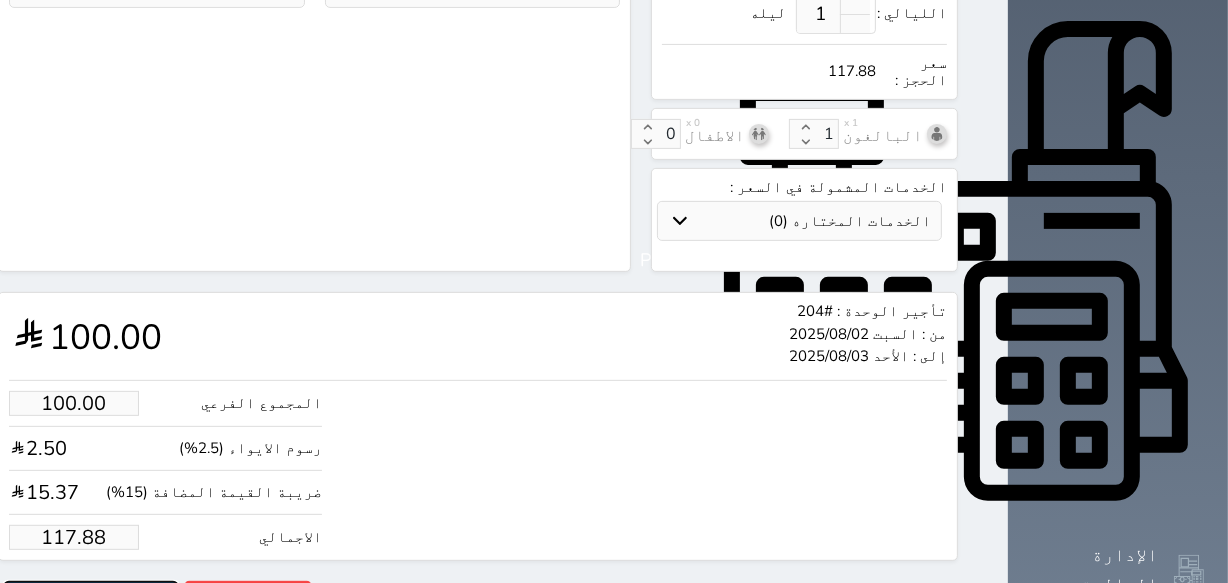 click on "حجز" at bounding box center (91, 598) 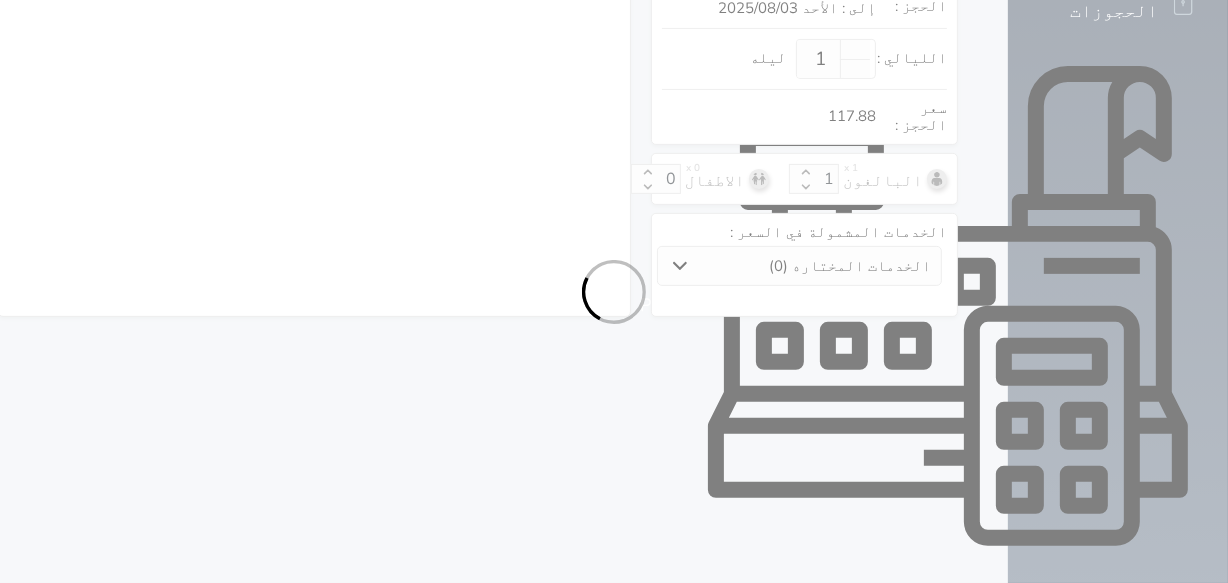 select on "4" 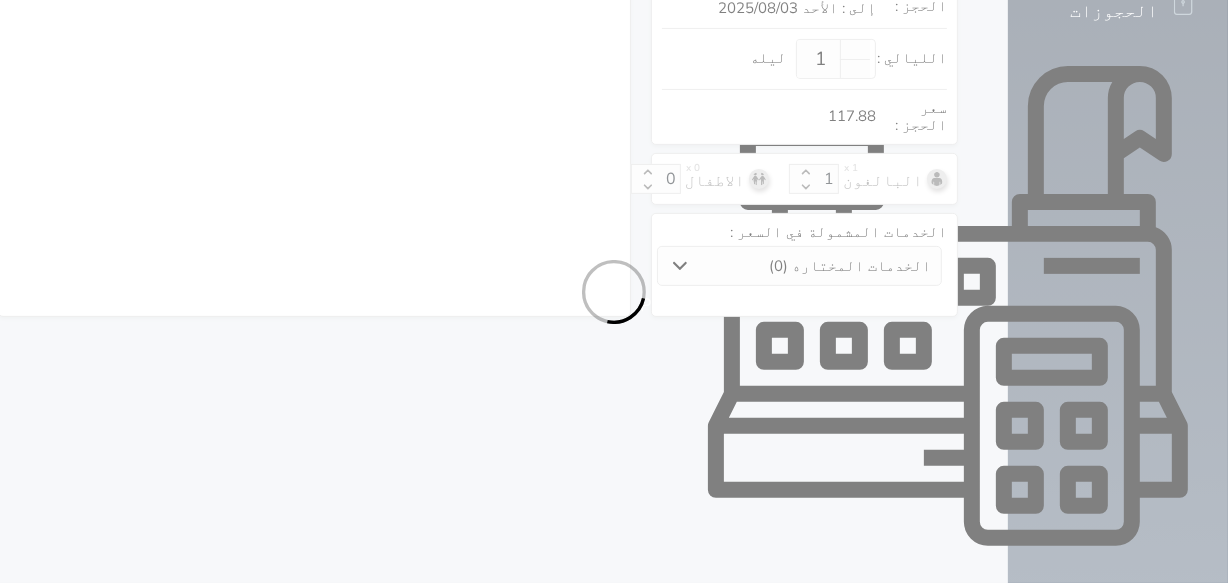 select on "305" 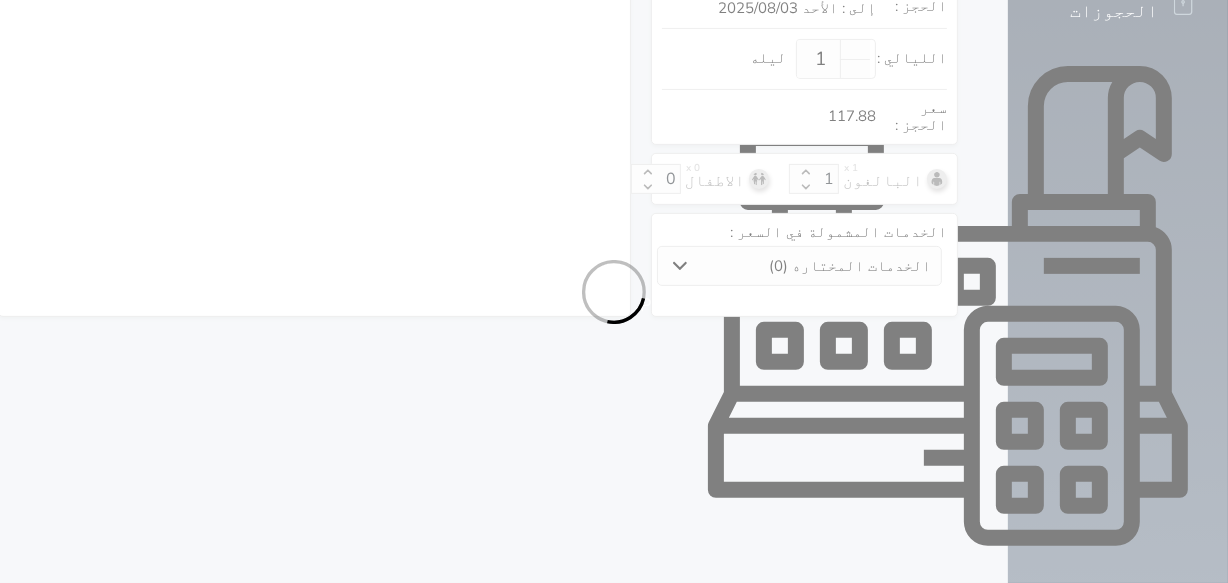 select on "4" 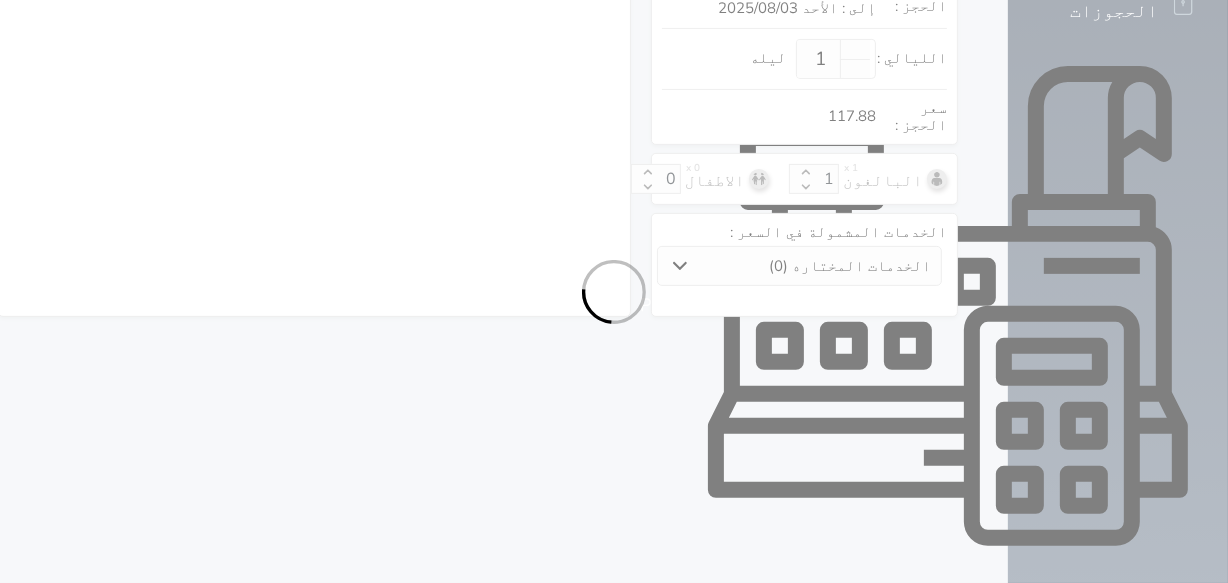 select on "7" 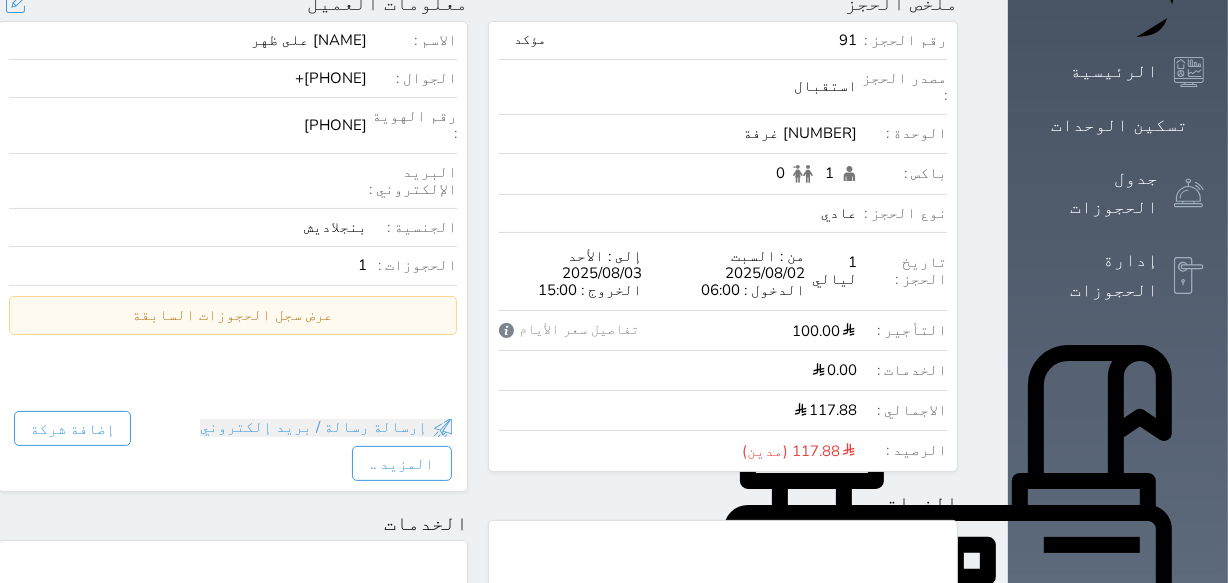 scroll, scrollTop: 363, scrollLeft: 0, axis: vertical 